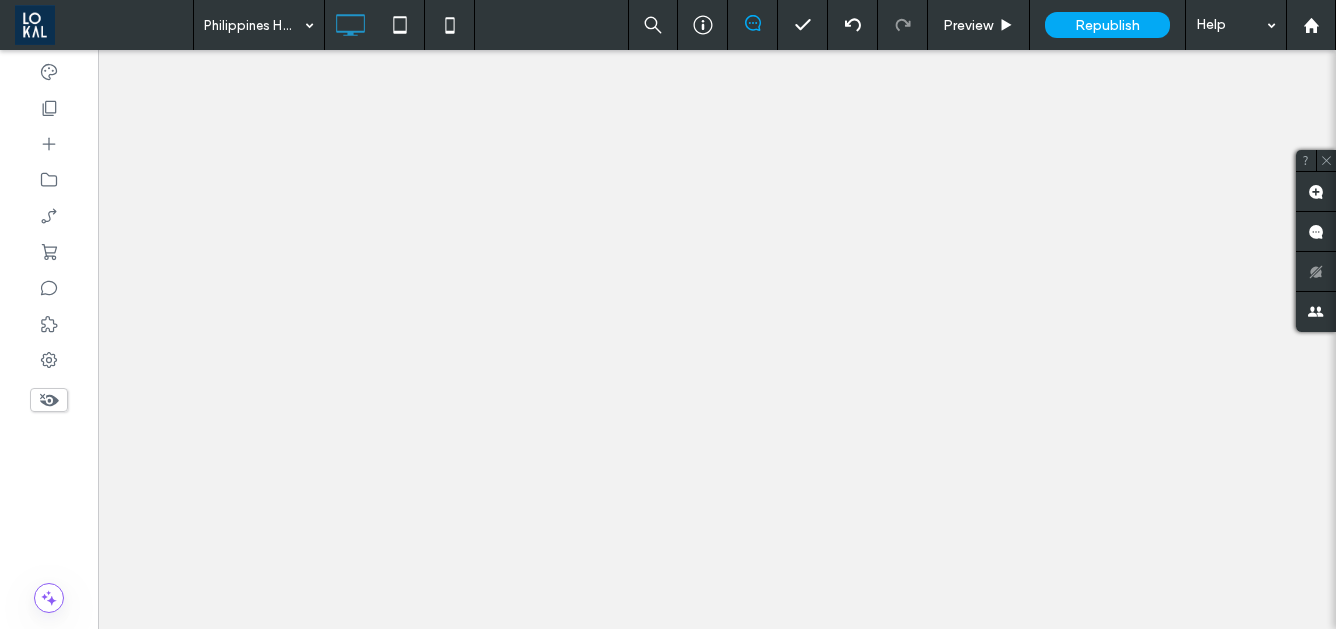 scroll, scrollTop: 0, scrollLeft: 0, axis: both 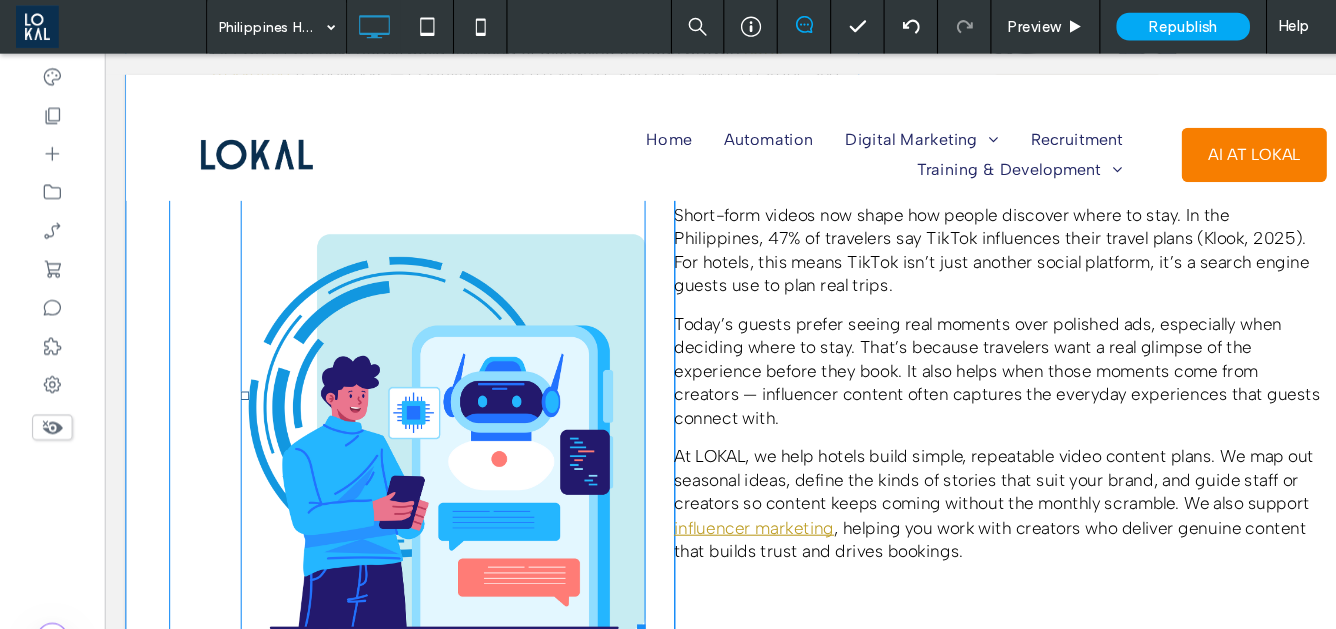click at bounding box center [420, 373] 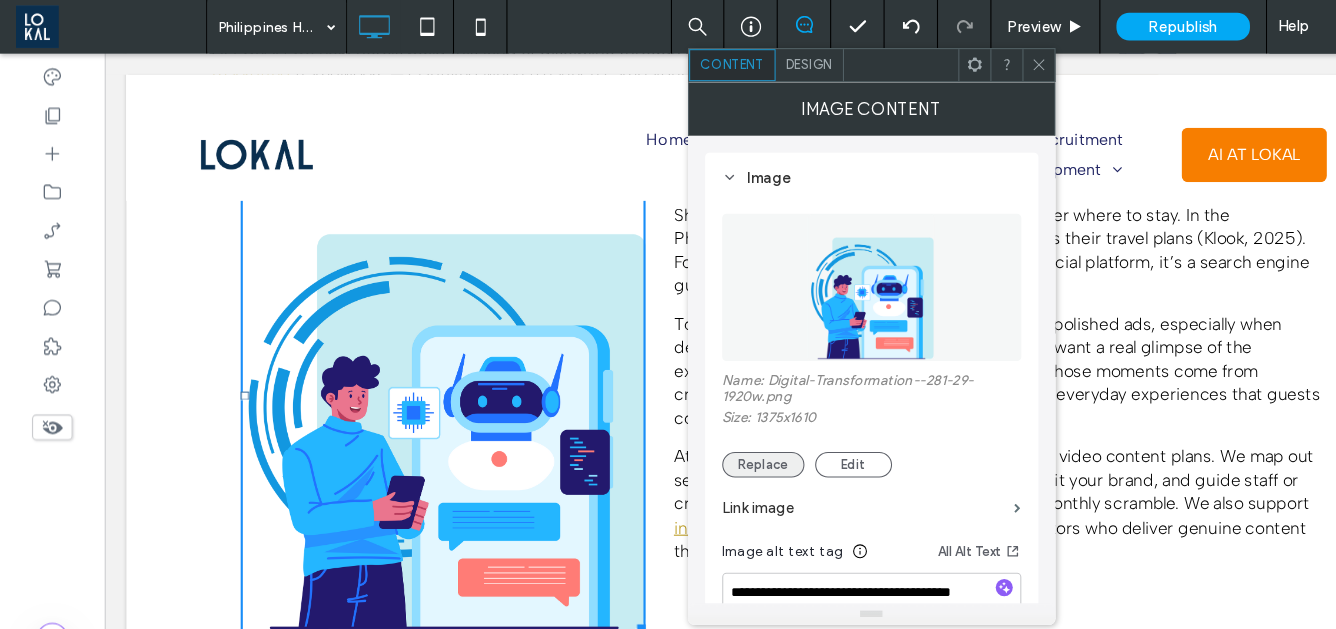 click on "Replace" at bounding box center [714, 435] 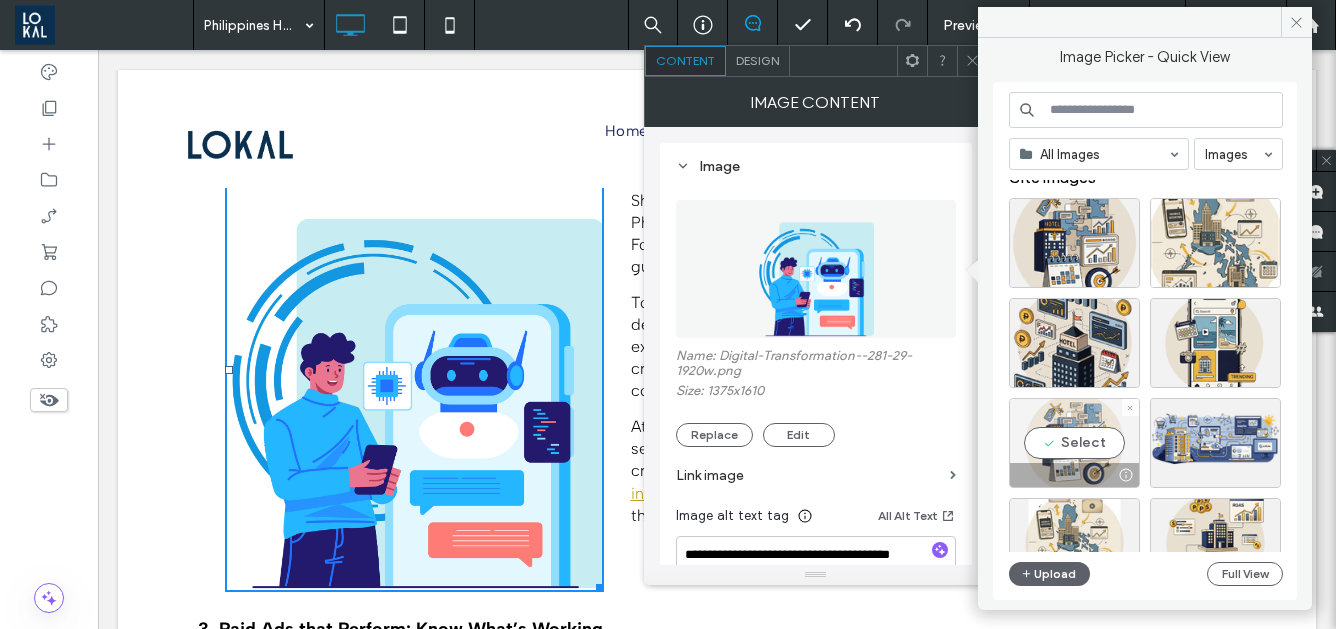 scroll, scrollTop: 0, scrollLeft: 0, axis: both 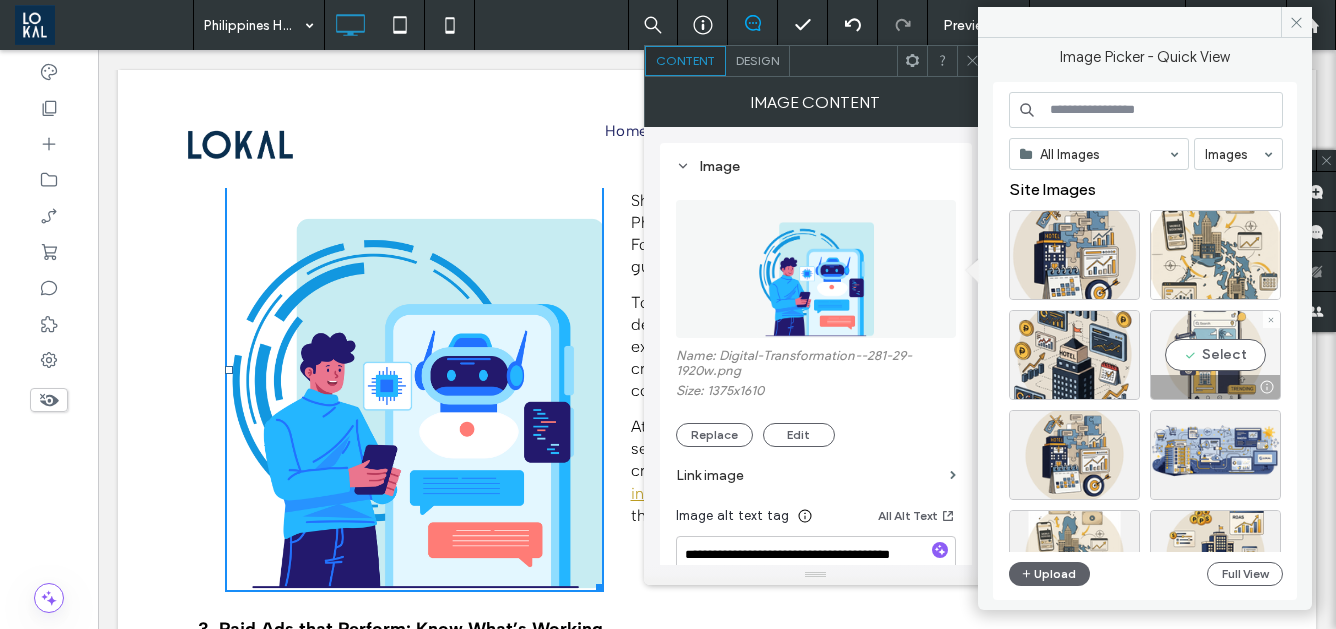 click on "Select" at bounding box center (1215, 355) 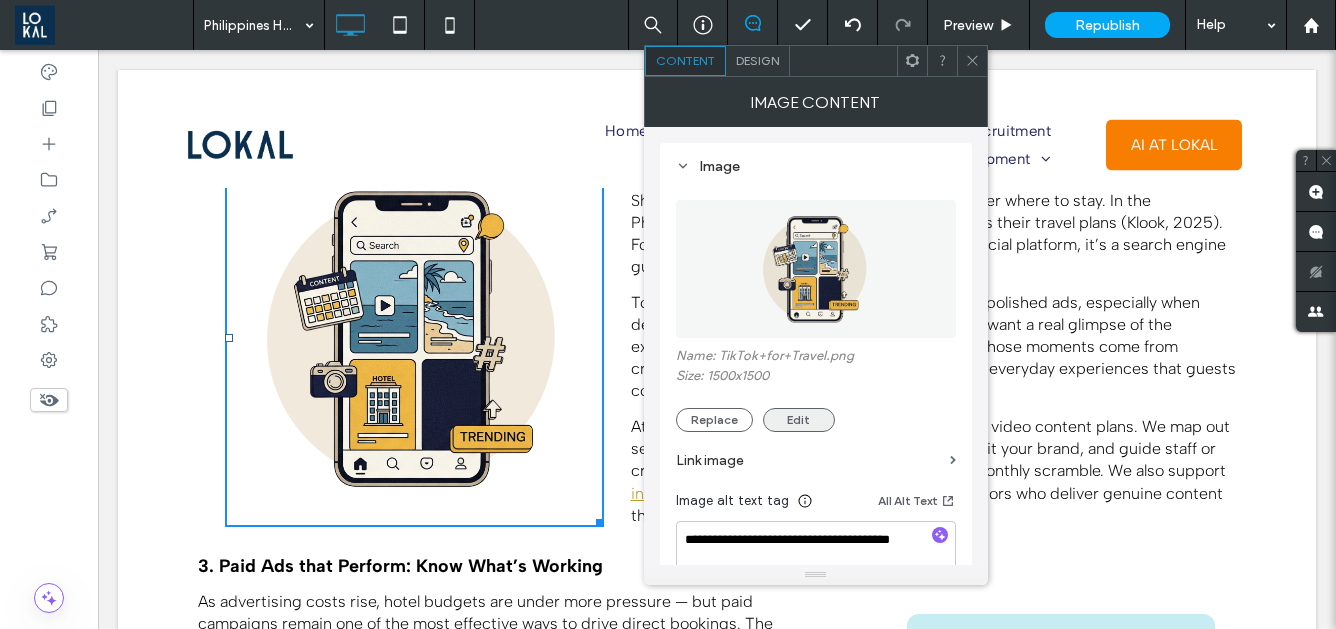 click on "Edit" at bounding box center [799, 420] 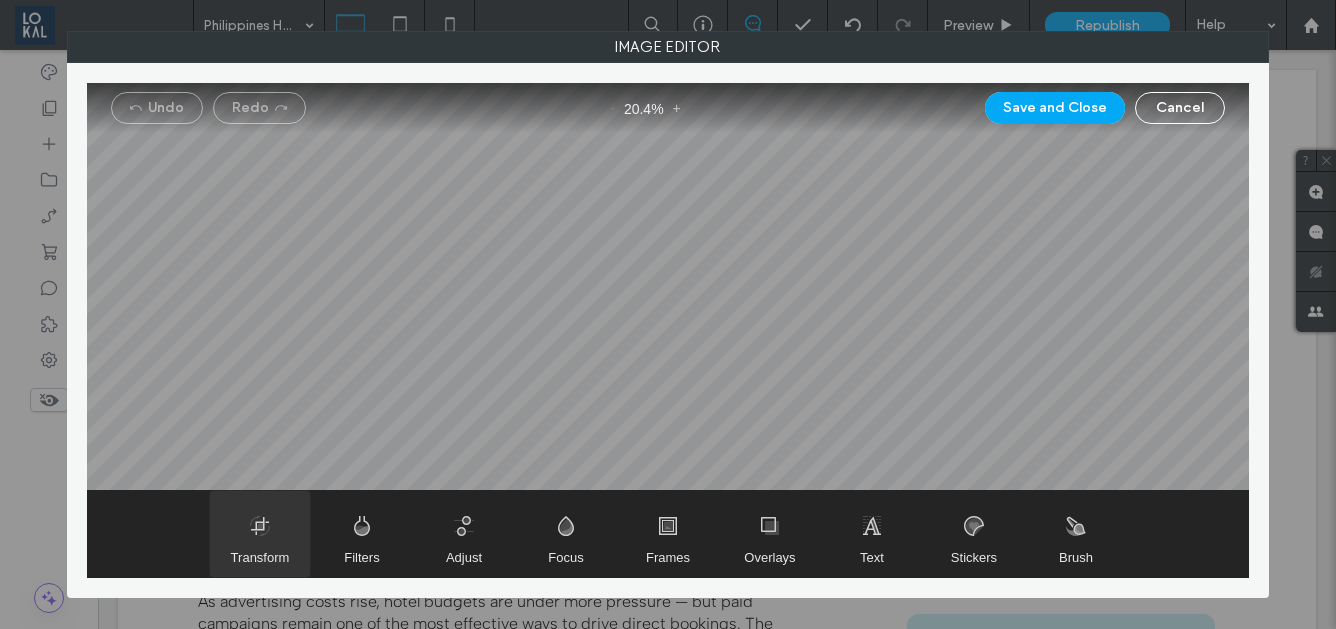 click at bounding box center [260, 534] 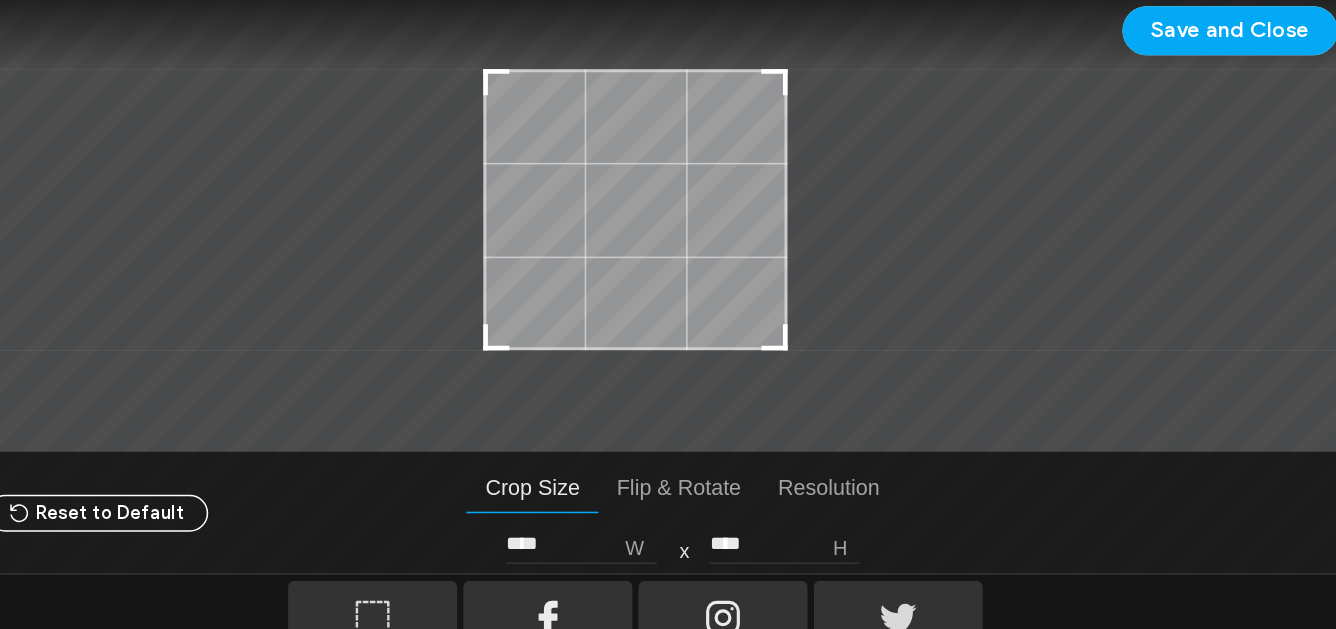type on "****" 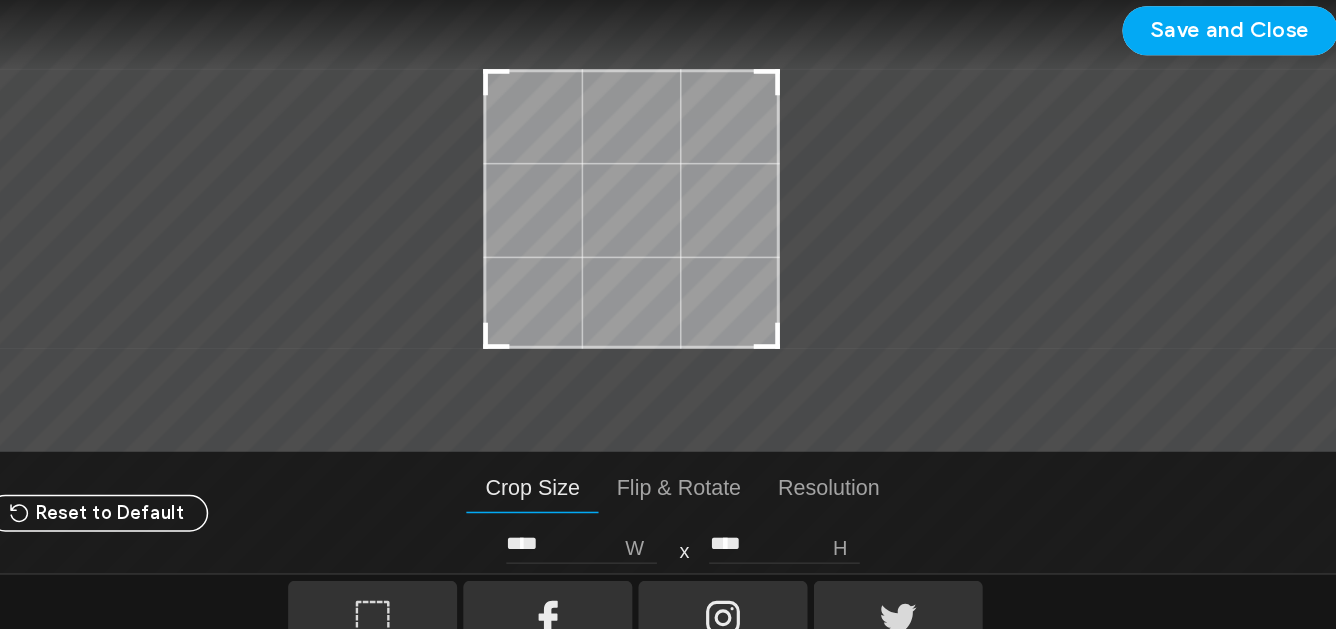 type on "****" 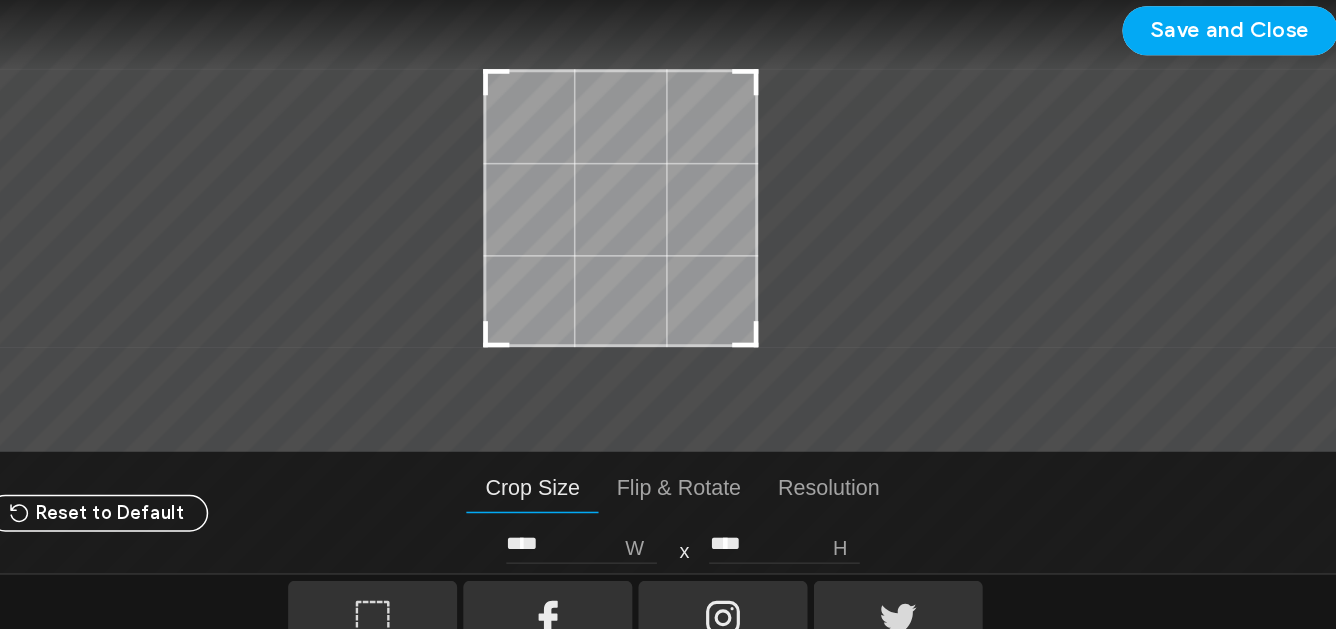 type on "****" 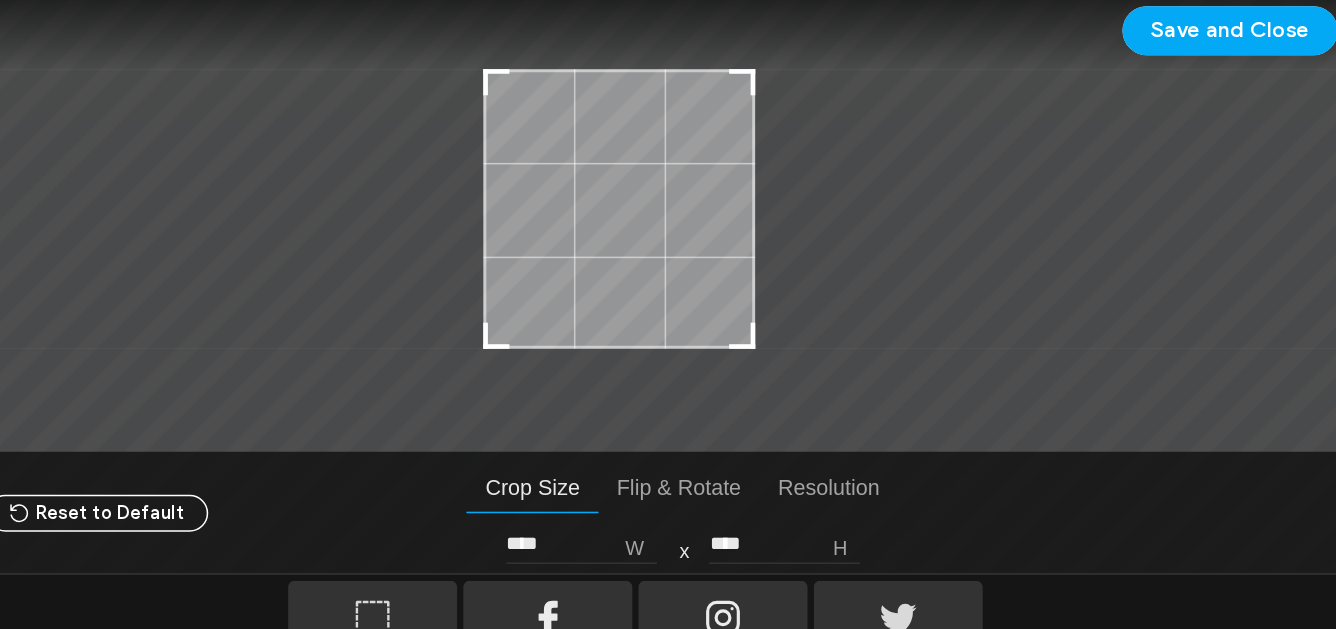 type on "****" 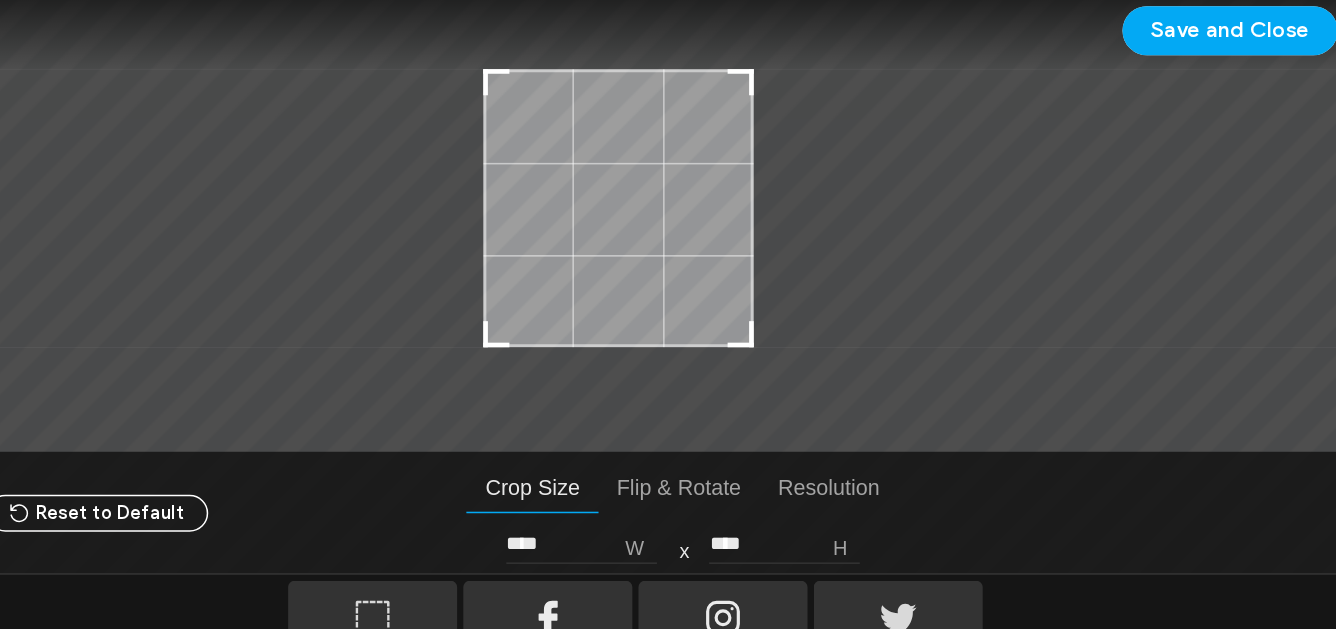 drag, startPoint x: 764, startPoint y: 330, endPoint x: 743, endPoint y: 313, distance: 27.018513 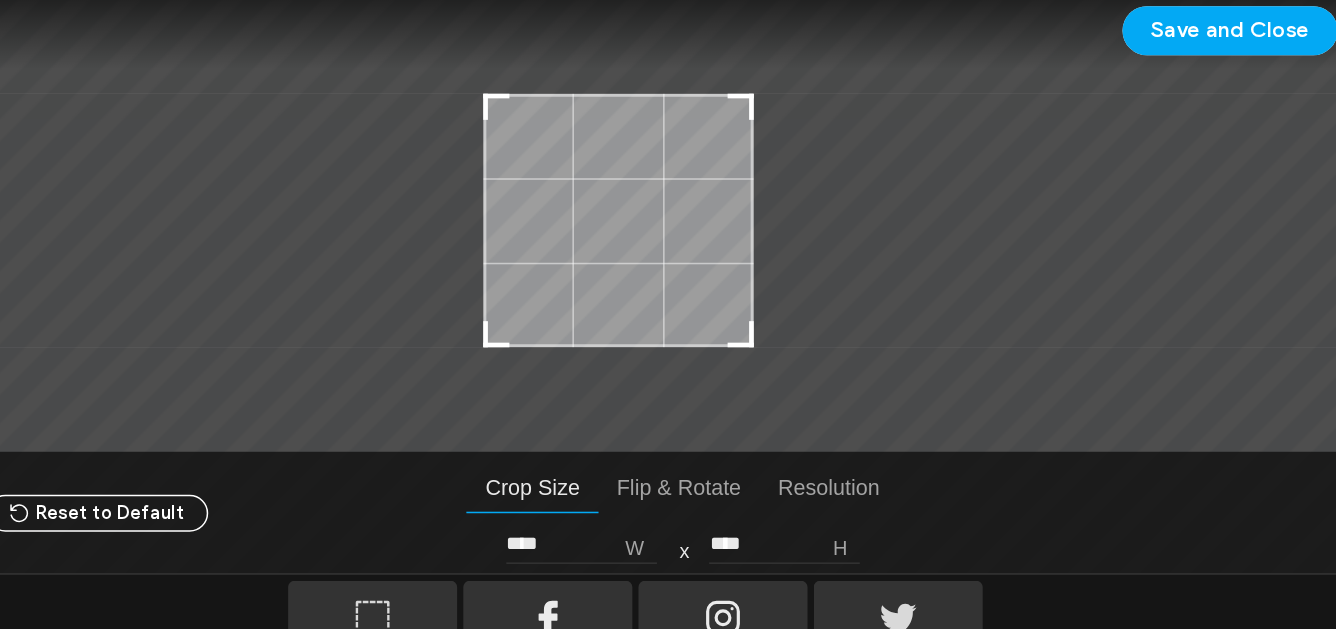 type on "****" 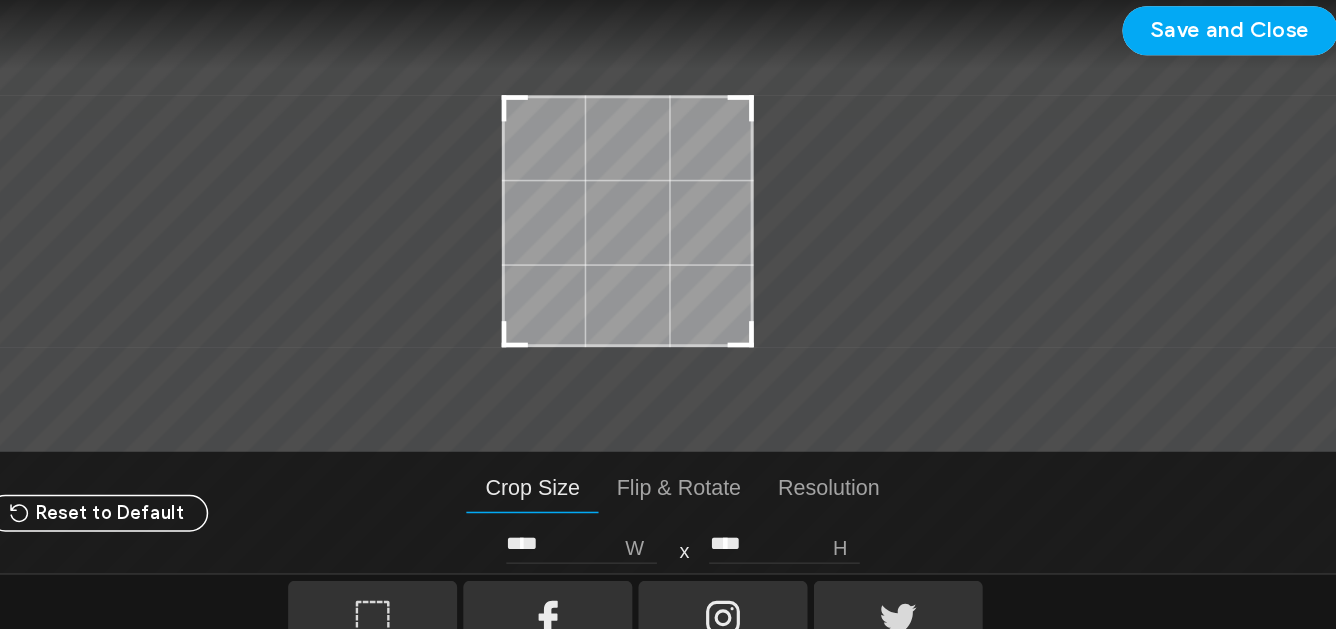 type on "****" 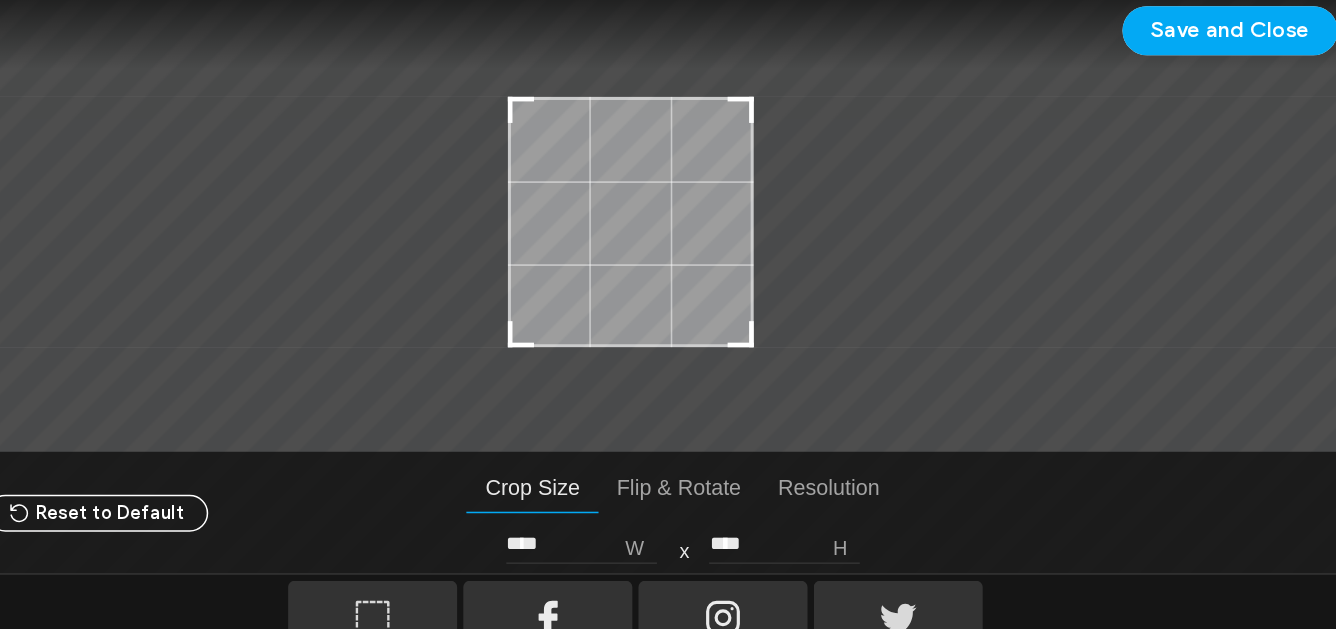type on "****" 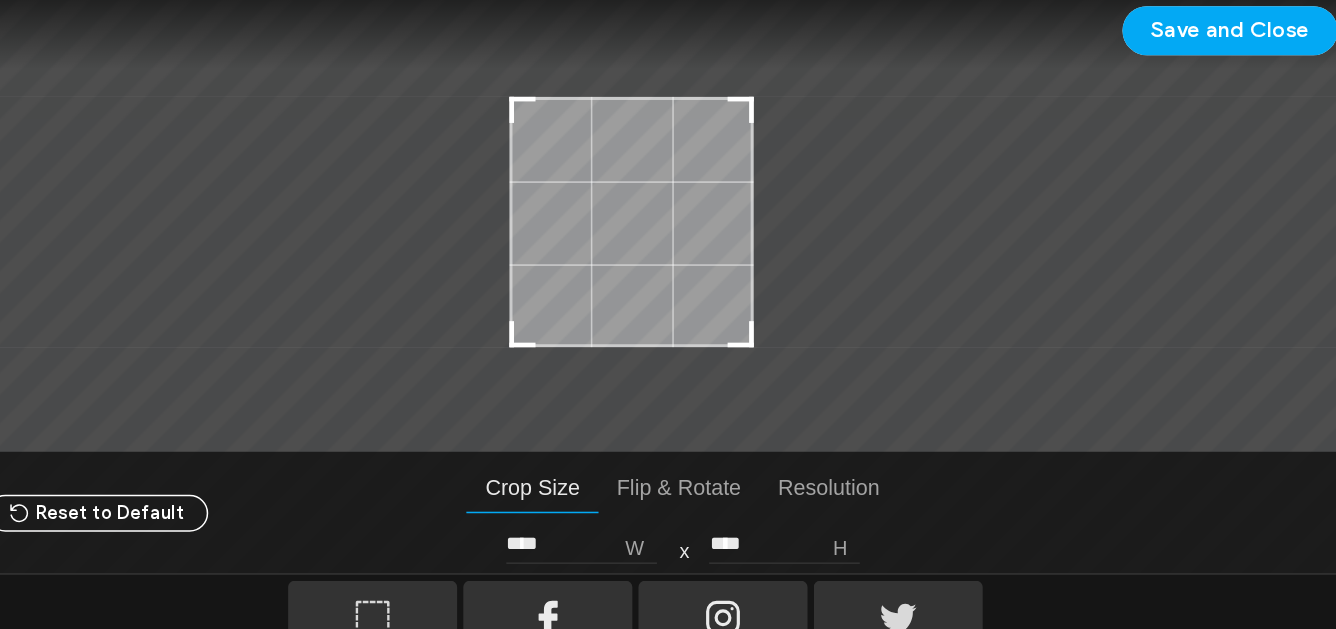 type on "****" 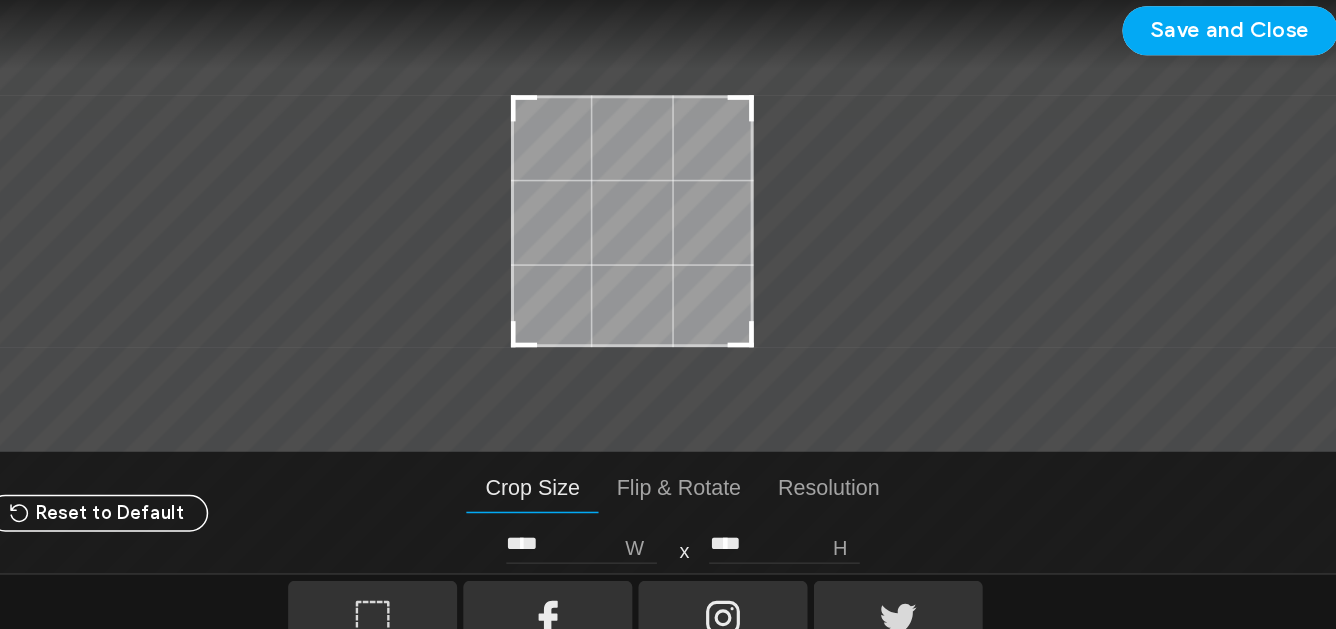 drag, startPoint x: 571, startPoint y: 135, endPoint x: 589, endPoint y: 152, distance: 24.758837 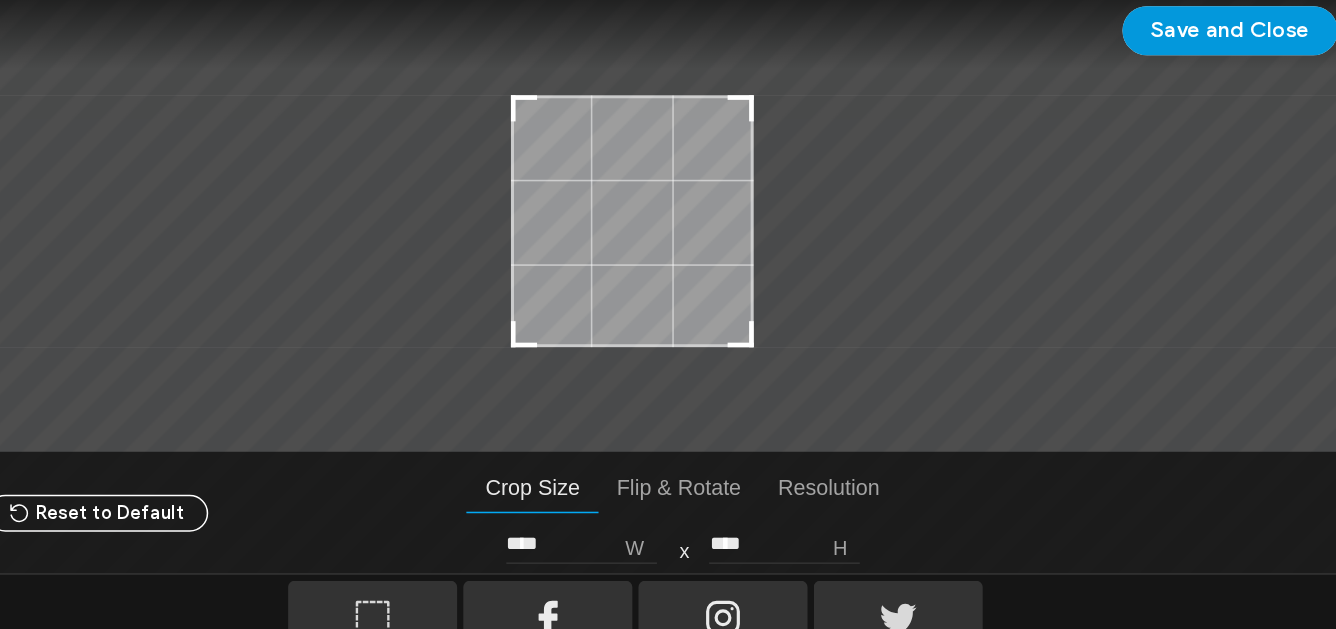 click on "Save and Close" at bounding box center [1055, 108] 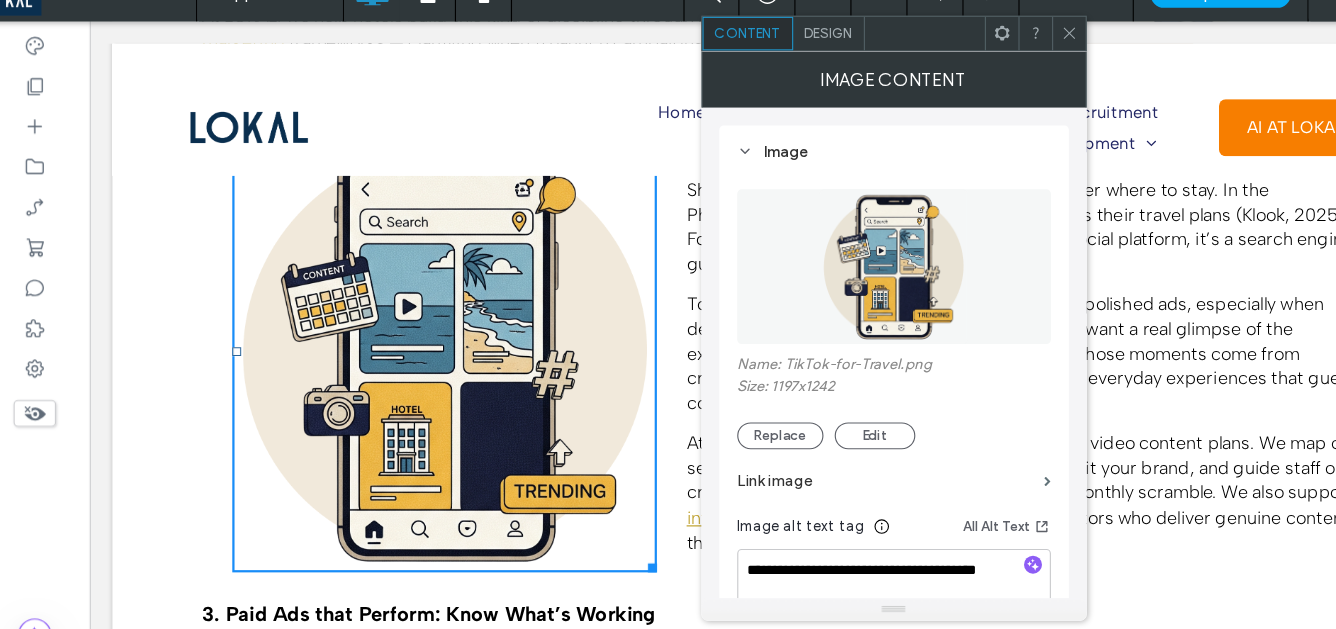 scroll, scrollTop: 0, scrollLeft: 0, axis: both 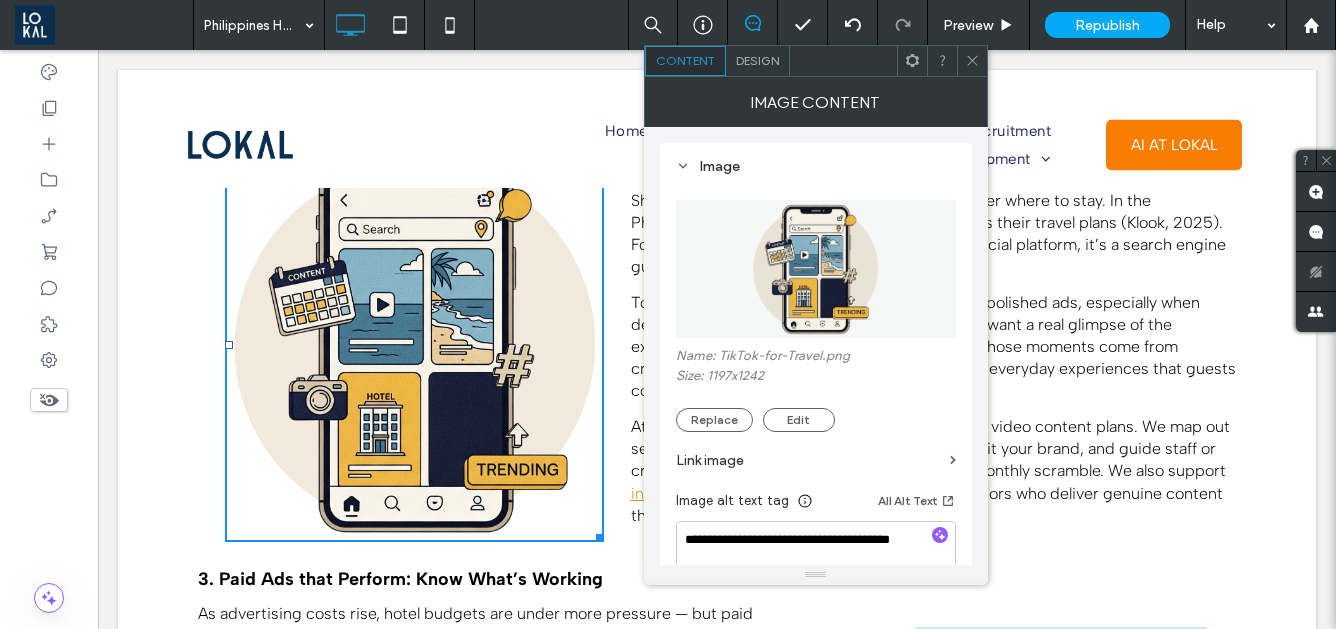 click 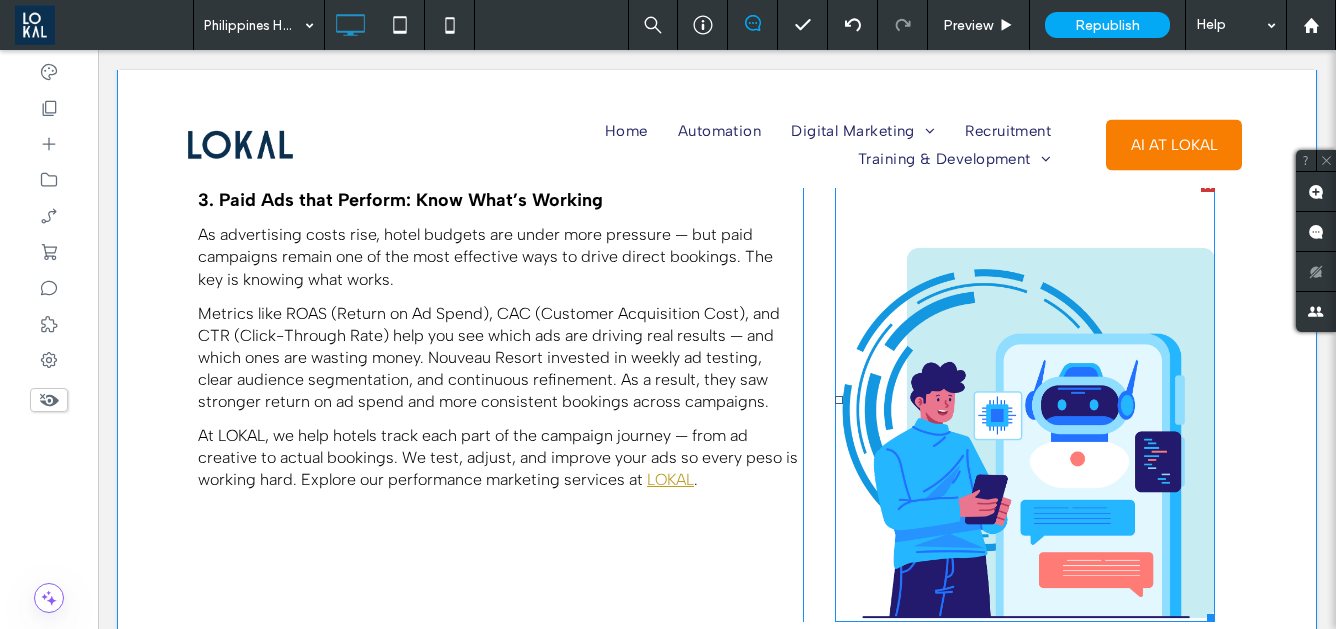 scroll, scrollTop: 3083, scrollLeft: 0, axis: vertical 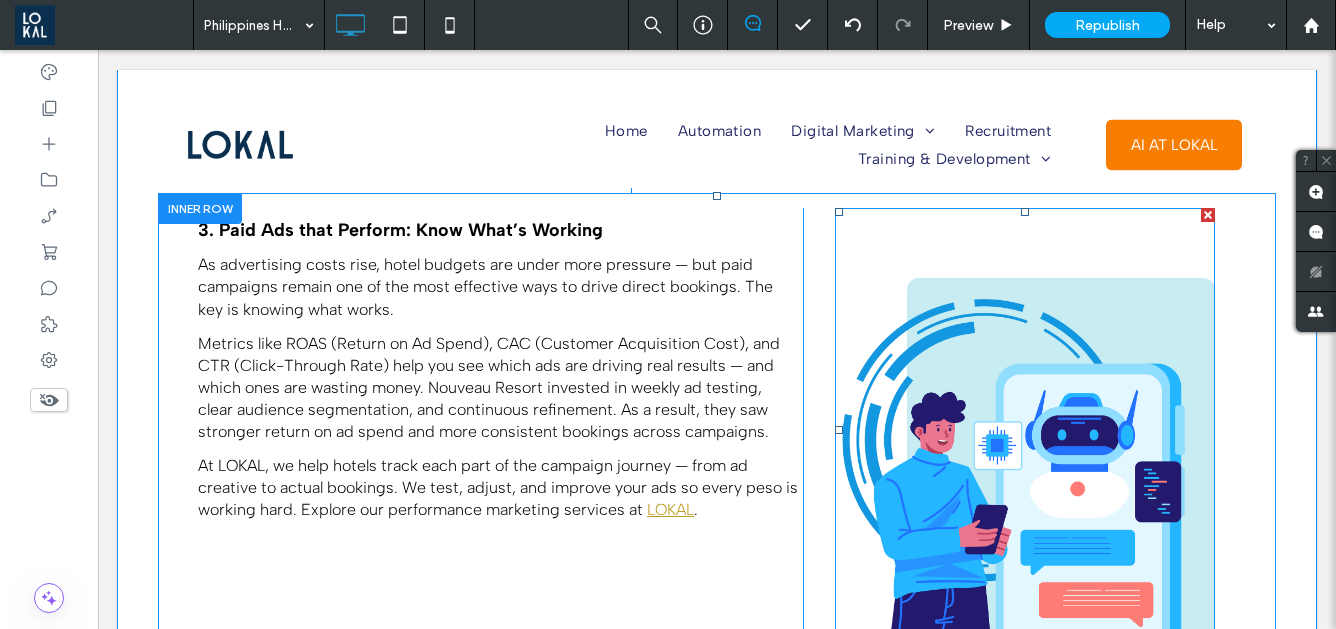 click at bounding box center [1024, 430] 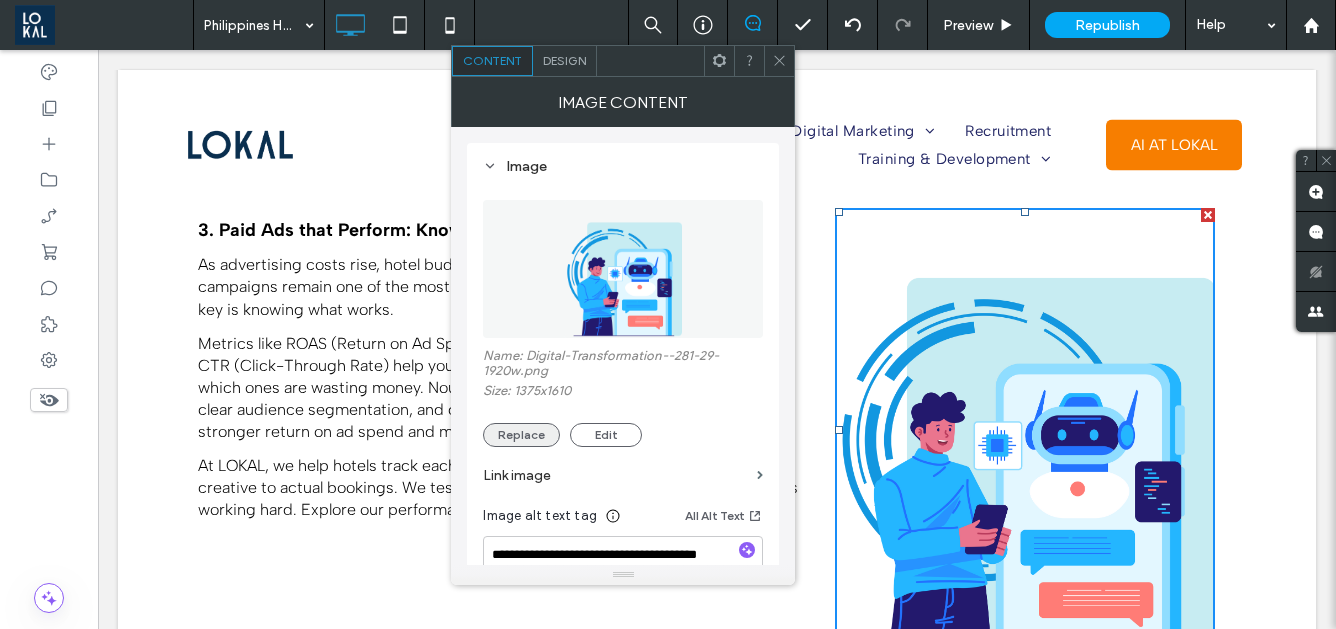click on "Replace" at bounding box center (521, 435) 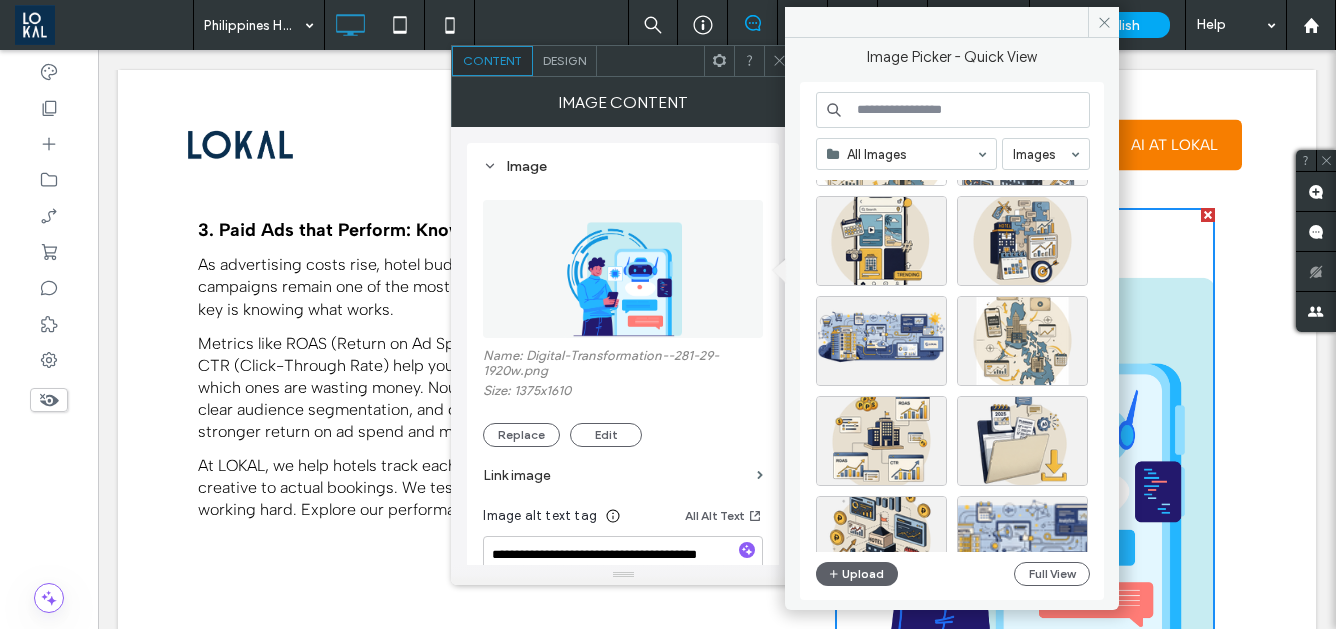 scroll, scrollTop: 218, scrollLeft: 0, axis: vertical 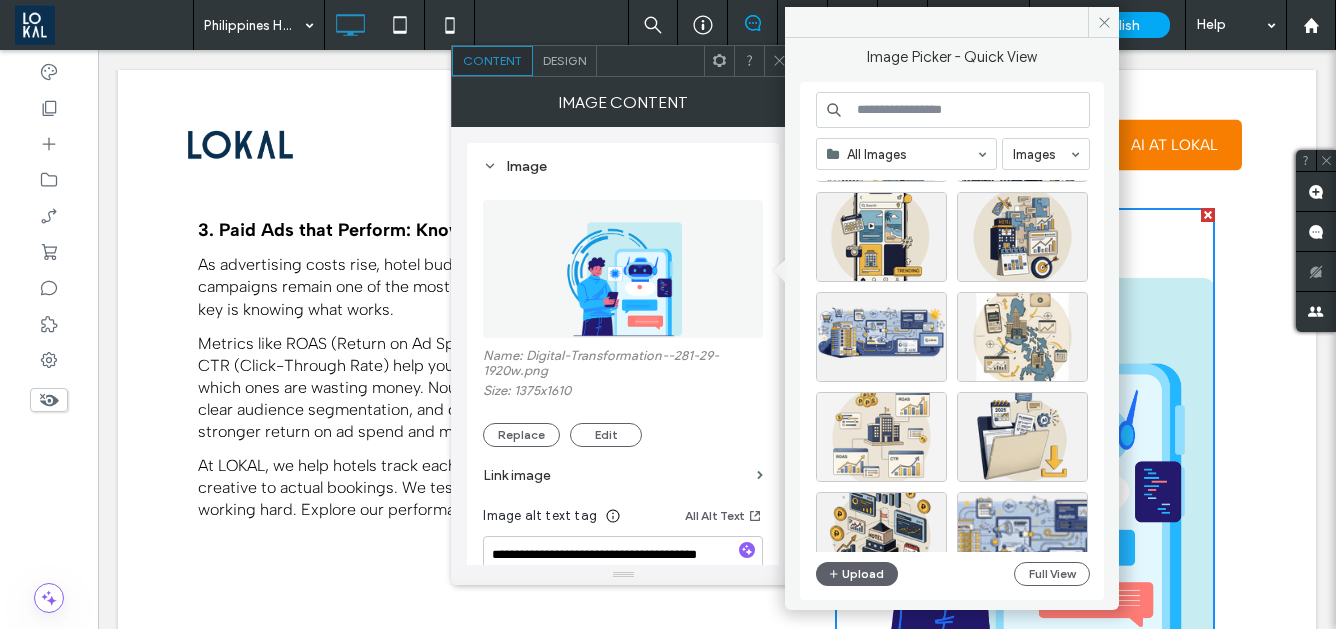click at bounding box center (881, 437) 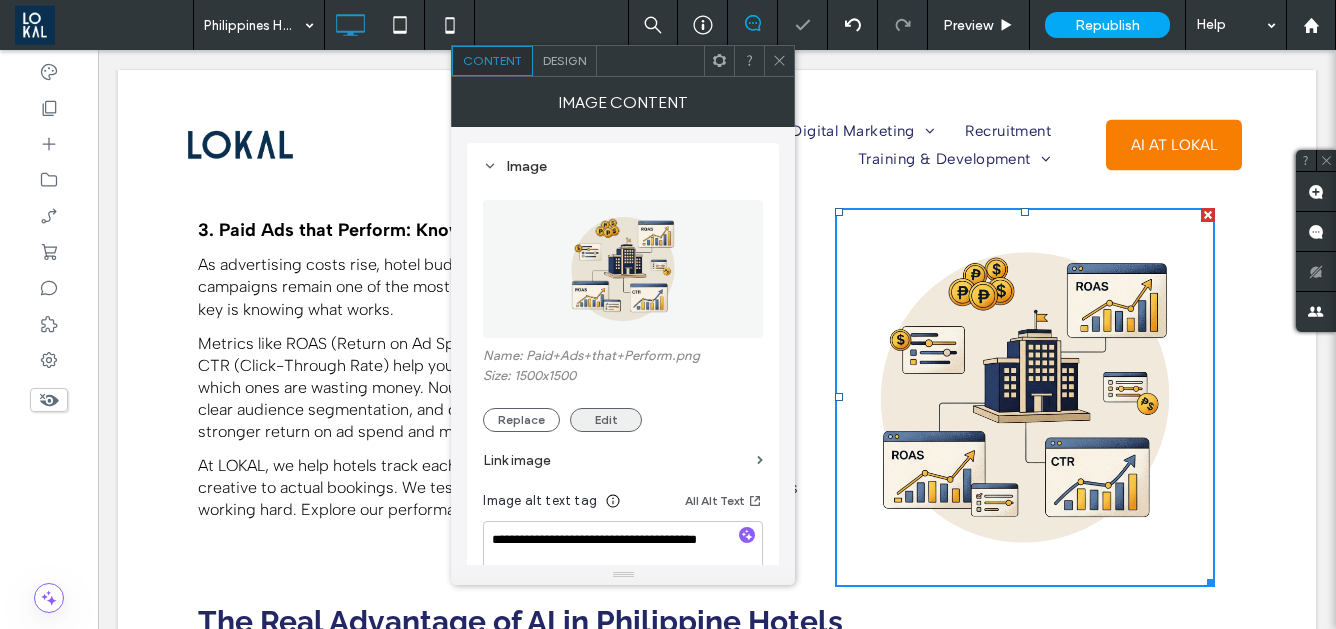 click on "Edit" at bounding box center [606, 420] 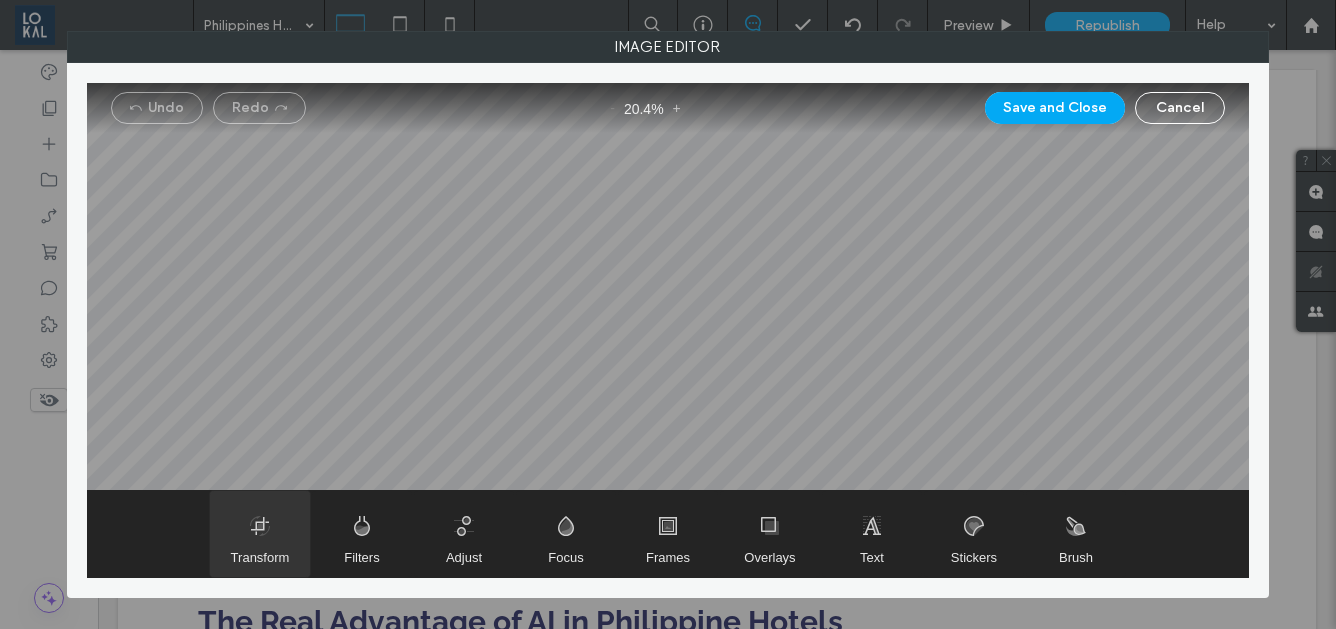 click at bounding box center (260, 534) 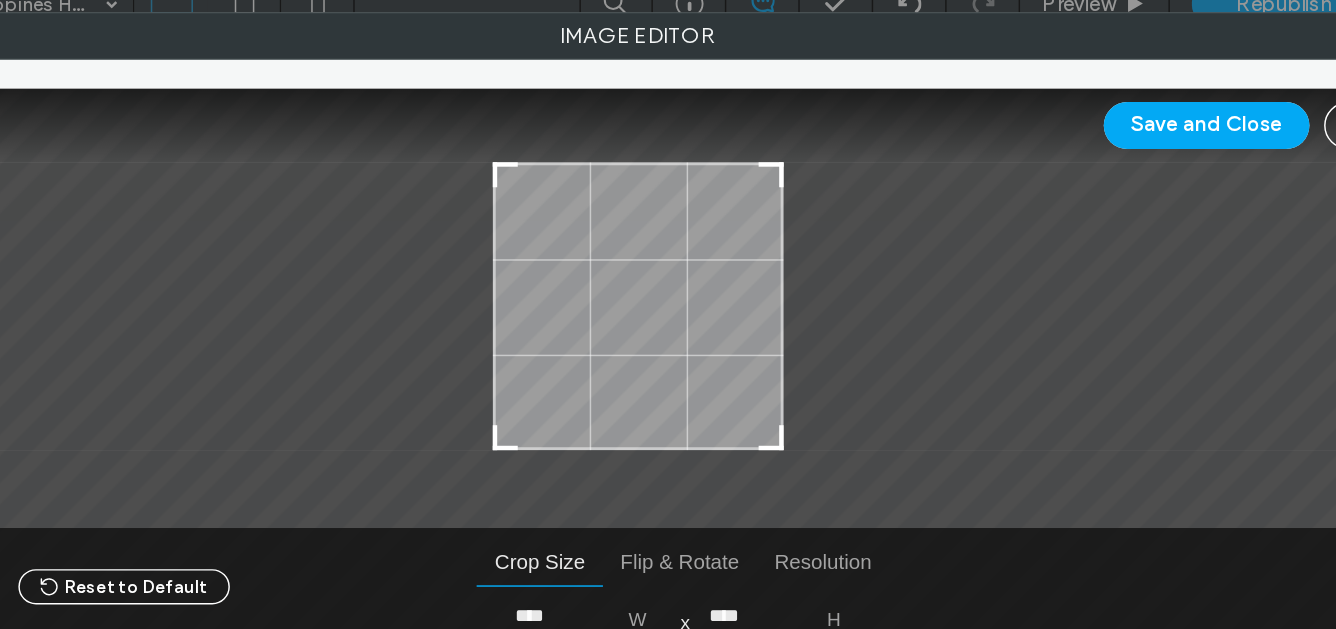 type on "****" 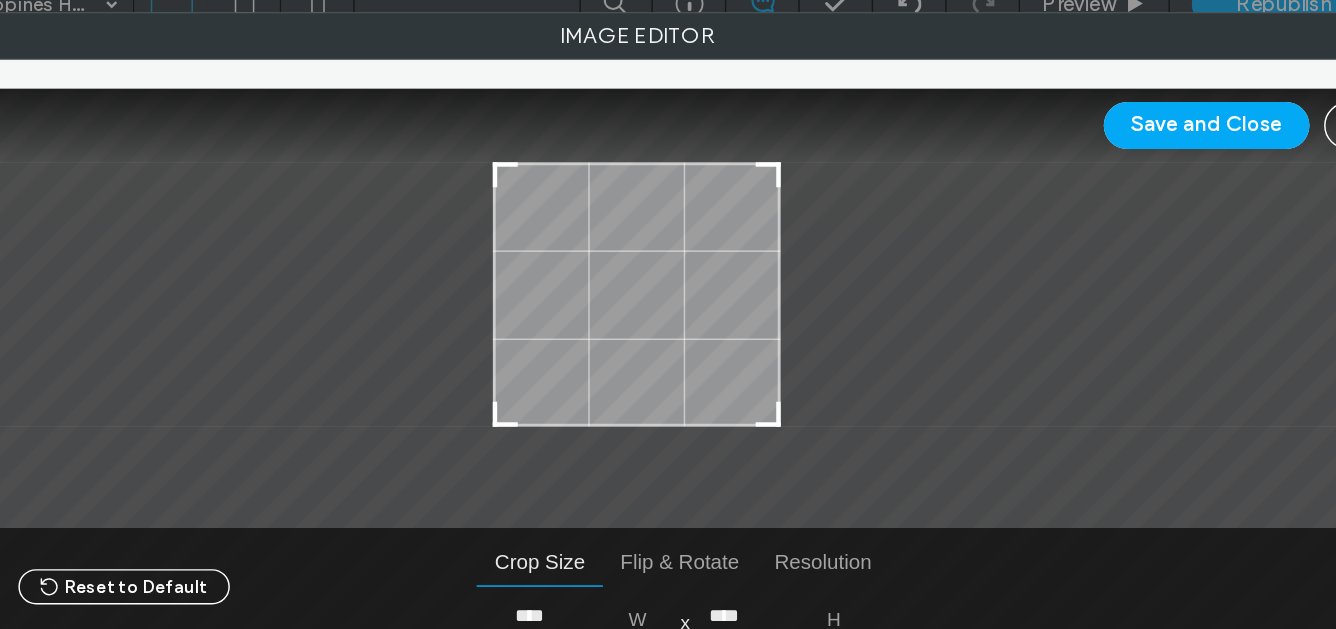 type on "****" 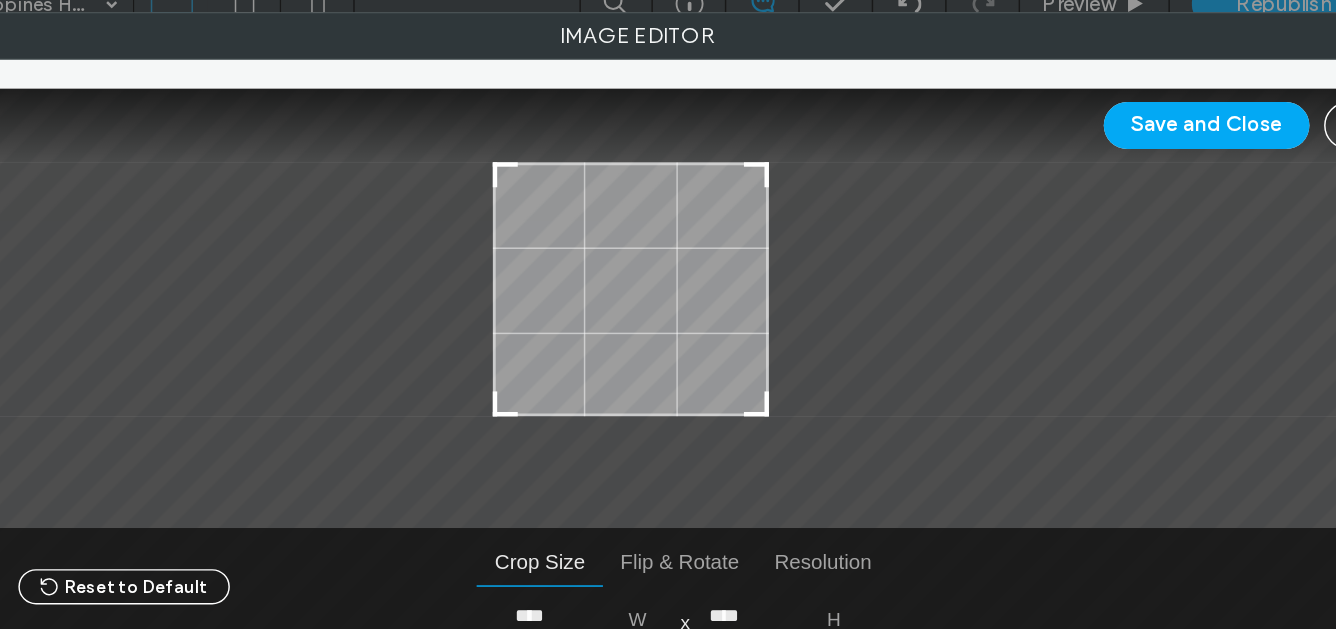 type on "****" 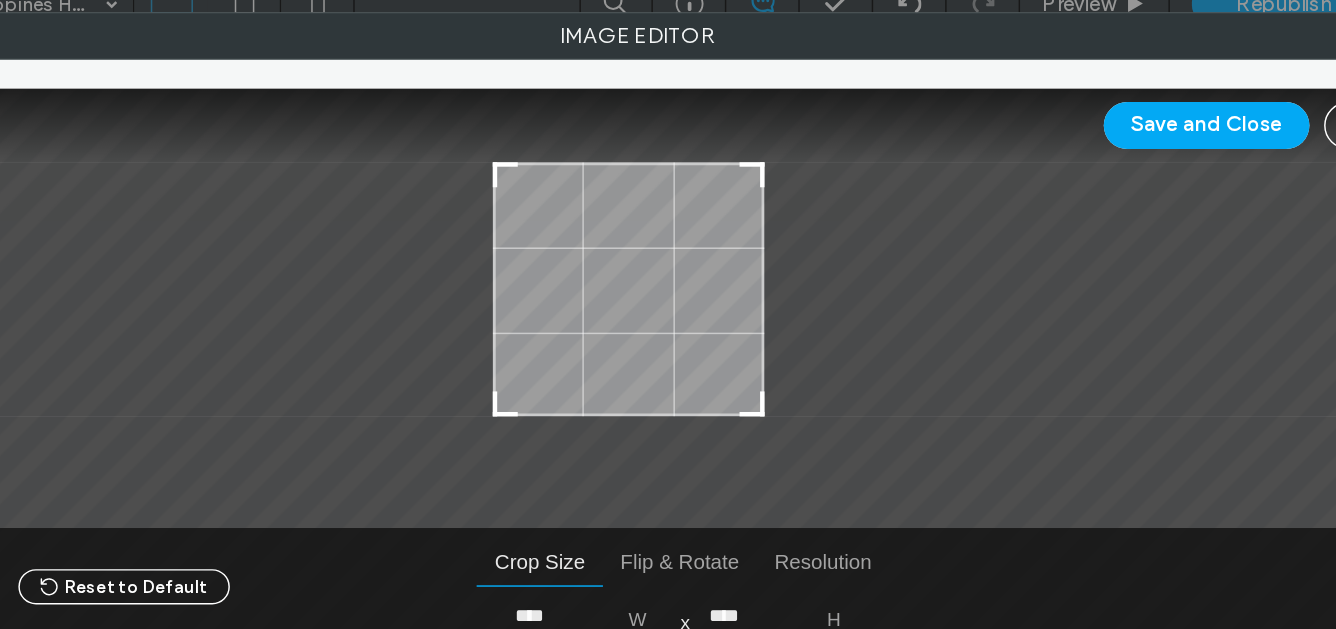 type on "****" 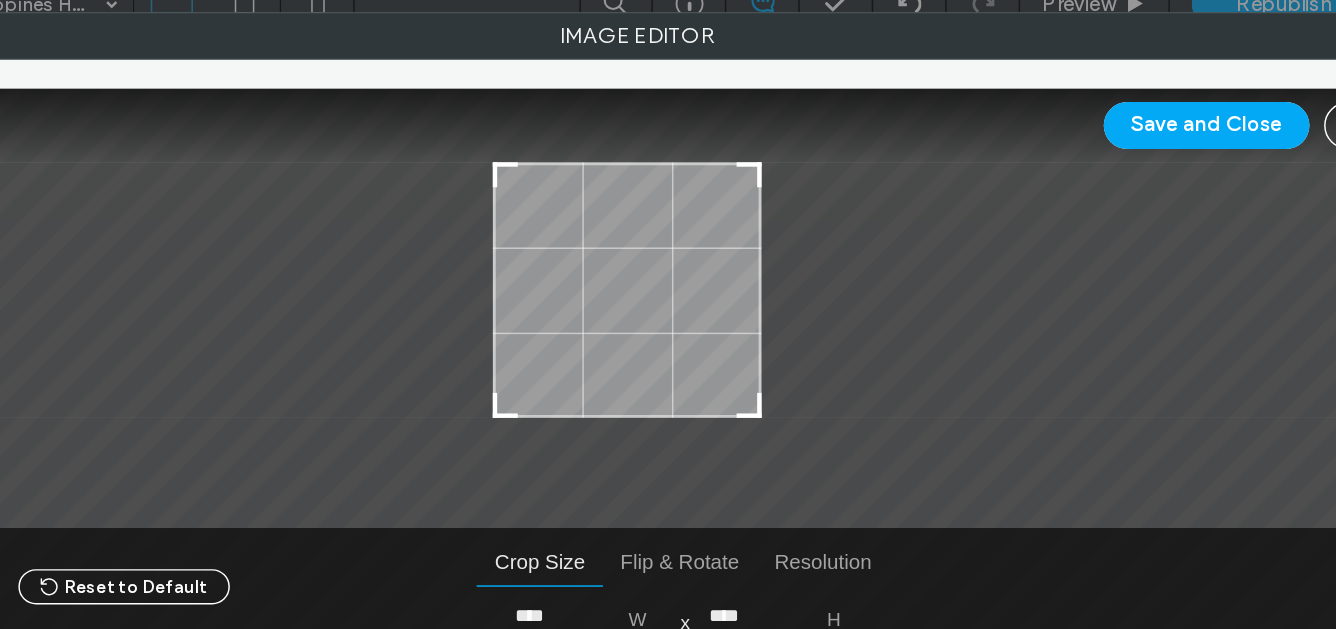 type on "****" 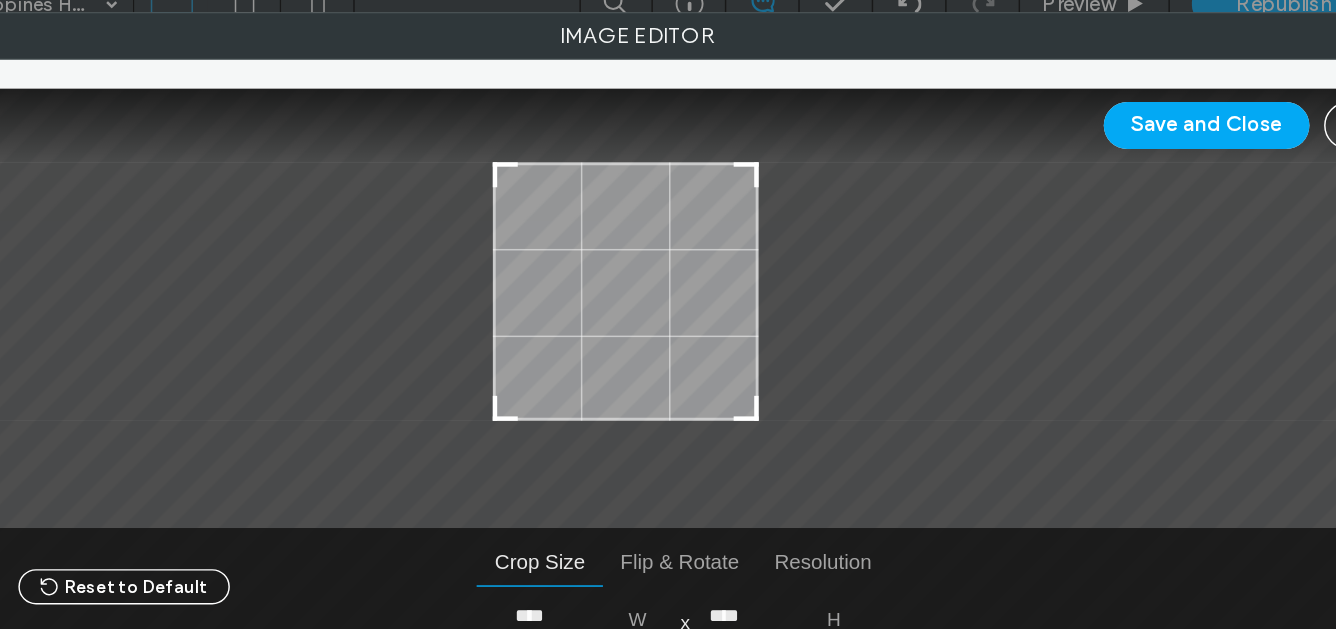type on "****" 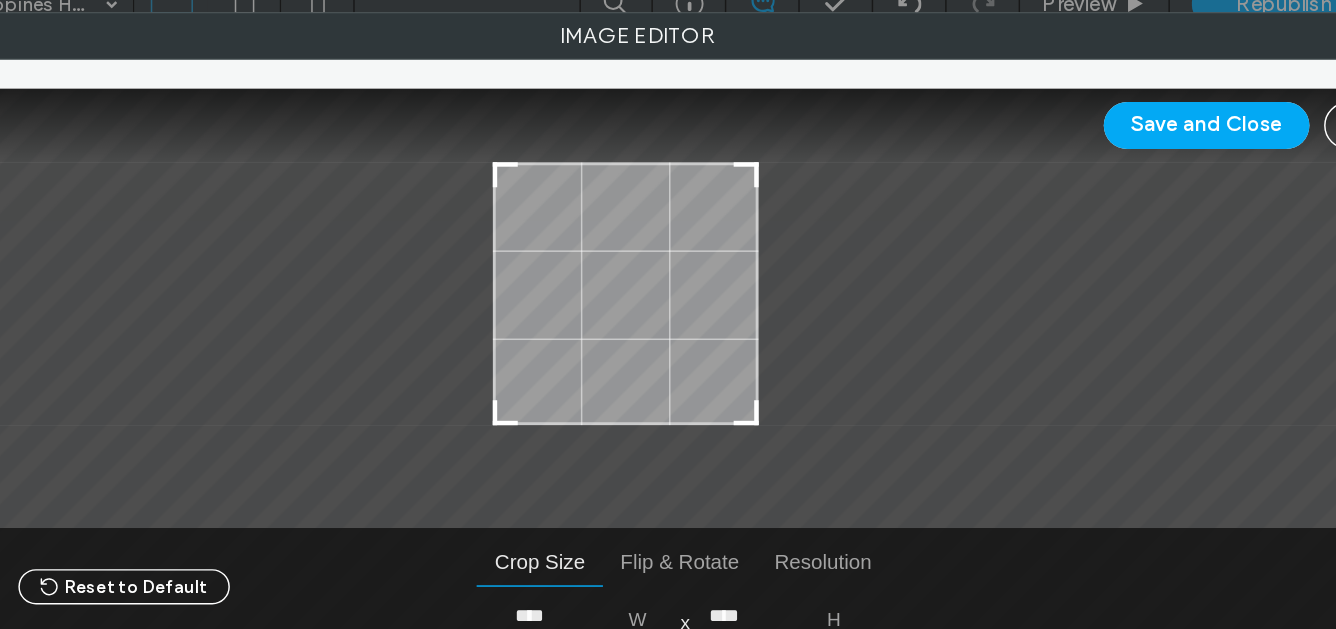 type on "****" 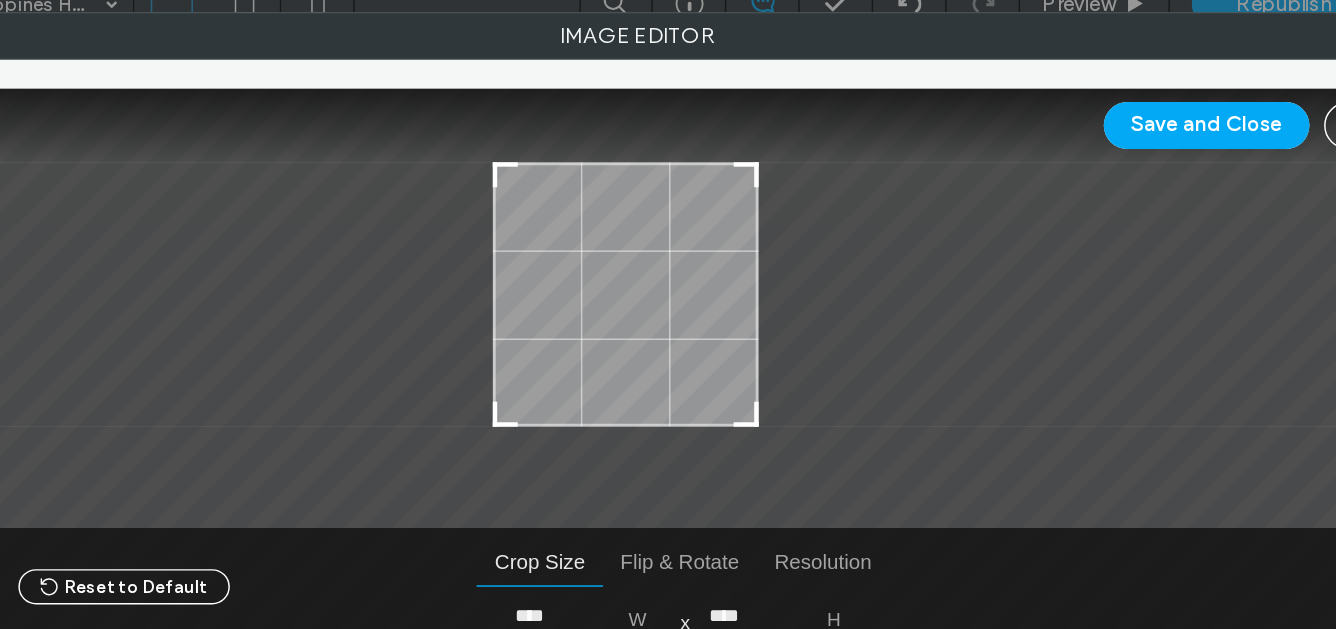 drag, startPoint x: 764, startPoint y: 327, endPoint x: 747, endPoint y: 309, distance: 24.758837 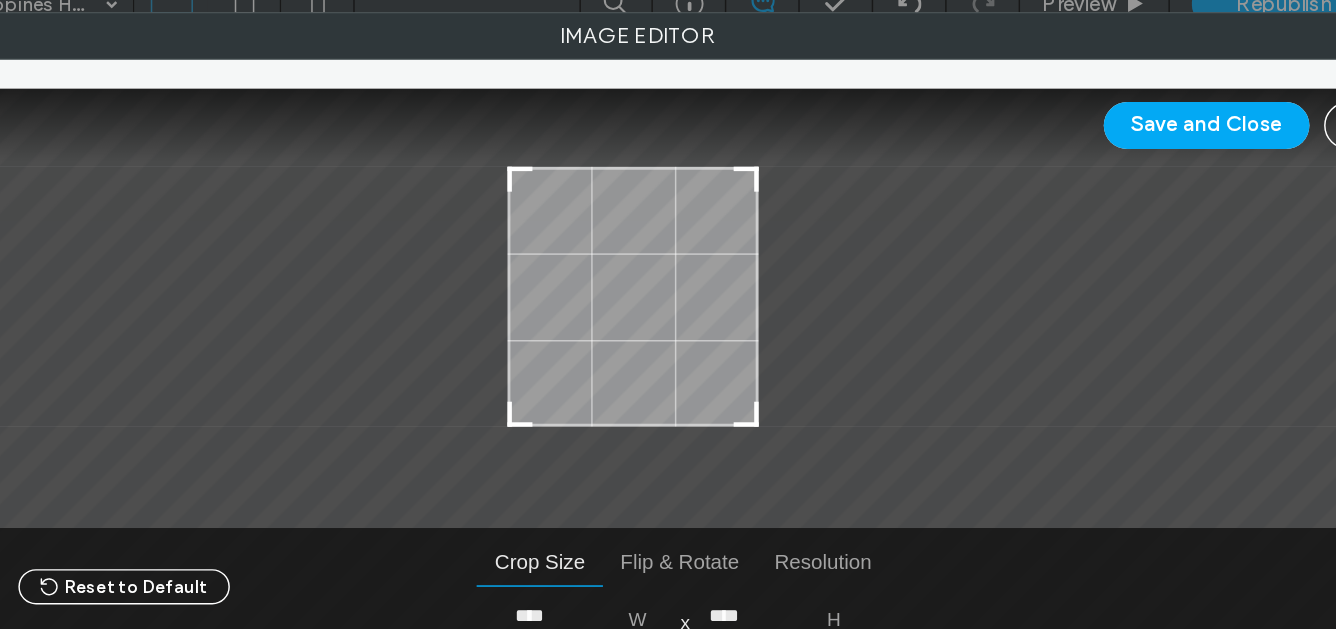 type on "****" 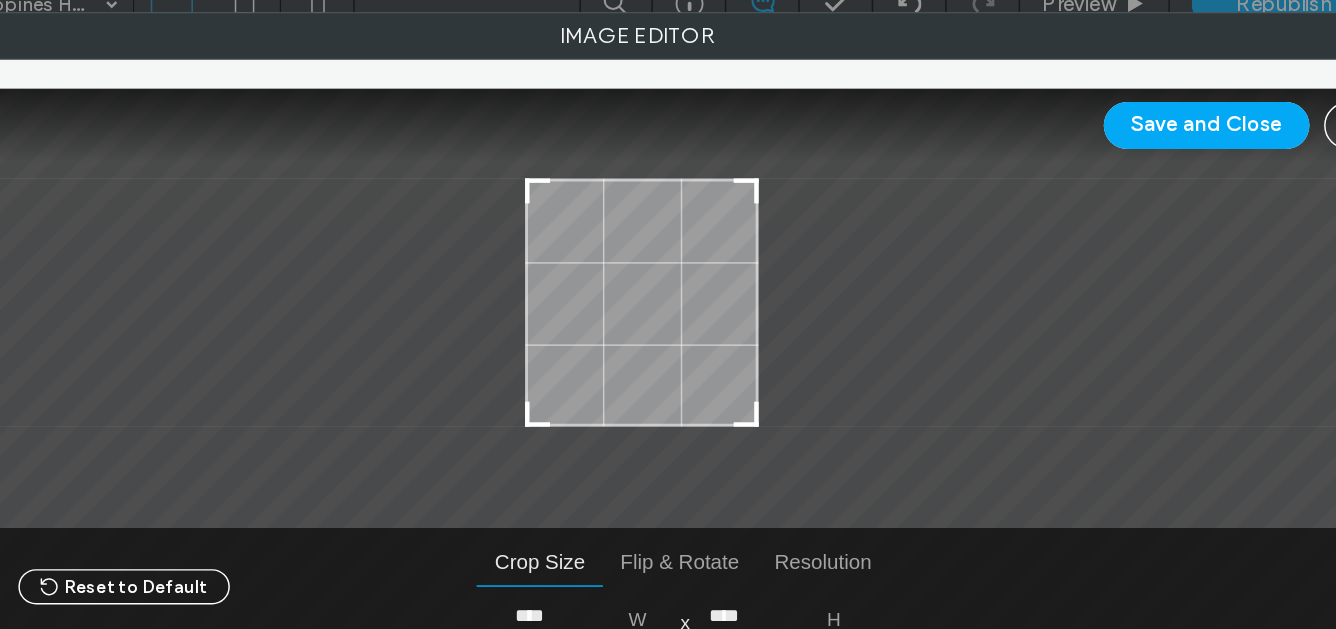 type on "****" 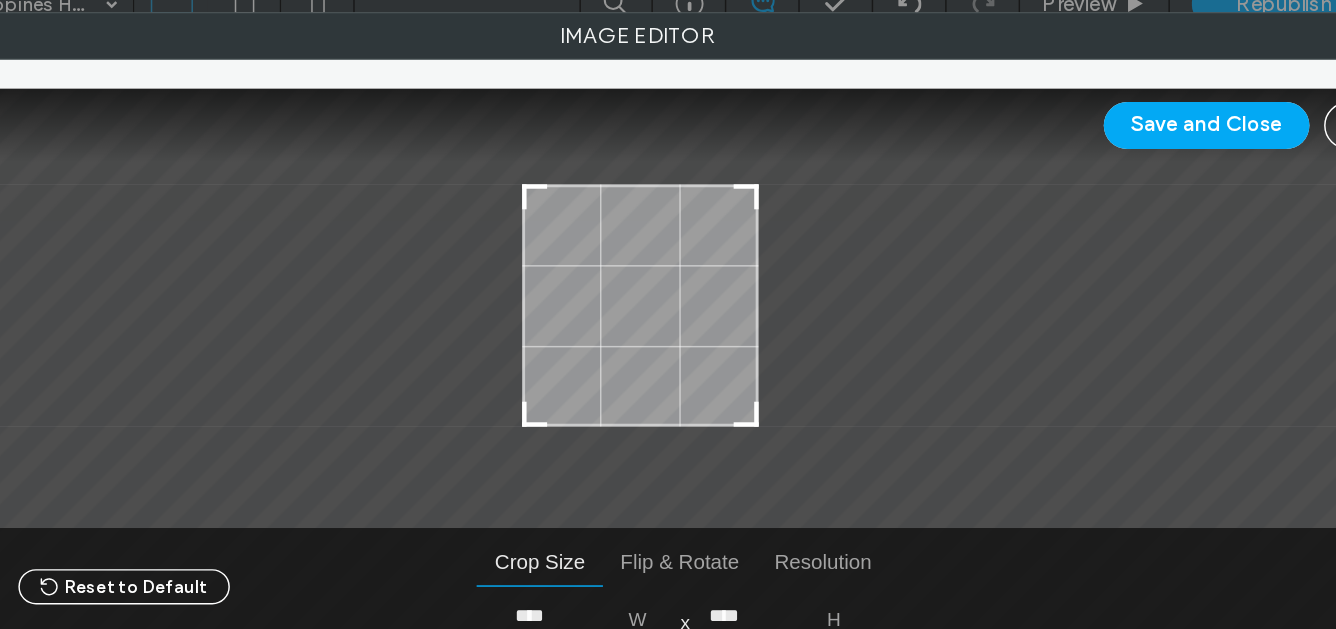 type on "****" 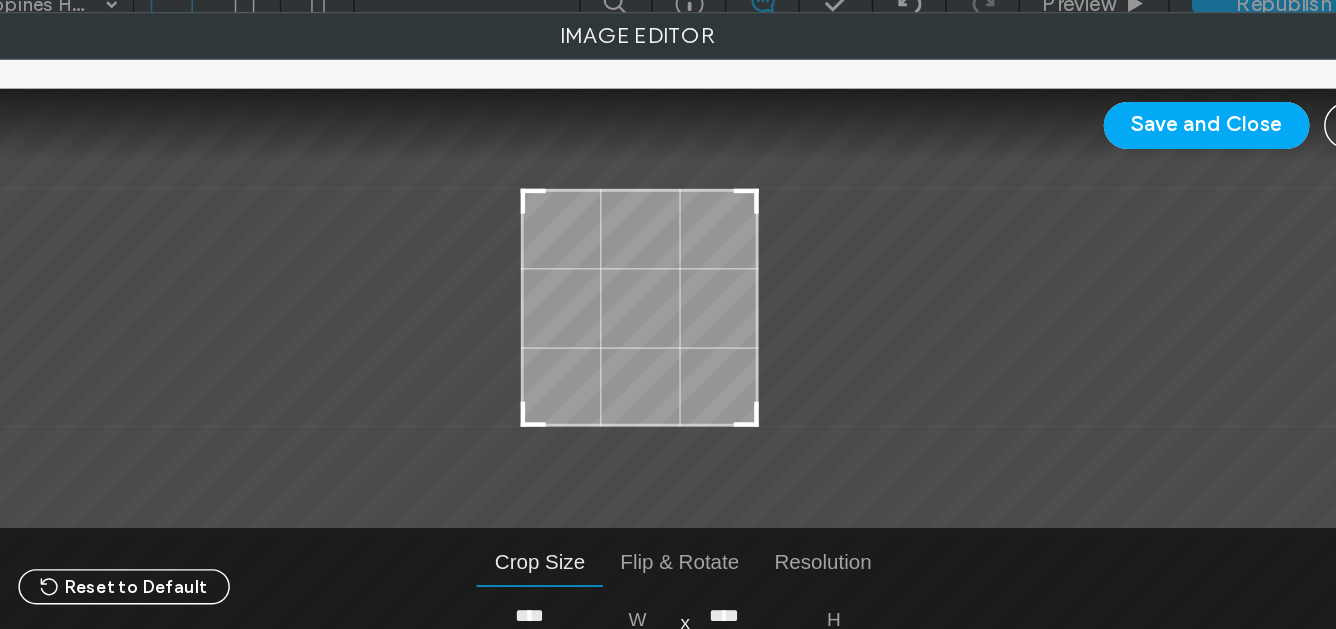type on "****" 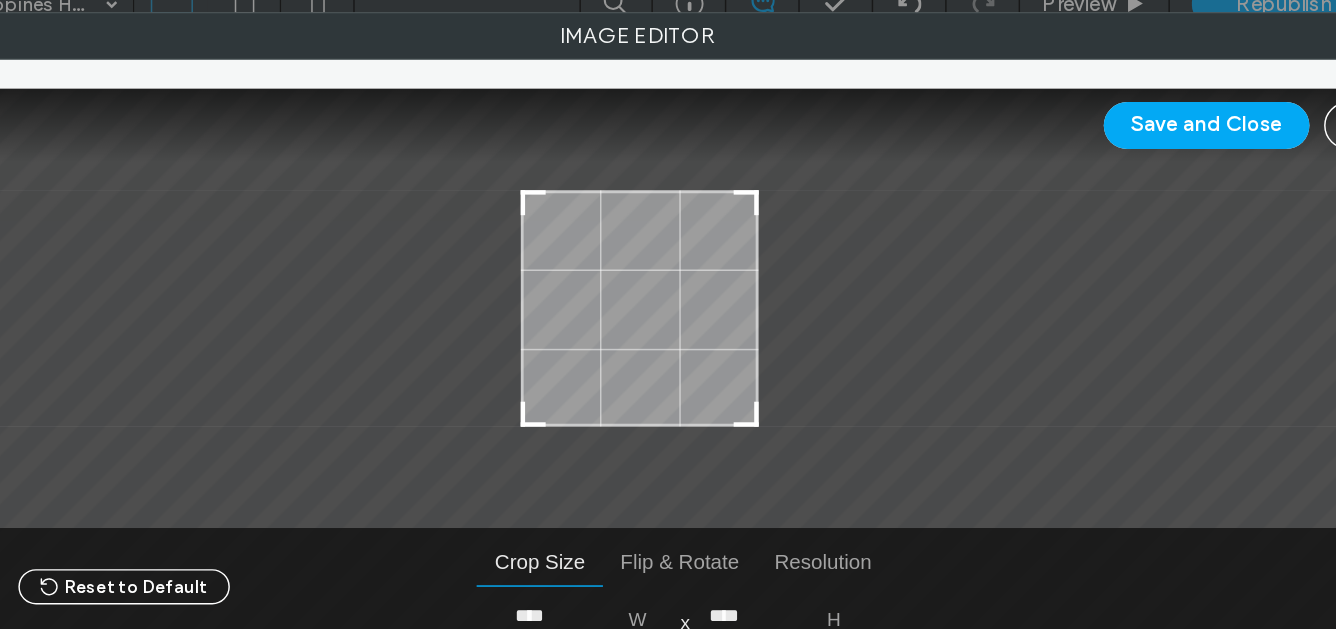 drag, startPoint x: 572, startPoint y: 135, endPoint x: 591, endPoint y: 154, distance: 26.870058 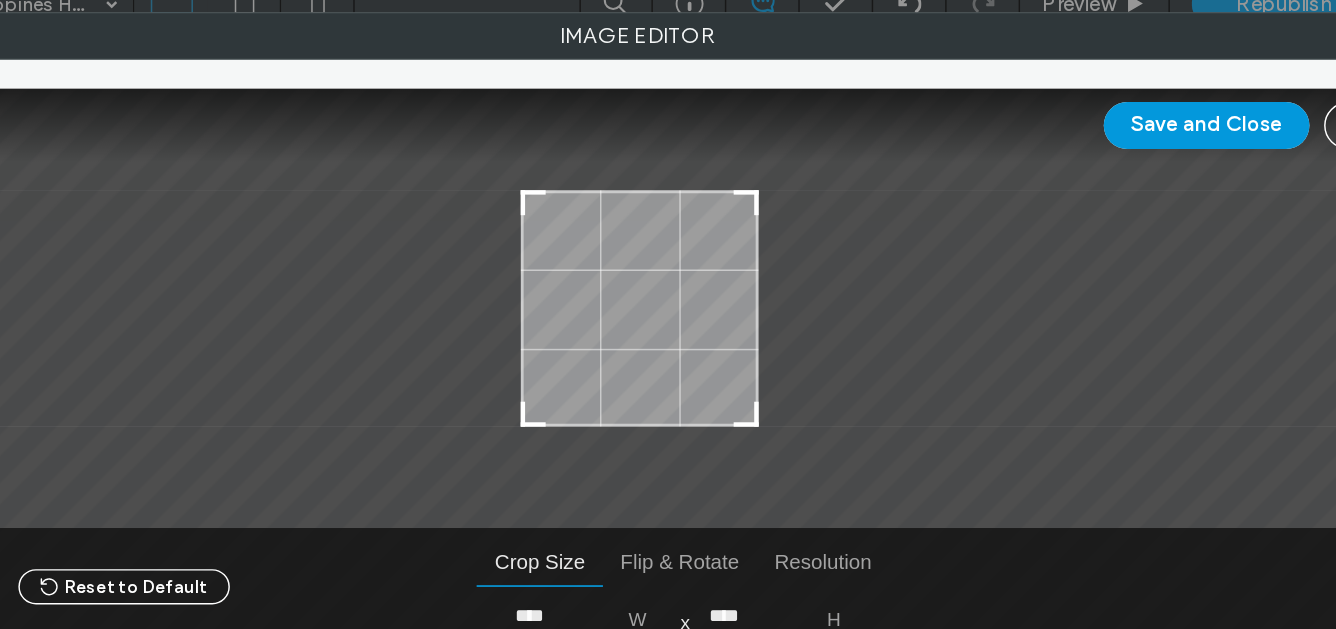 click on "Save and Close" at bounding box center [1055, 108] 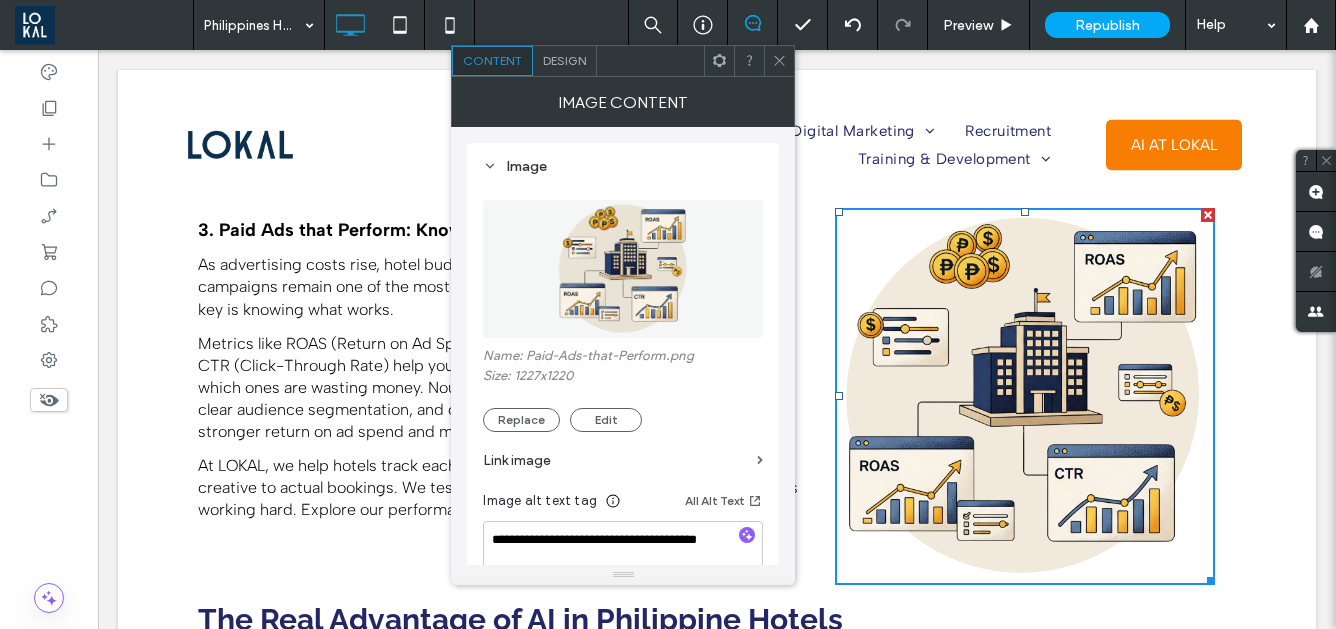 click 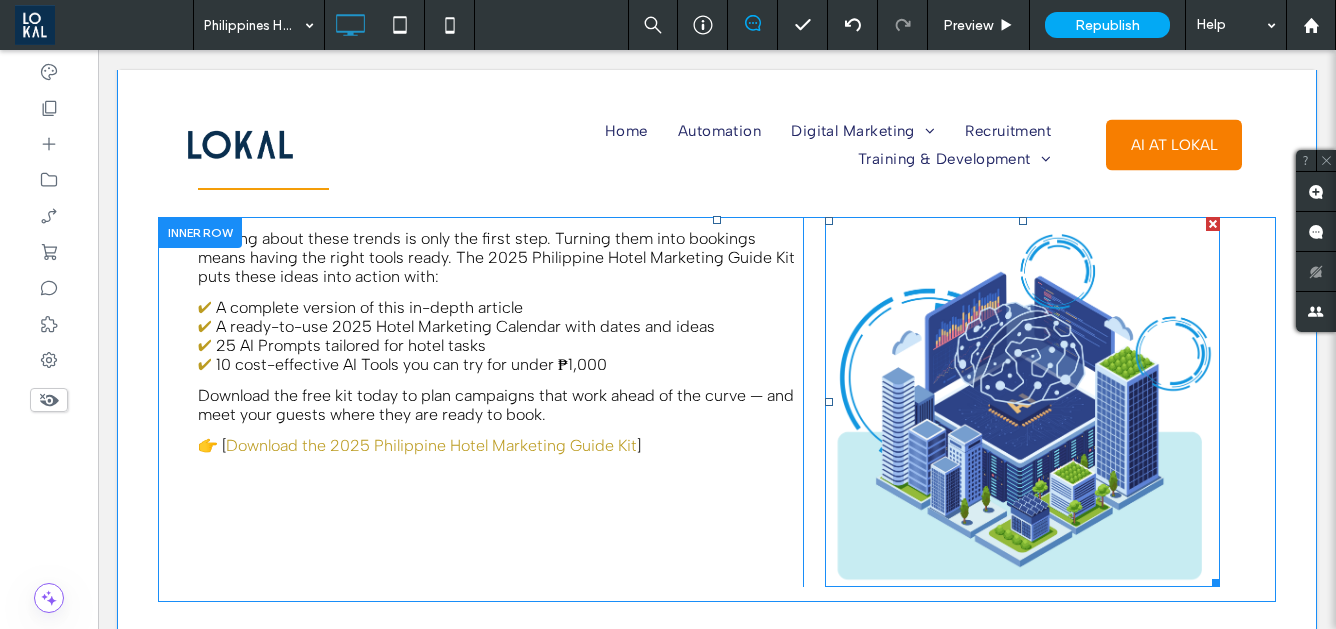 scroll, scrollTop: 3912, scrollLeft: 0, axis: vertical 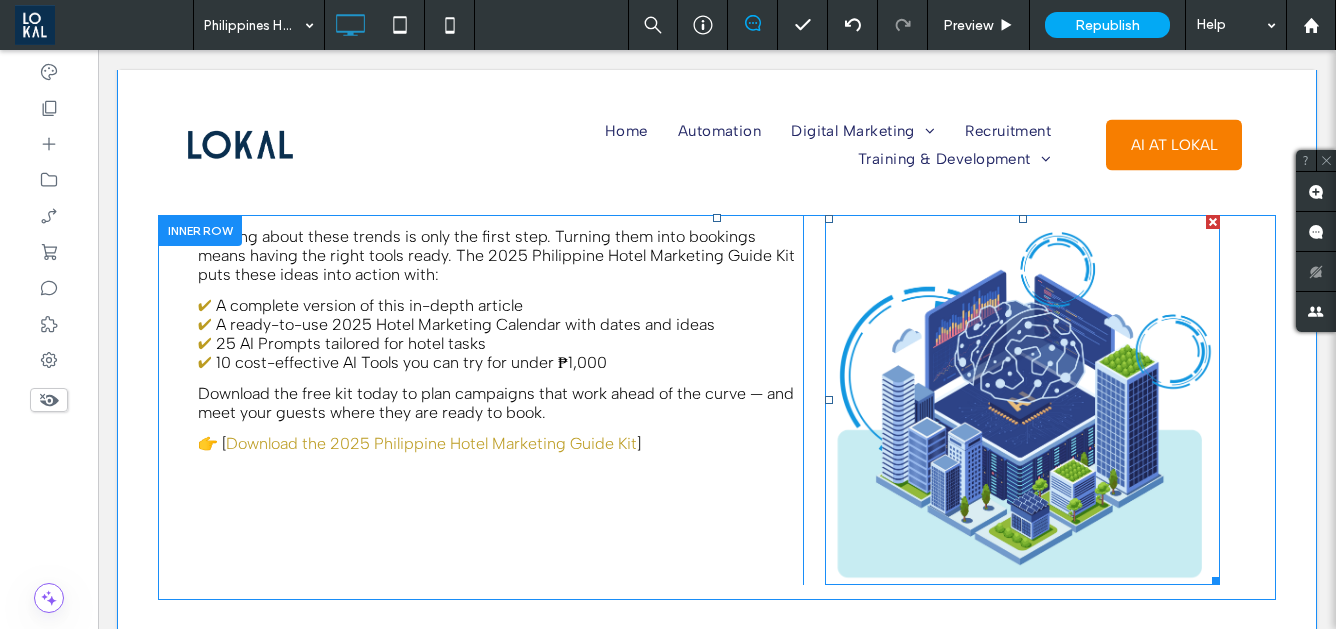 click at bounding box center [1022, 400] 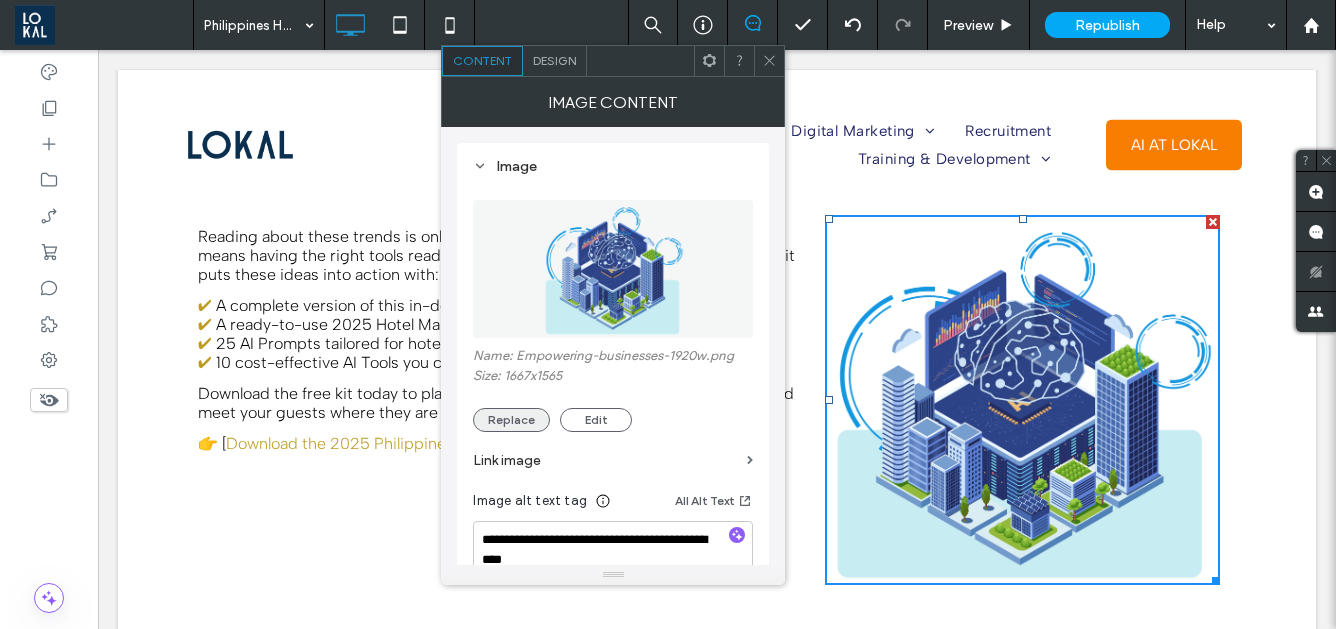 click on "Replace" at bounding box center (511, 420) 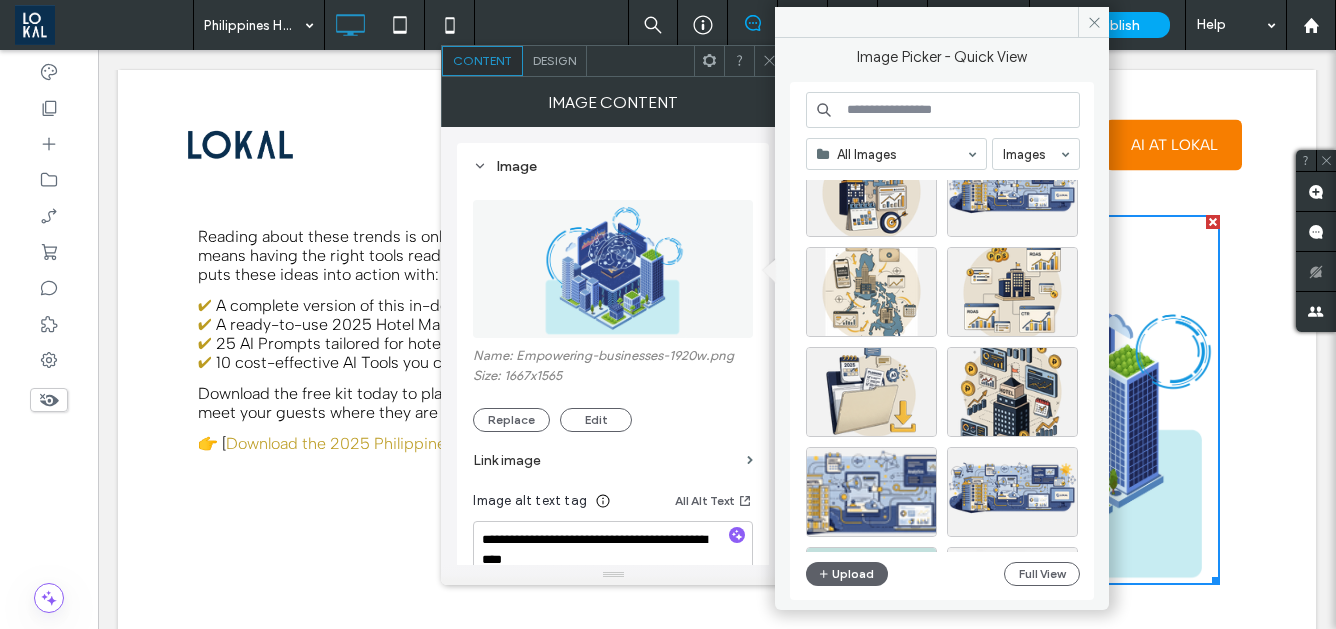 scroll, scrollTop: 367, scrollLeft: 0, axis: vertical 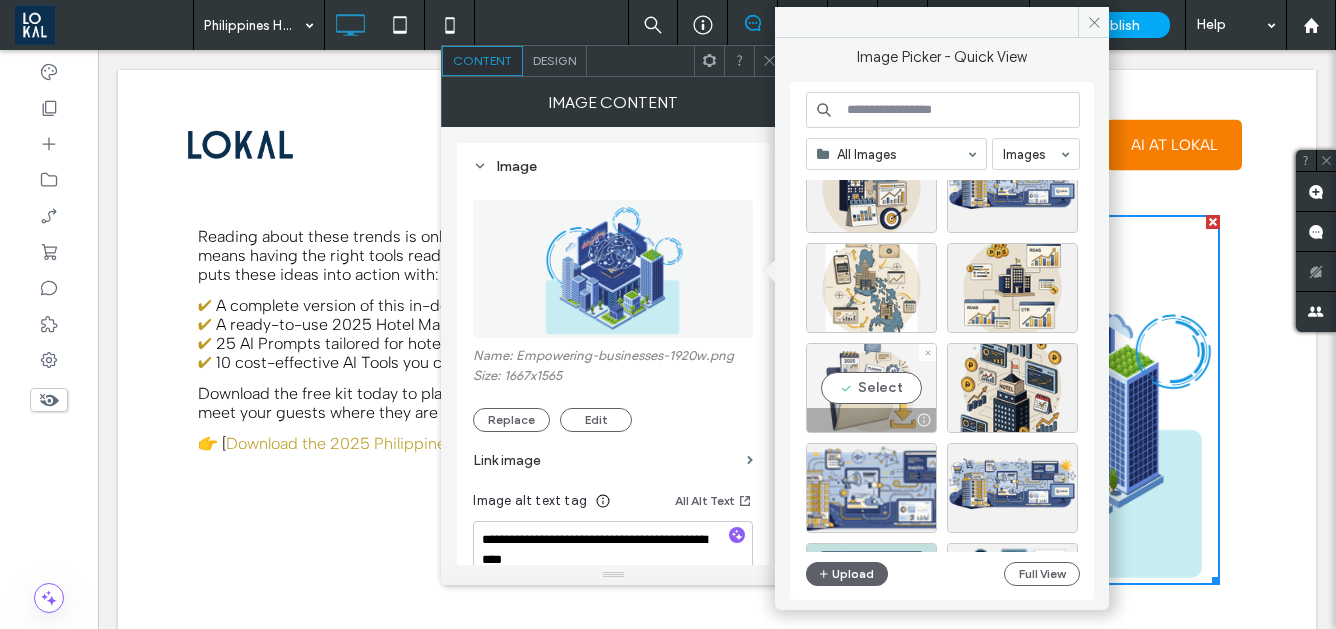click on "Select" at bounding box center [871, 388] 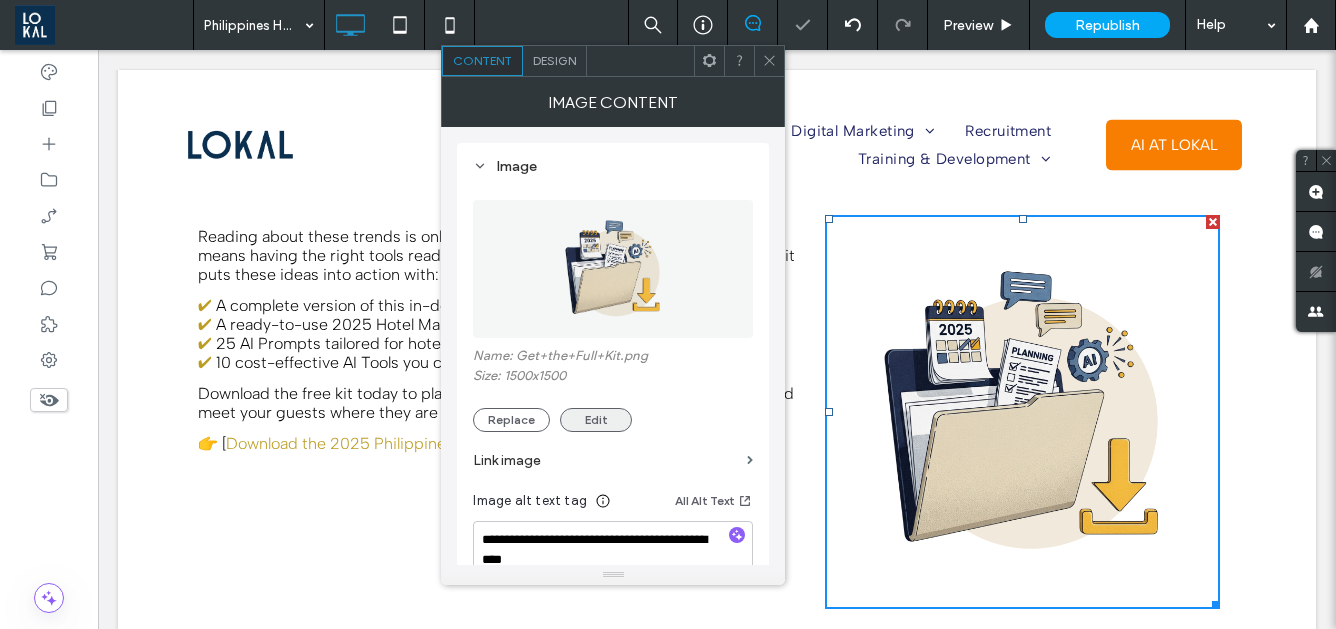 click on "Edit" at bounding box center (596, 420) 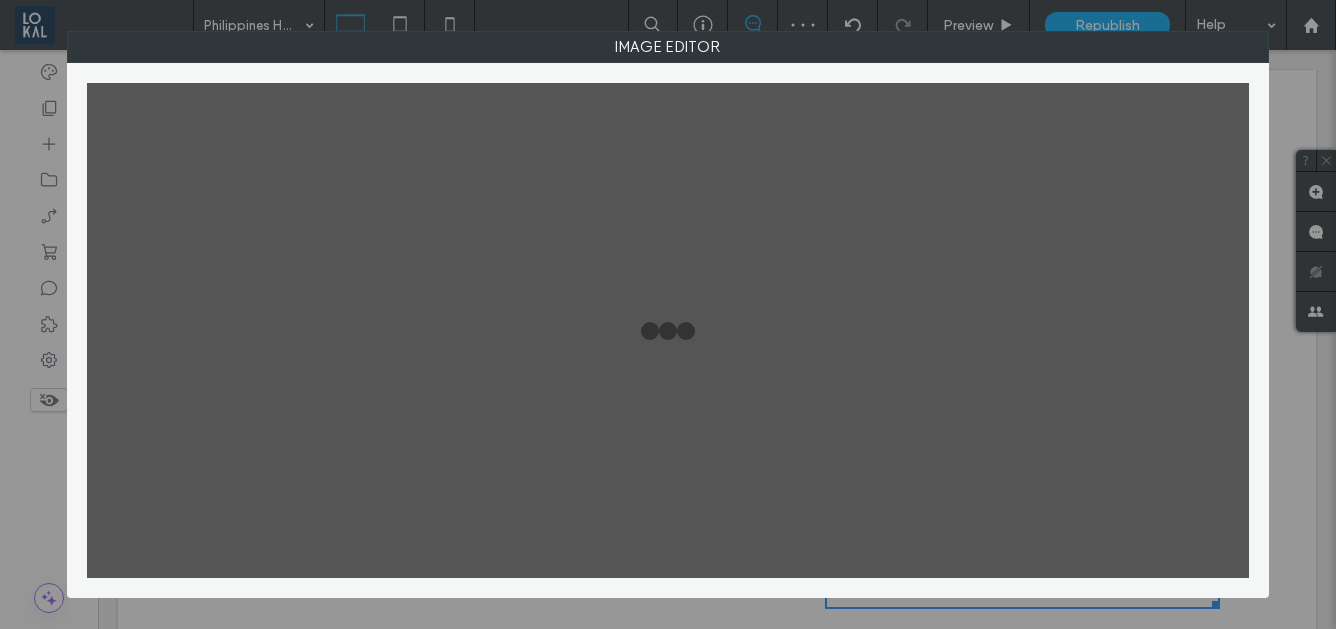 click at bounding box center (668, 330) 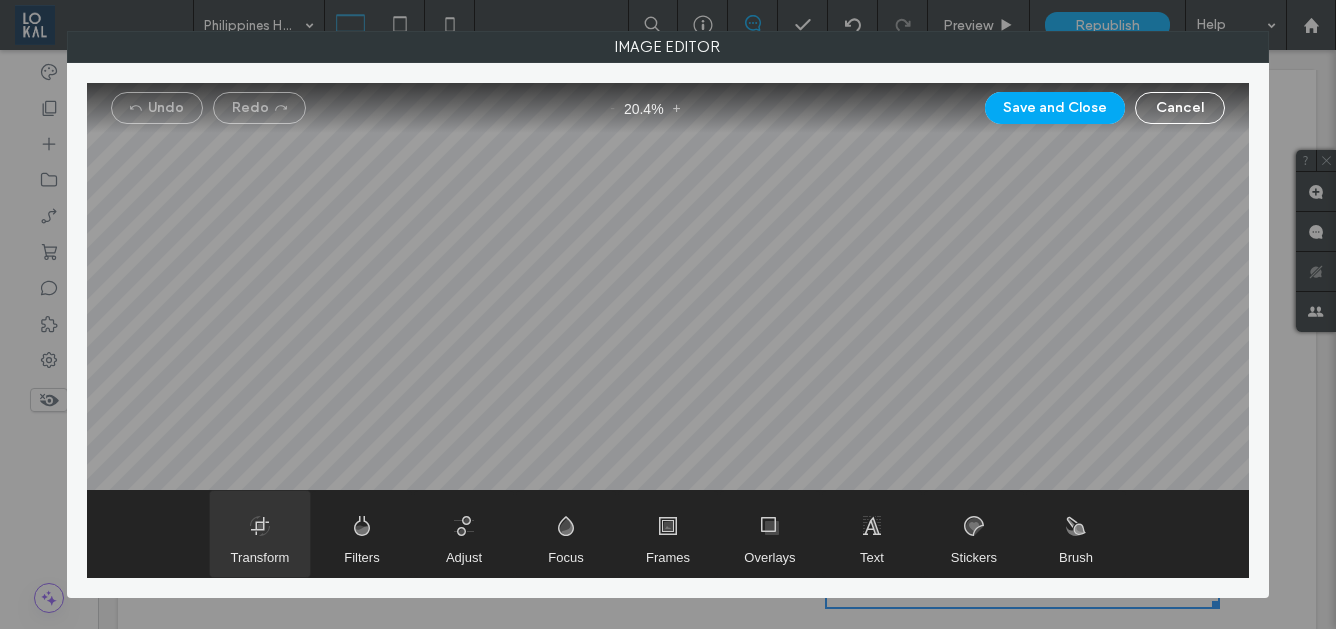 click at bounding box center (260, 534) 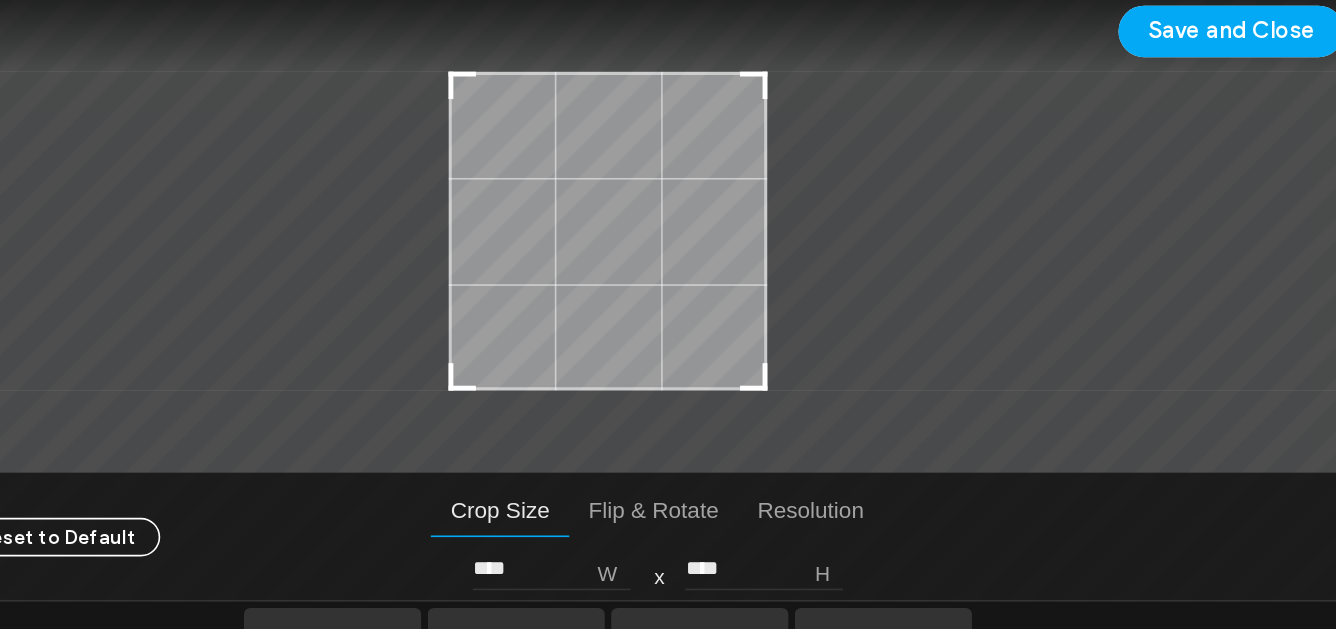 type on "****" 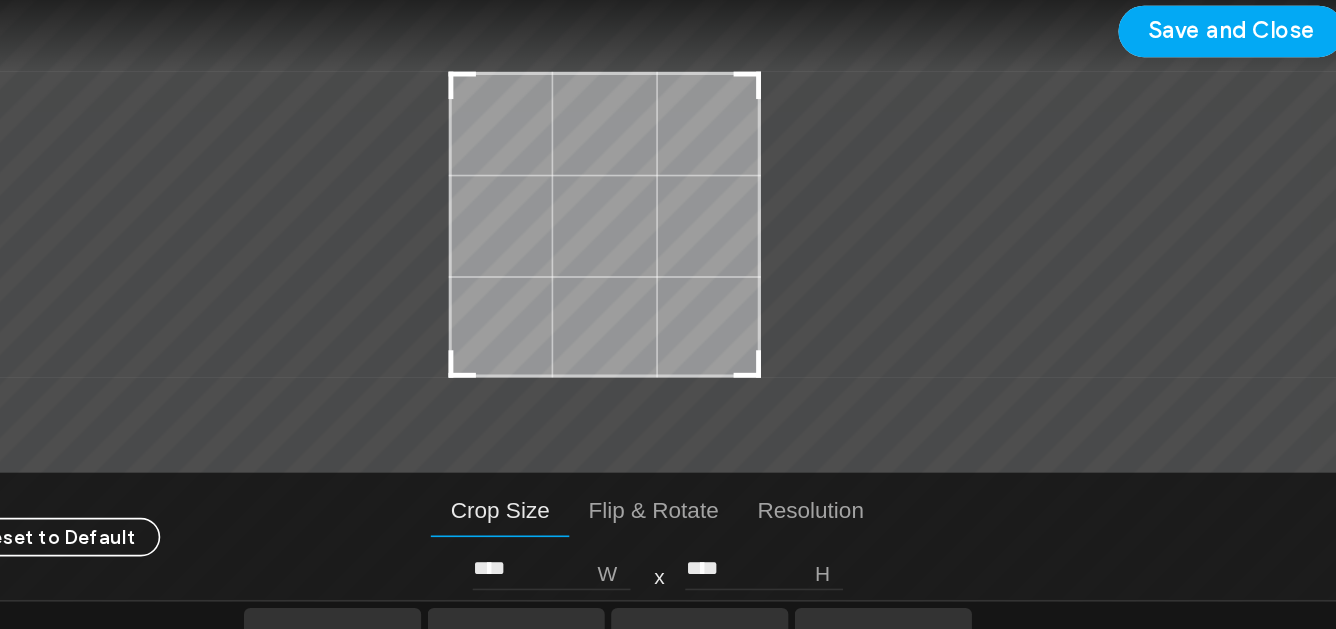 type on "****" 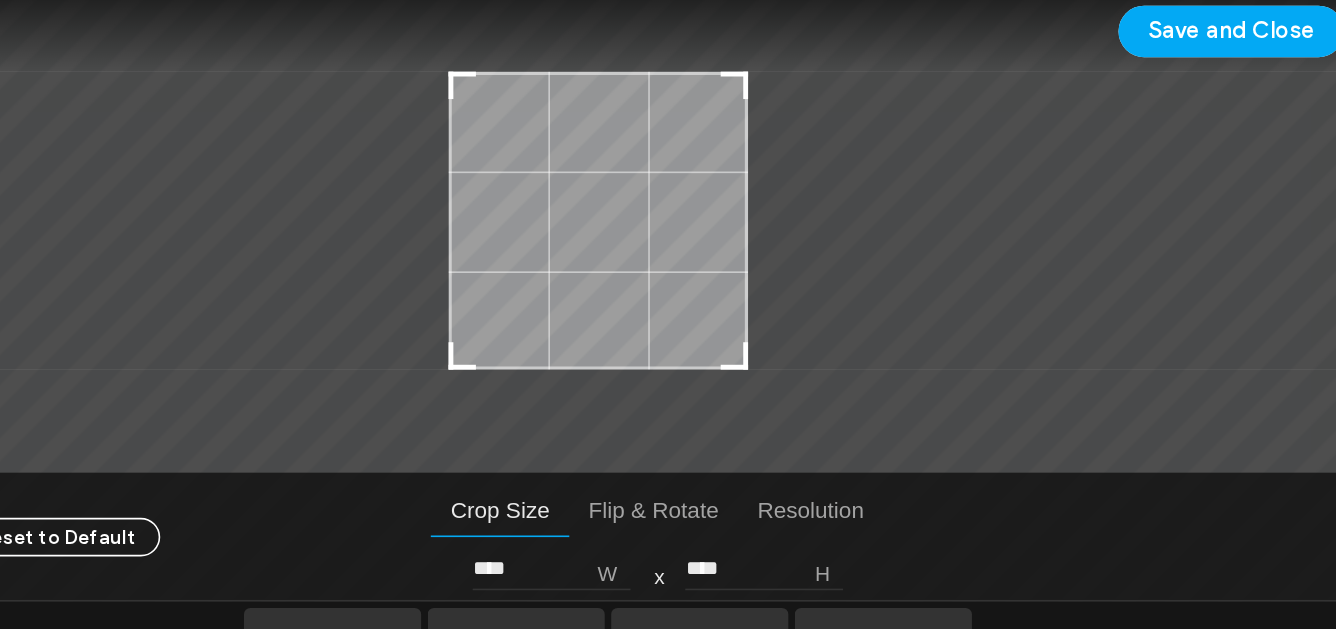 type on "****" 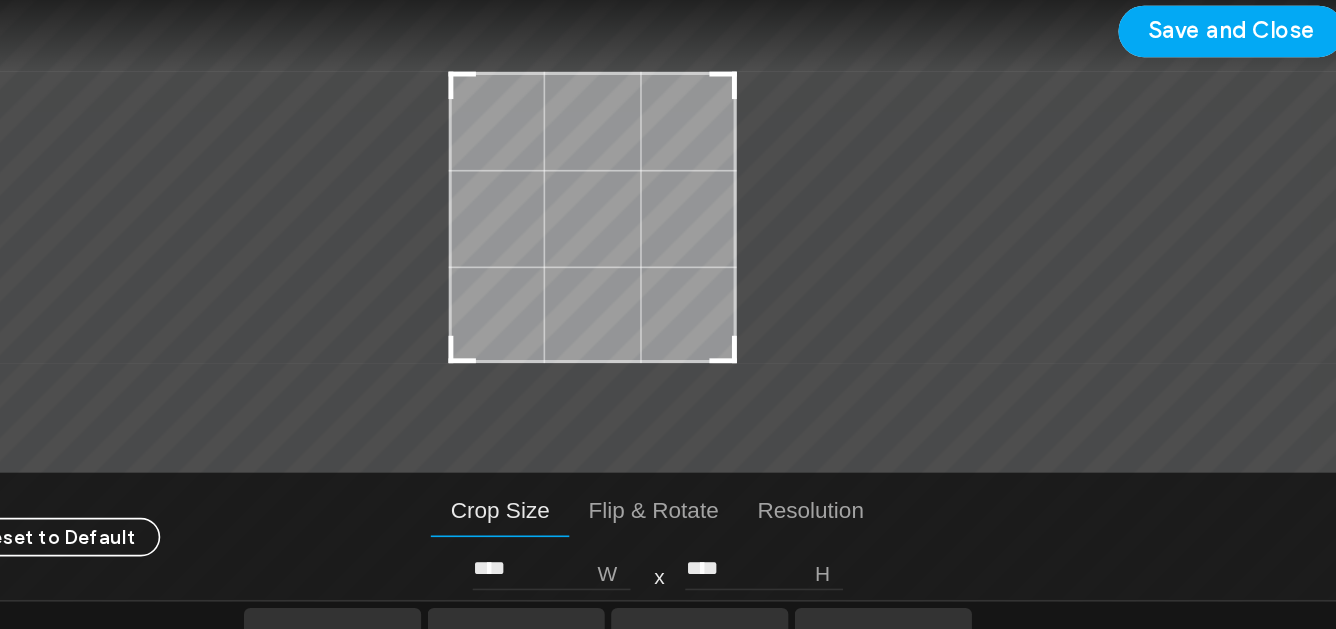 type on "****" 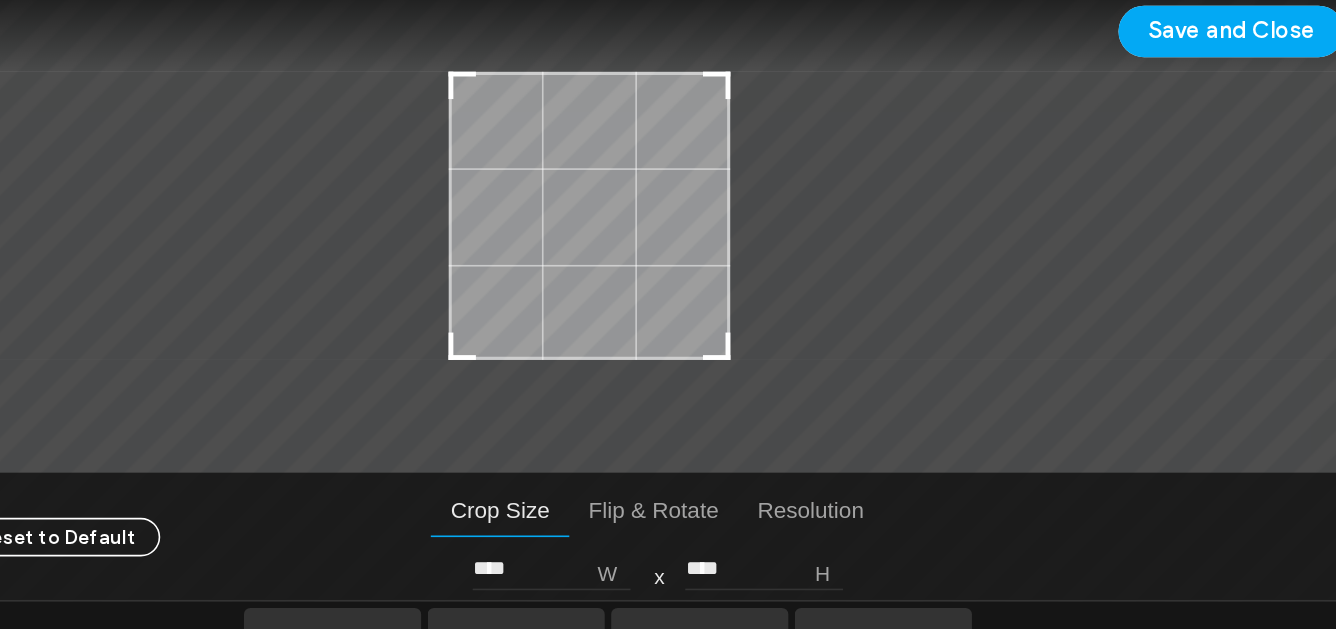 type on "****" 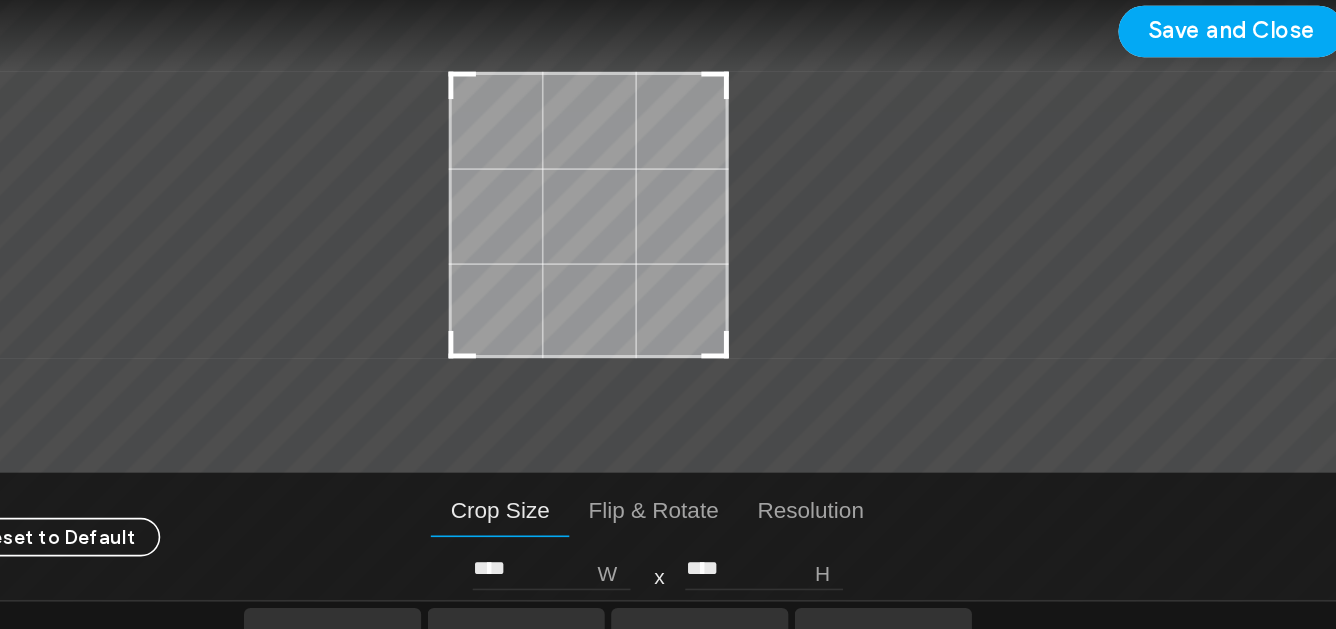 type on "****" 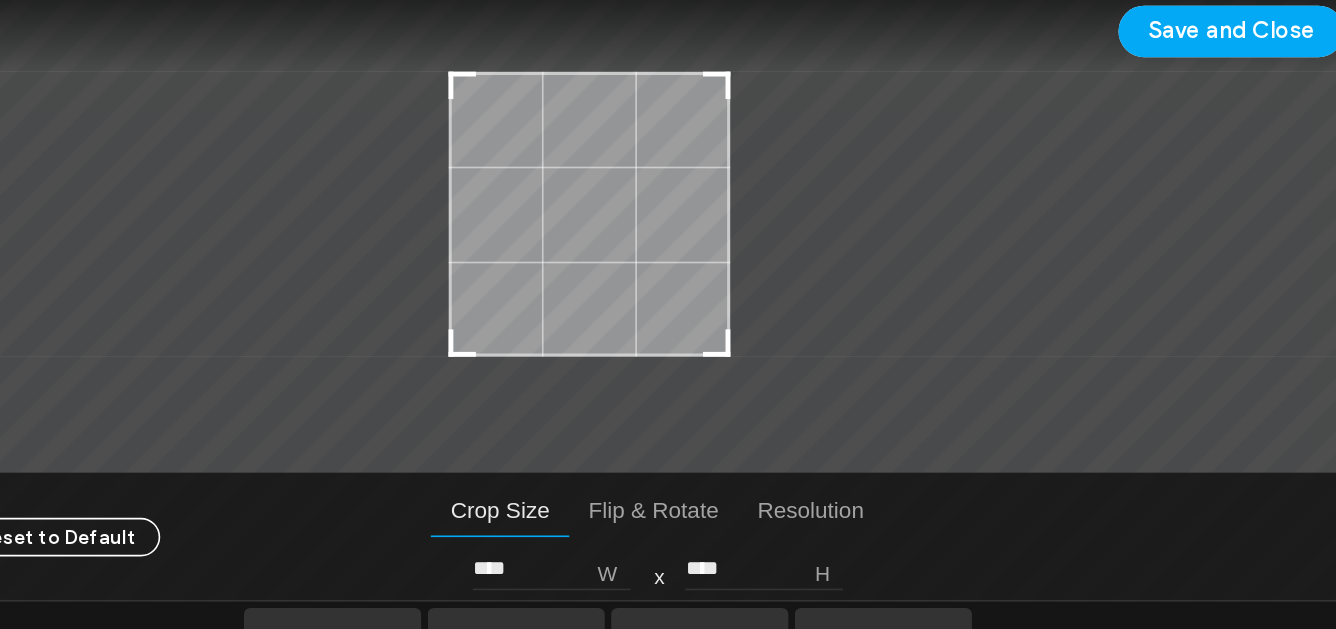 type on "****" 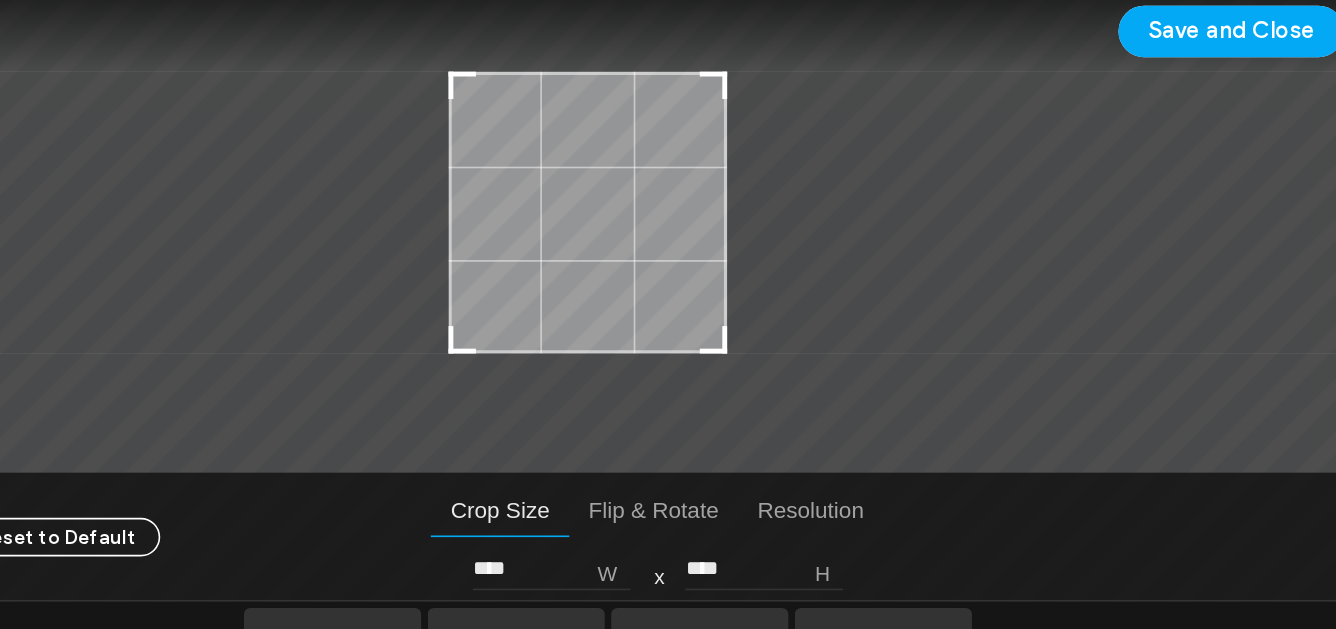 type on "****" 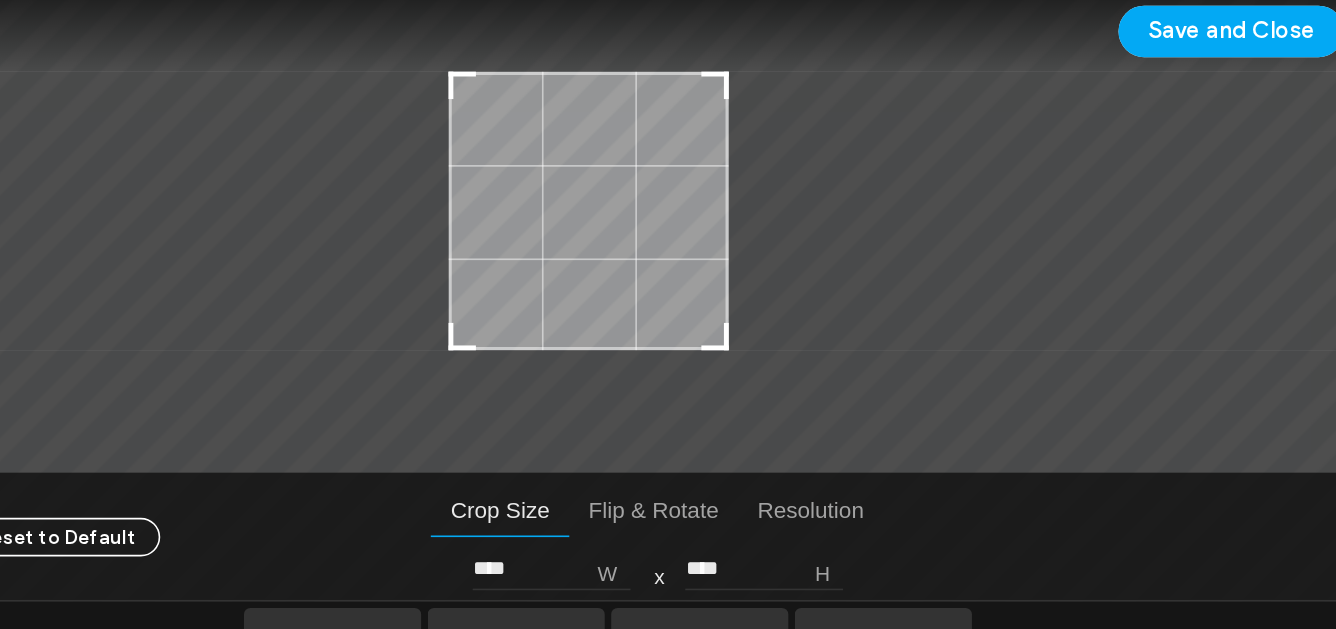 drag, startPoint x: 763, startPoint y: 328, endPoint x: 740, endPoint y: 303, distance: 33.970577 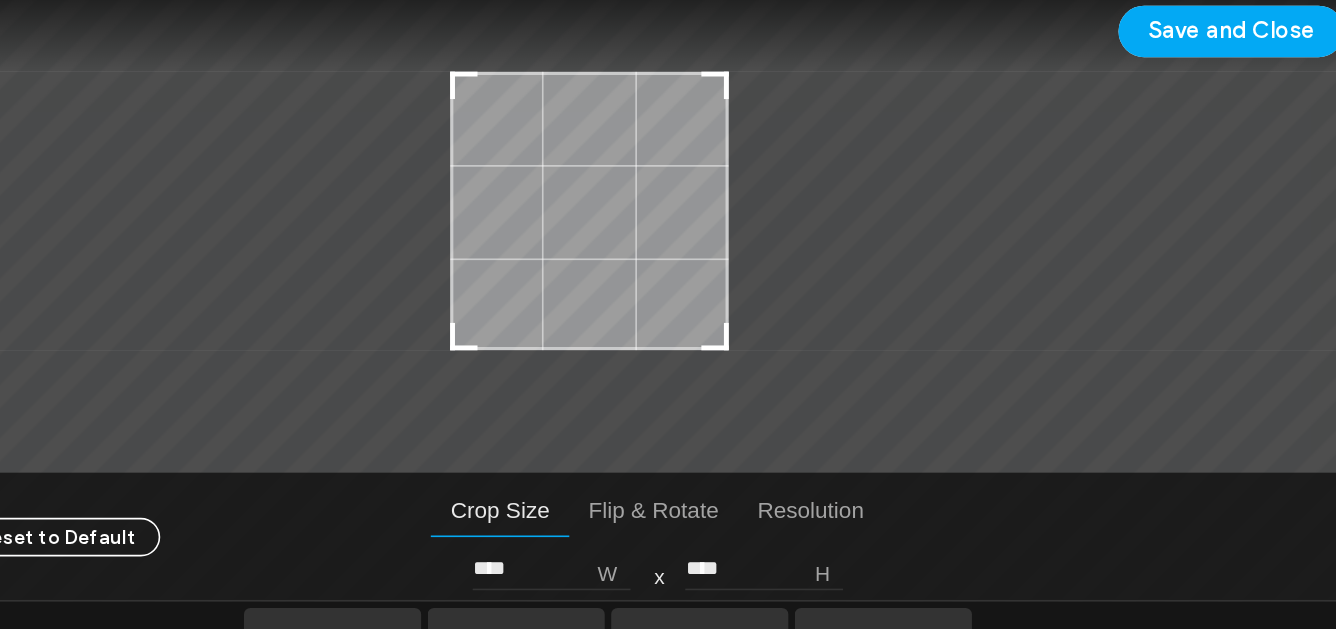 type on "****" 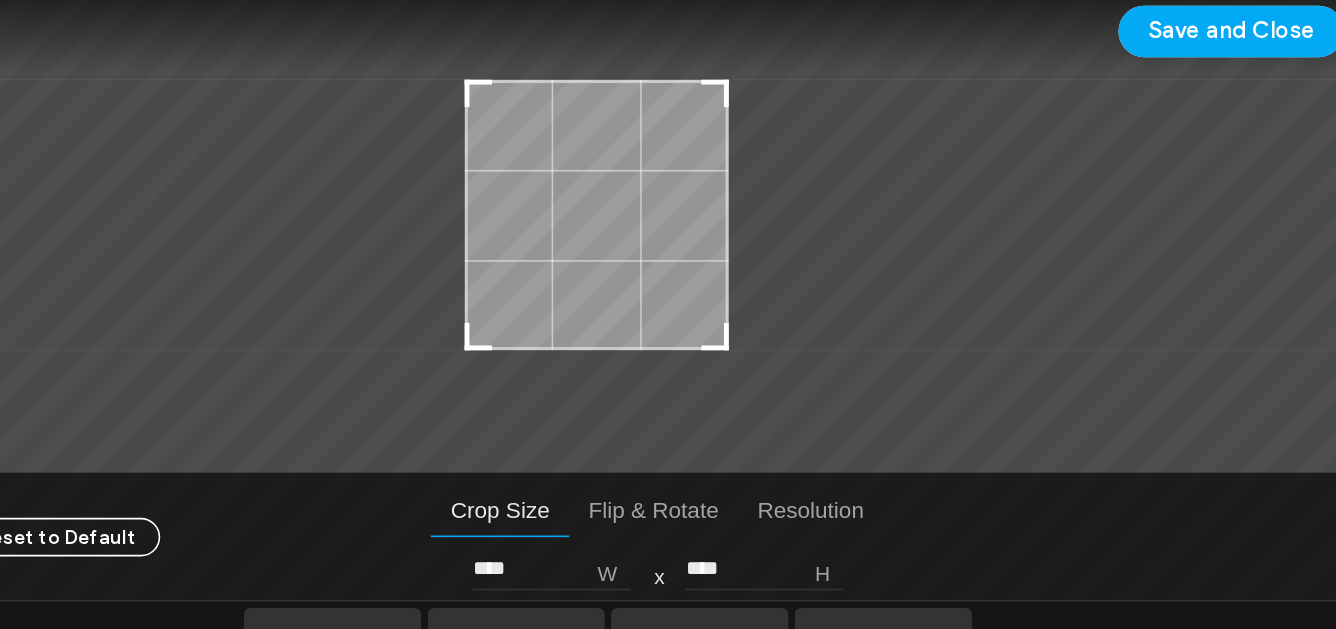 type on "****" 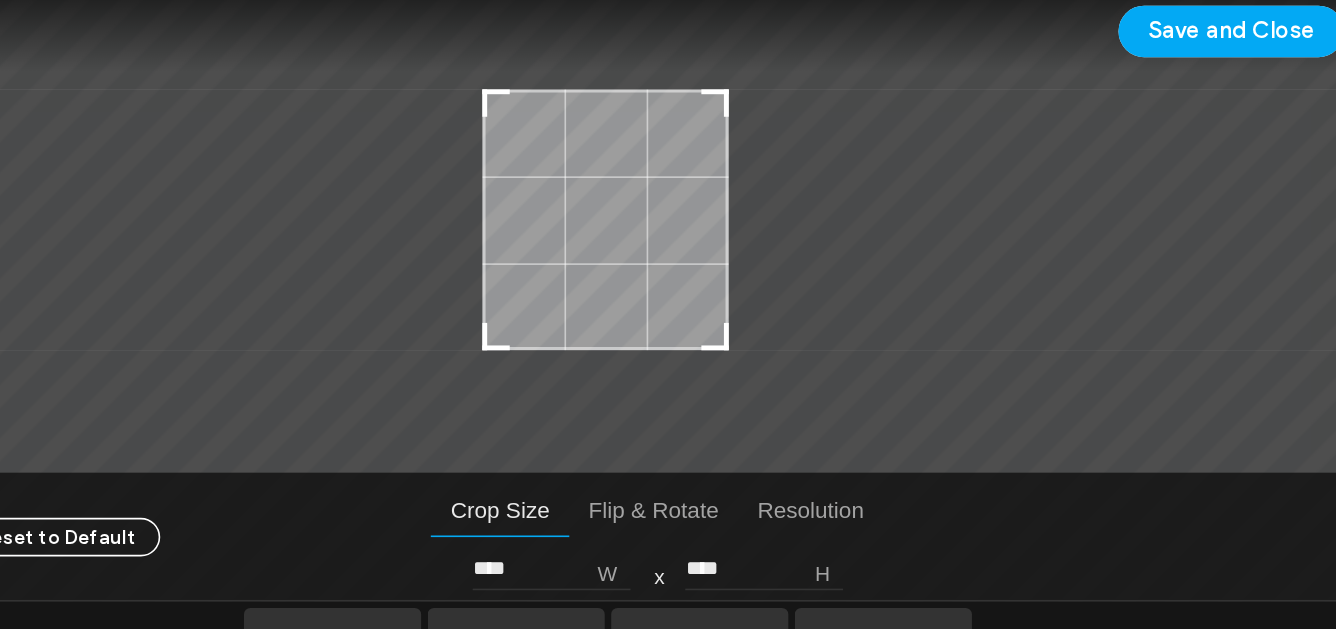 type on "****" 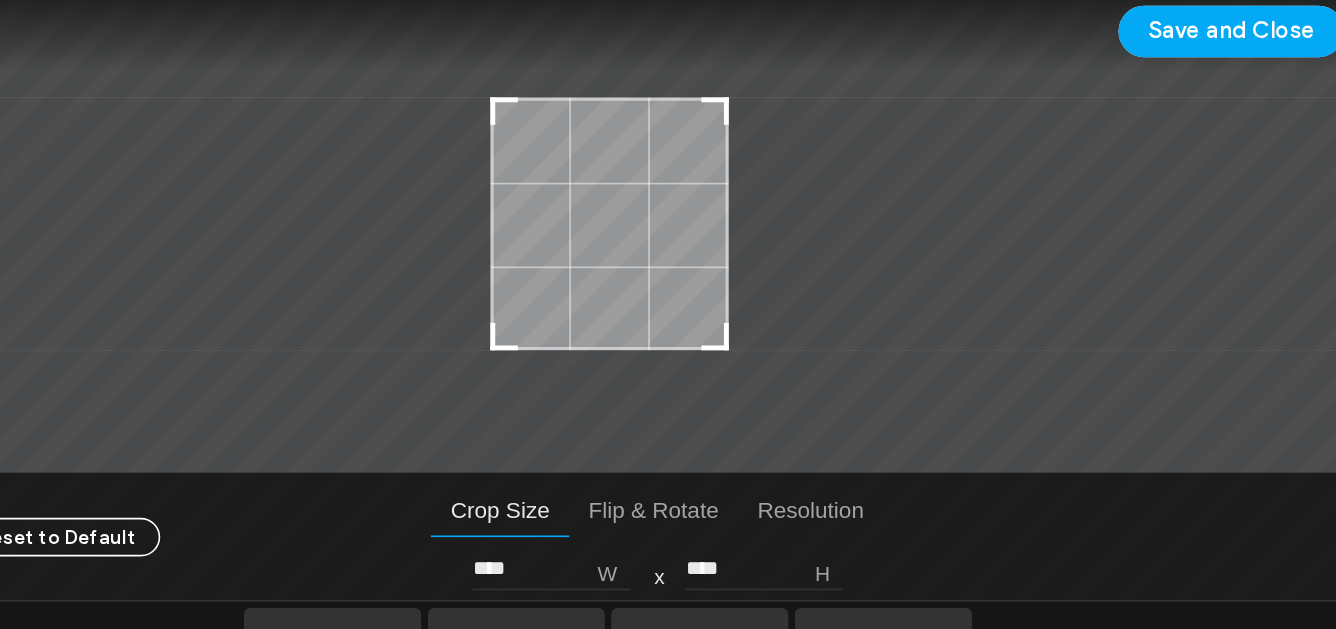 type on "****" 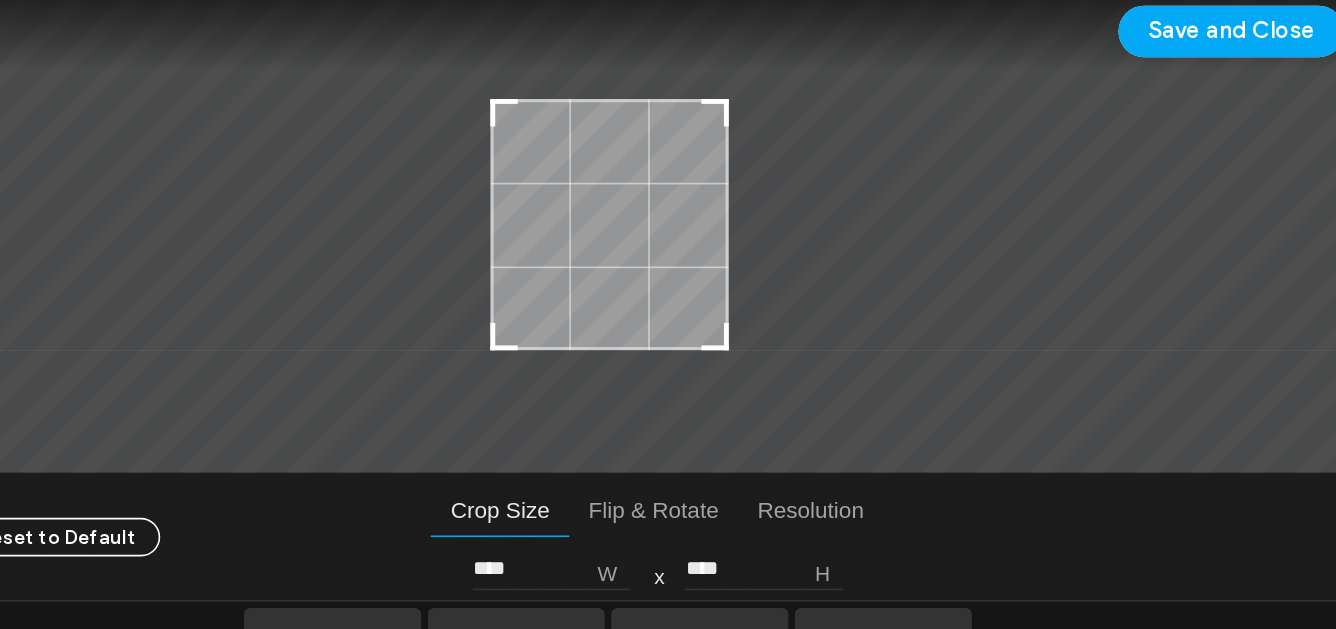 type on "****" 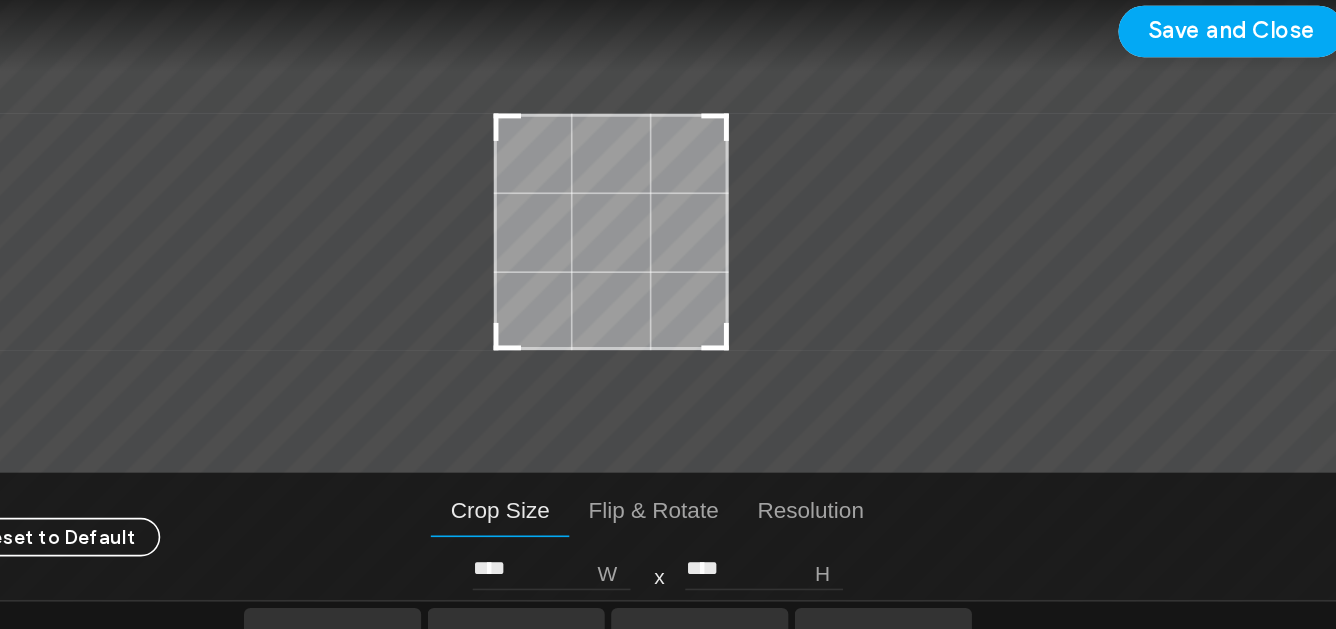 type on "****" 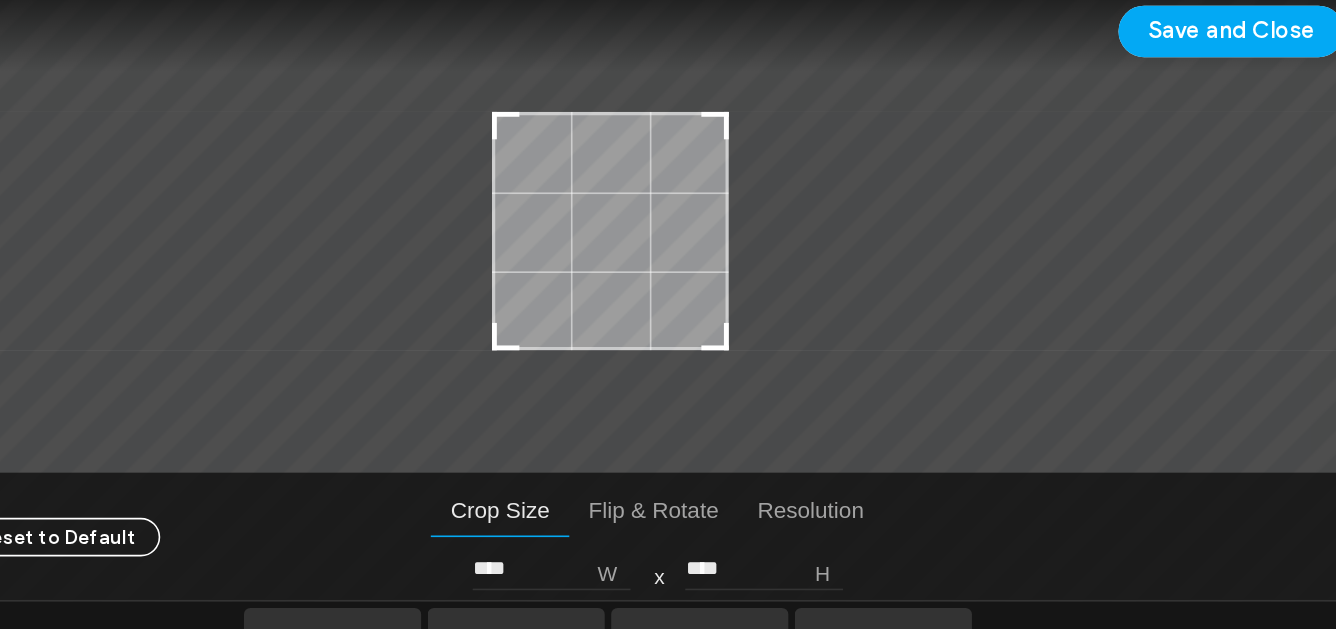 type on "****" 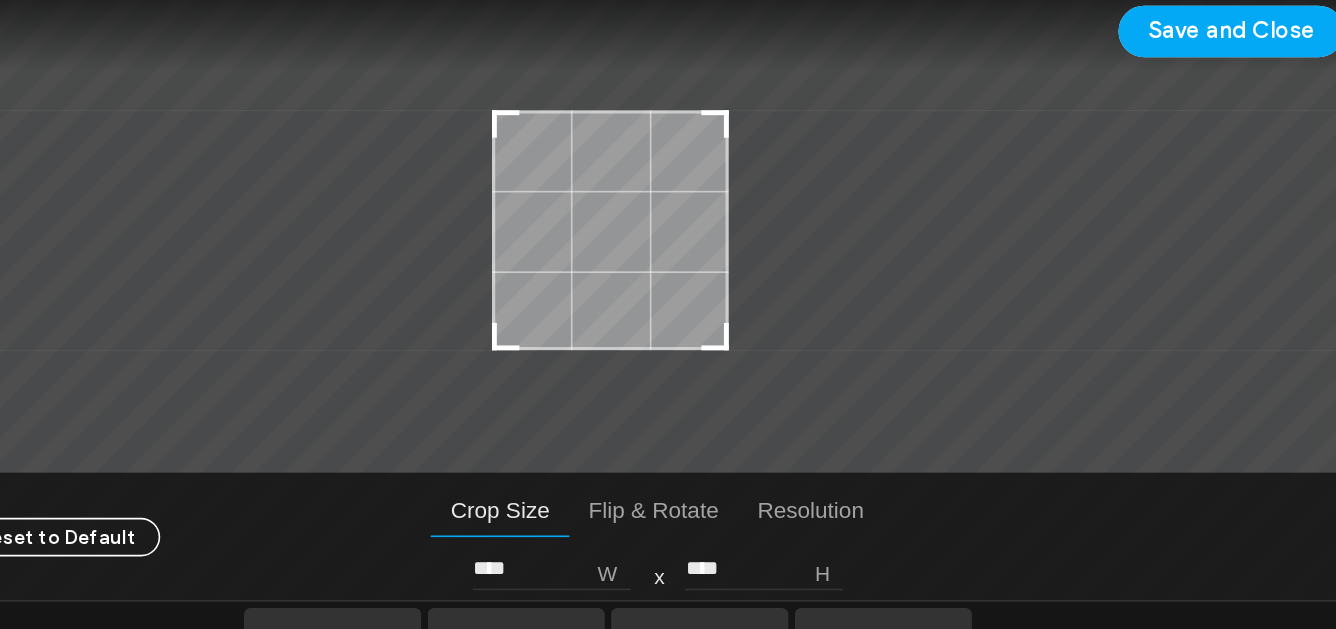 drag, startPoint x: 570, startPoint y: 135, endPoint x: 596, endPoint y: 159, distance: 35.383614 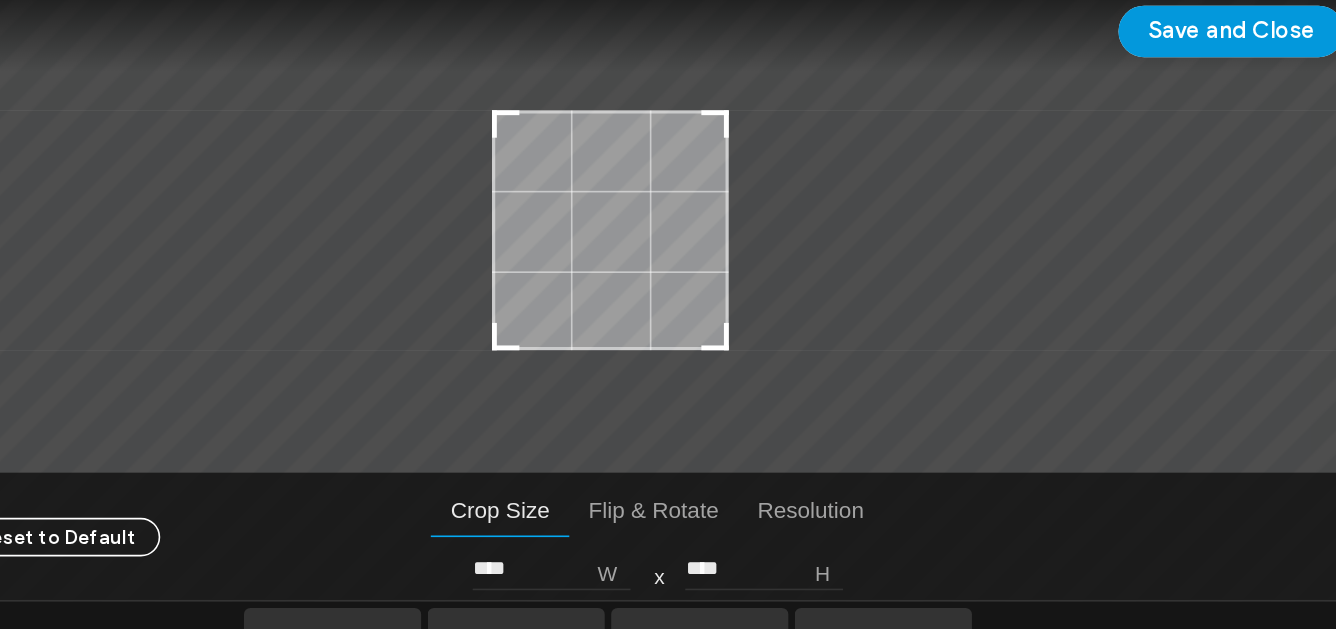 click on "Save and Close" at bounding box center (1055, 108) 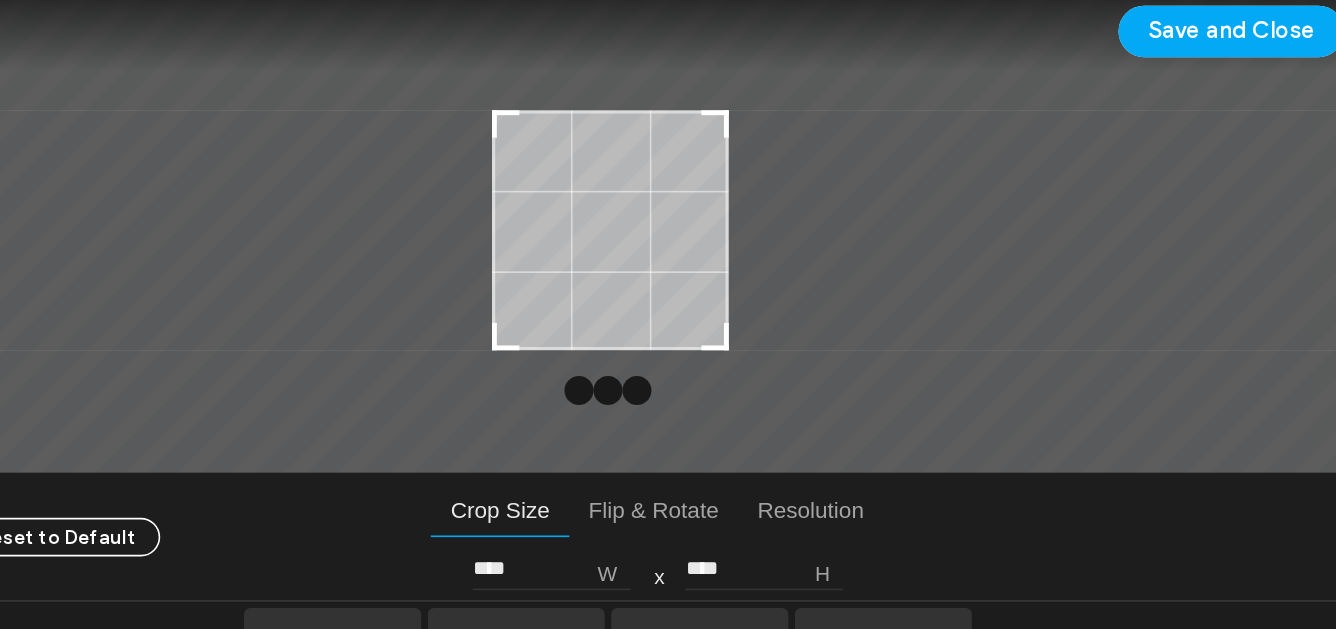 click at bounding box center (996, 231) 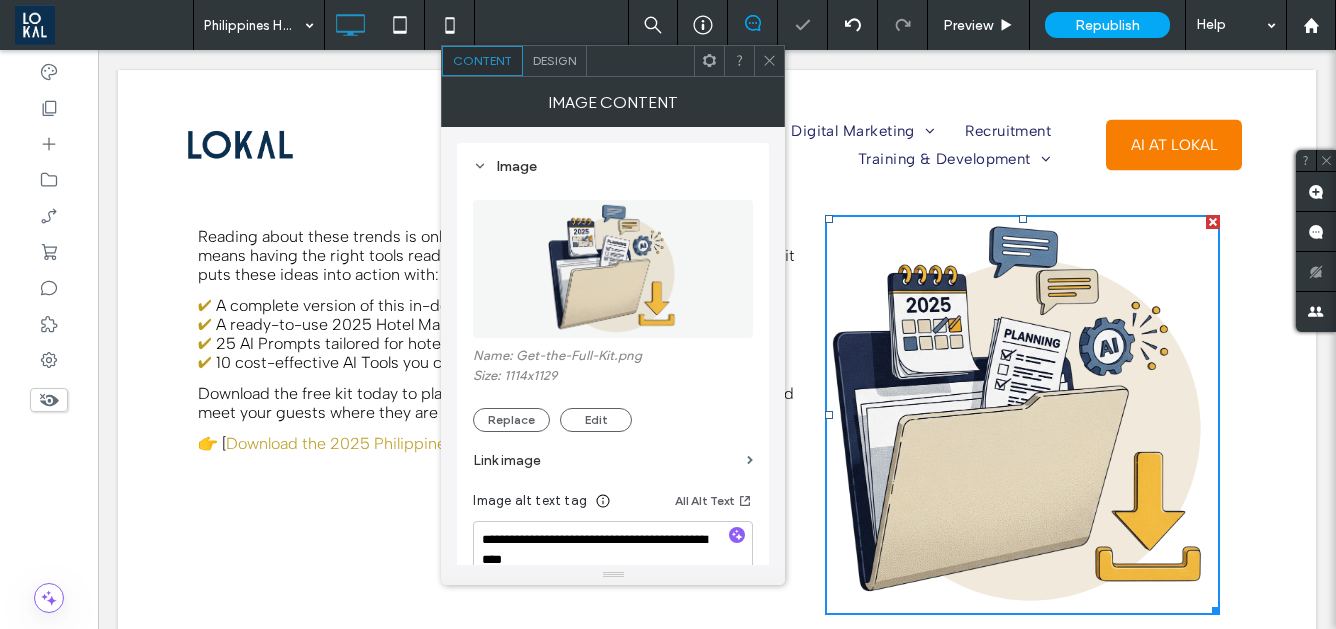 click 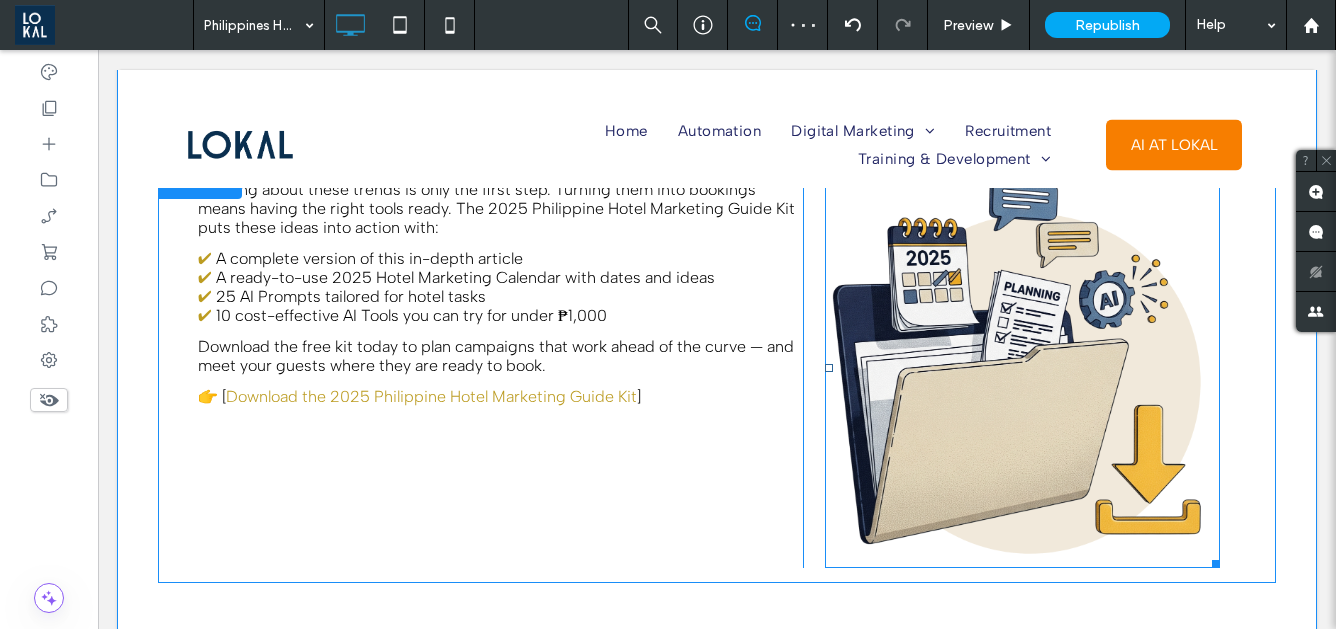 scroll, scrollTop: 3961, scrollLeft: 0, axis: vertical 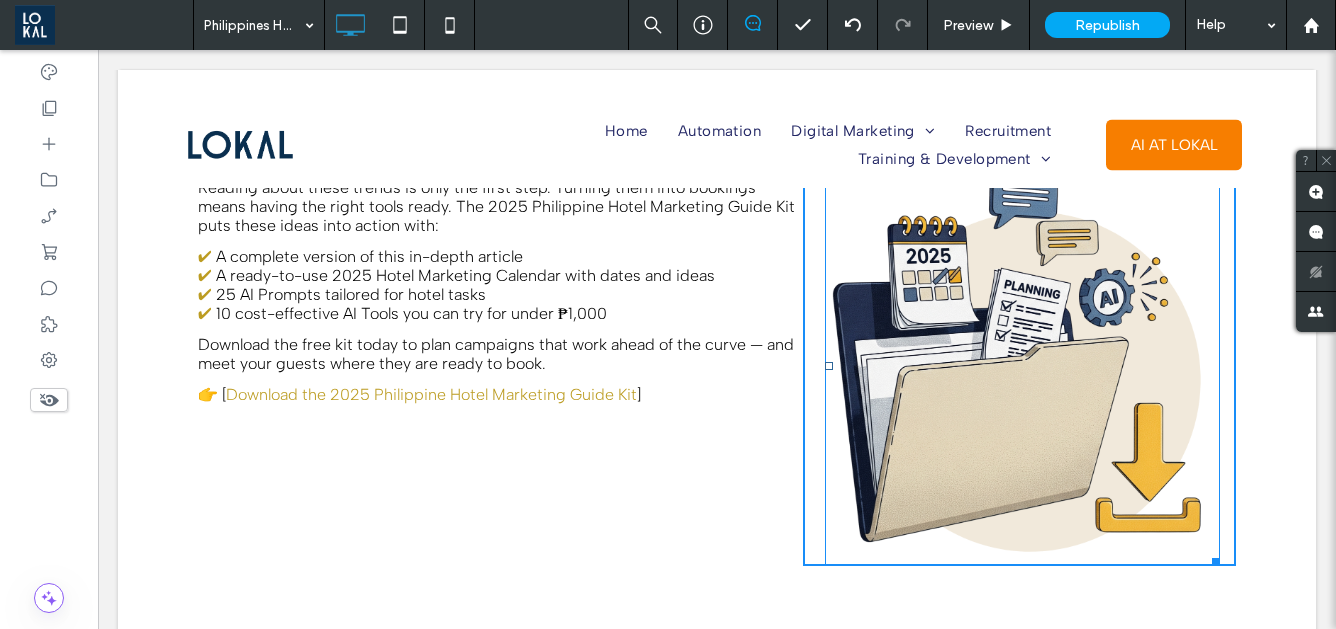 drag, startPoint x: 1216, startPoint y: 560, endPoint x: 1155, endPoint y: 490, distance: 92.84934 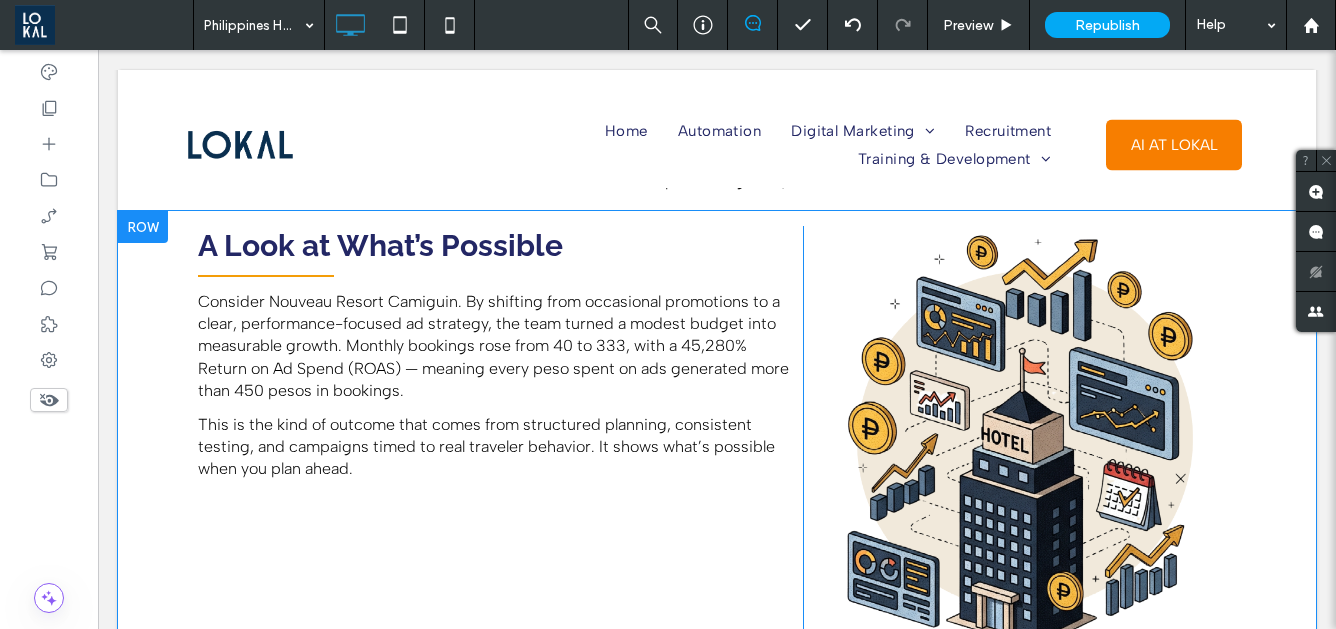 scroll, scrollTop: 1076, scrollLeft: 0, axis: vertical 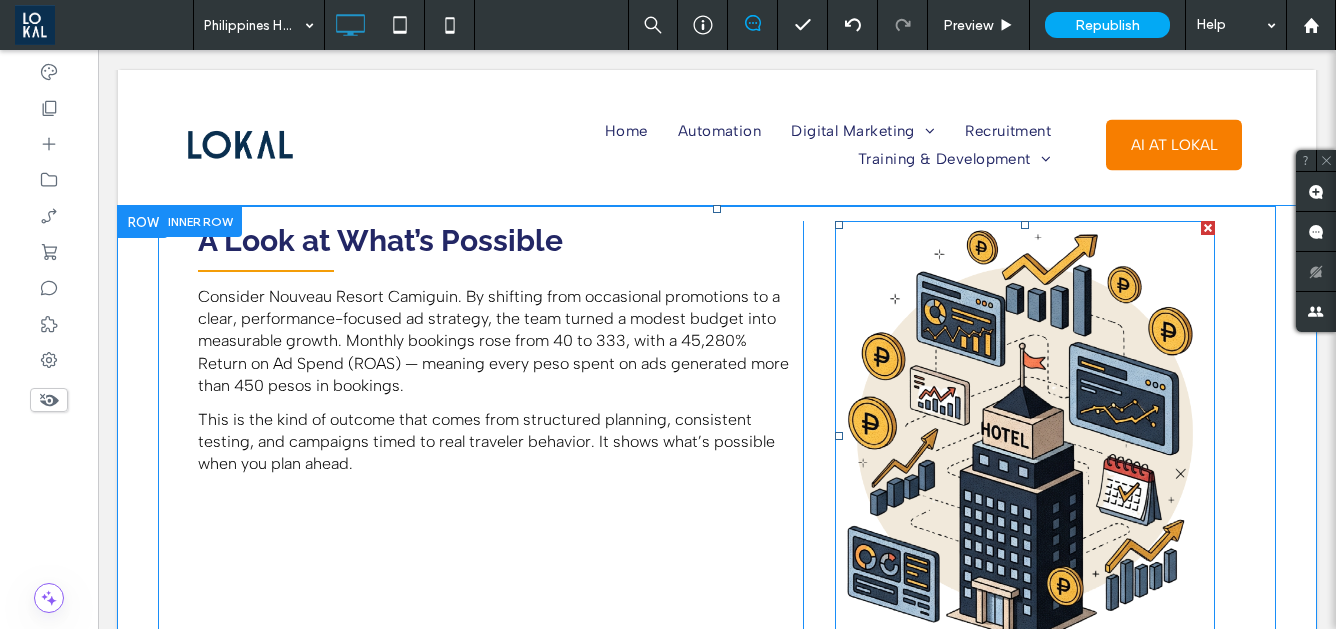click at bounding box center (1024, 435) 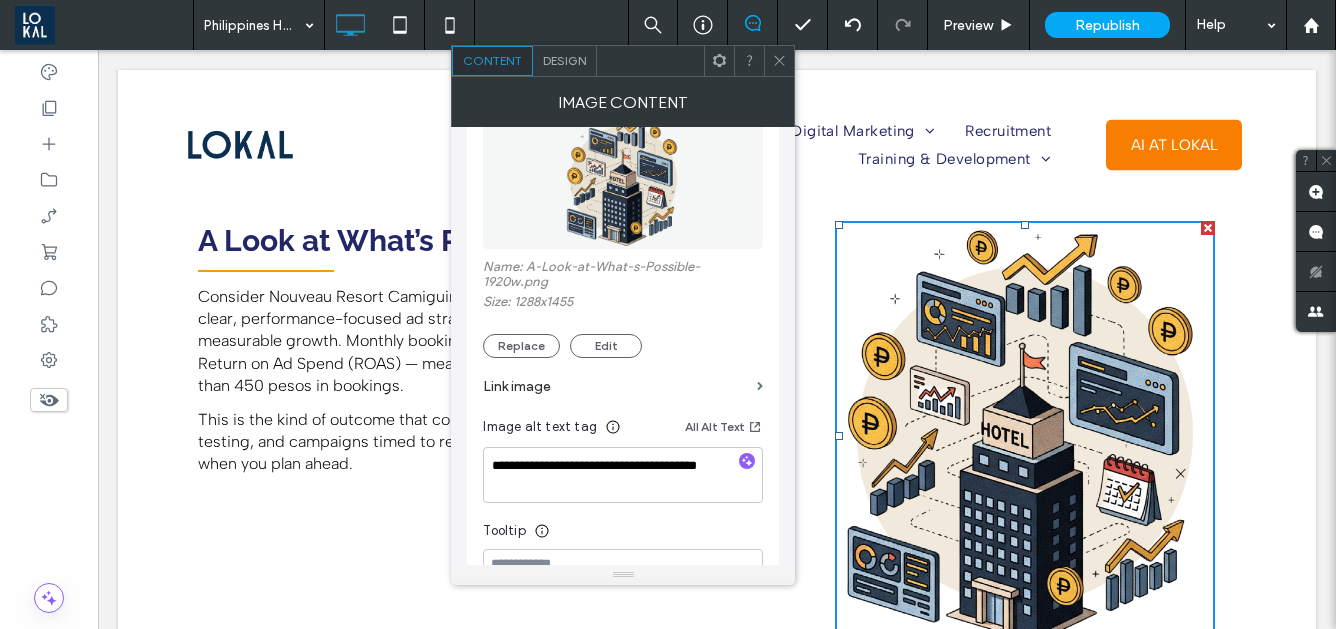 scroll, scrollTop: 106, scrollLeft: 0, axis: vertical 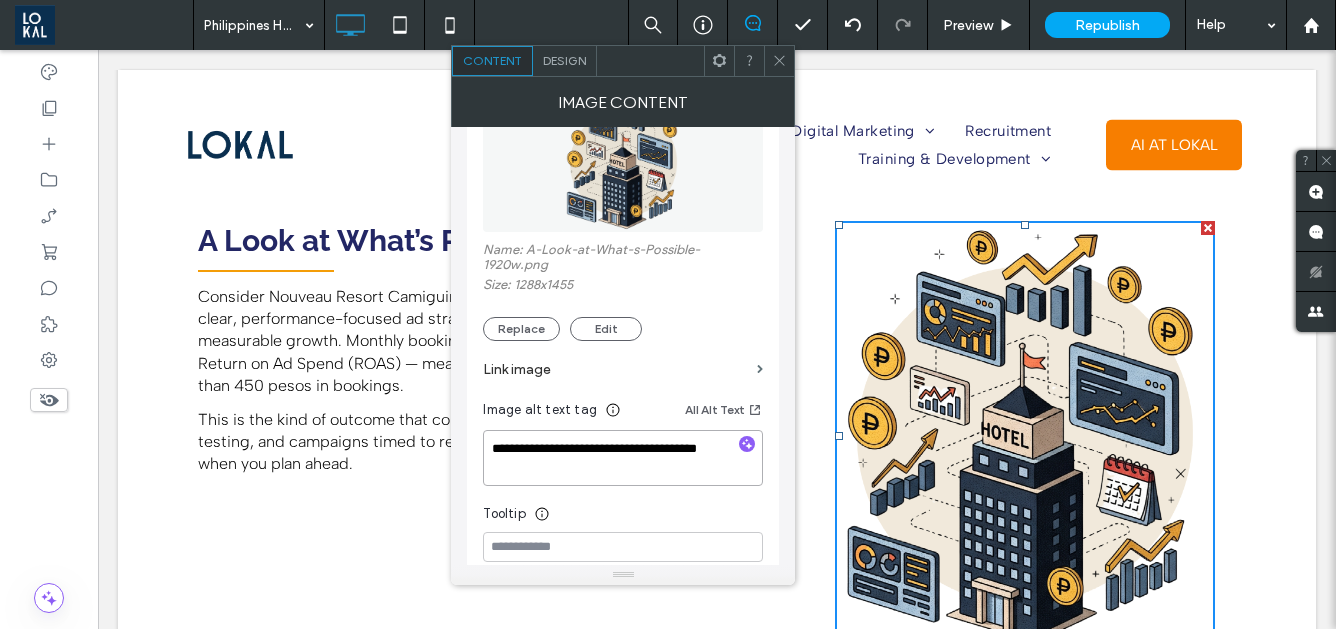 drag, startPoint x: 567, startPoint y: 467, endPoint x: 464, endPoint y: 442, distance: 105.99056 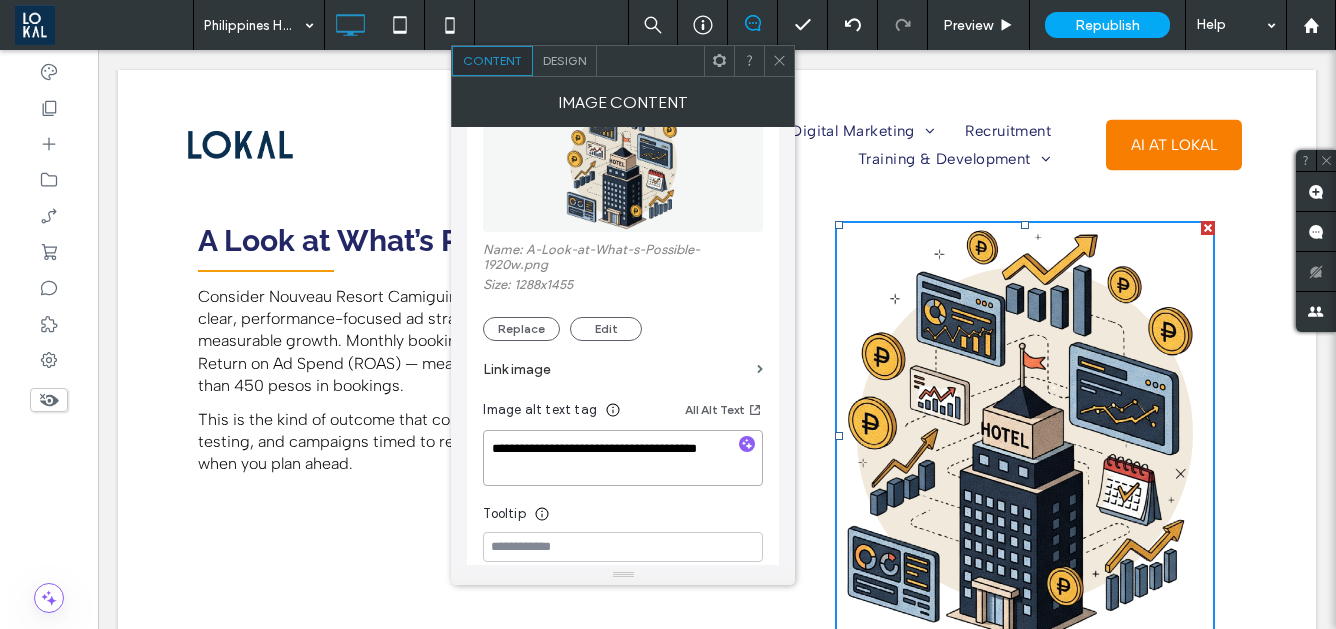 click on "**********" at bounding box center [623, 346] 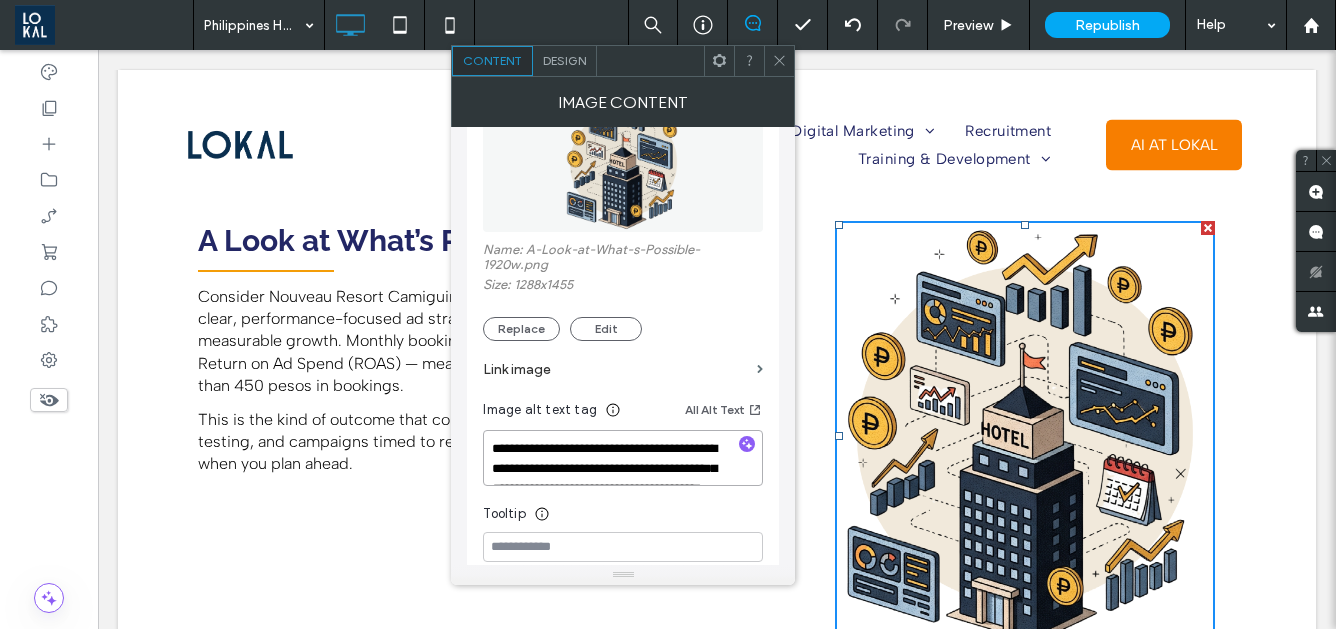 scroll, scrollTop: 2, scrollLeft: 0, axis: vertical 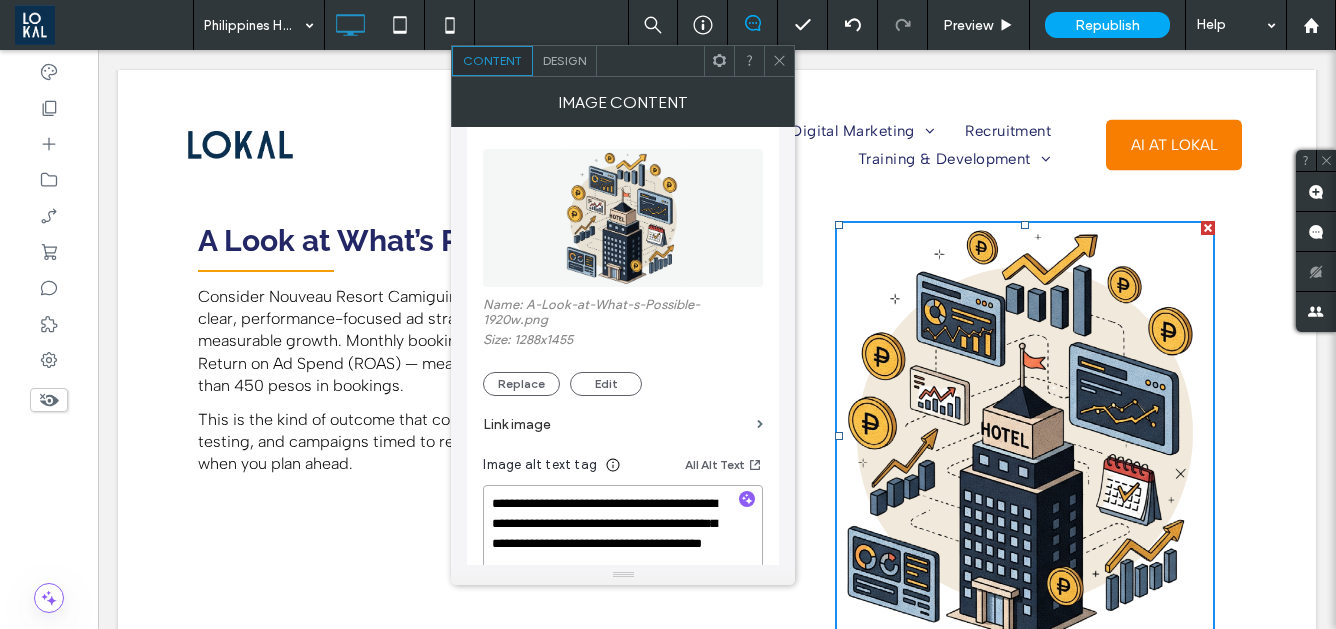 type on "**********" 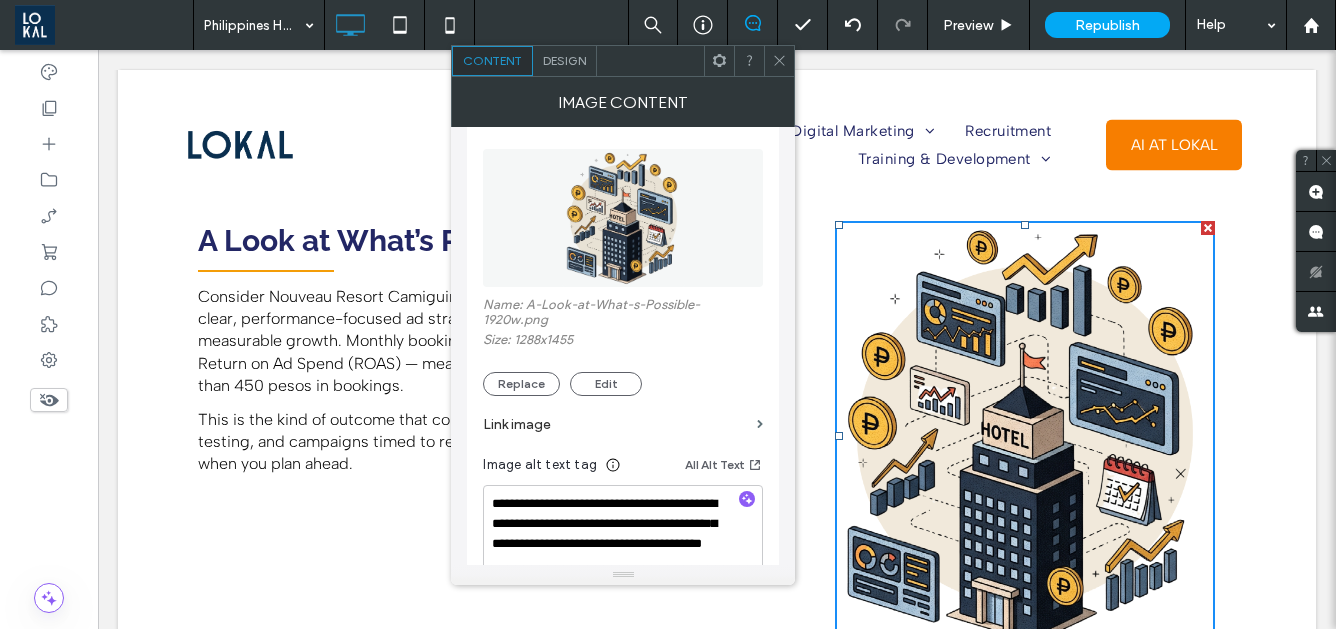 click at bounding box center (779, 61) 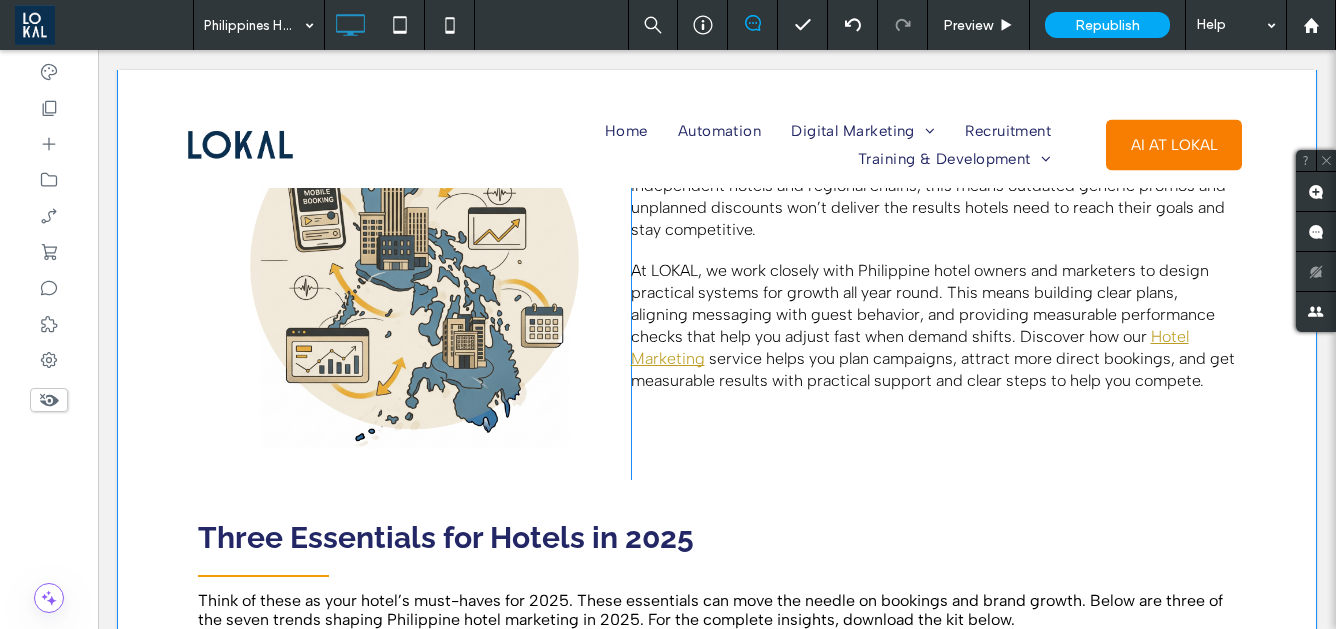 scroll, scrollTop: 1815, scrollLeft: 0, axis: vertical 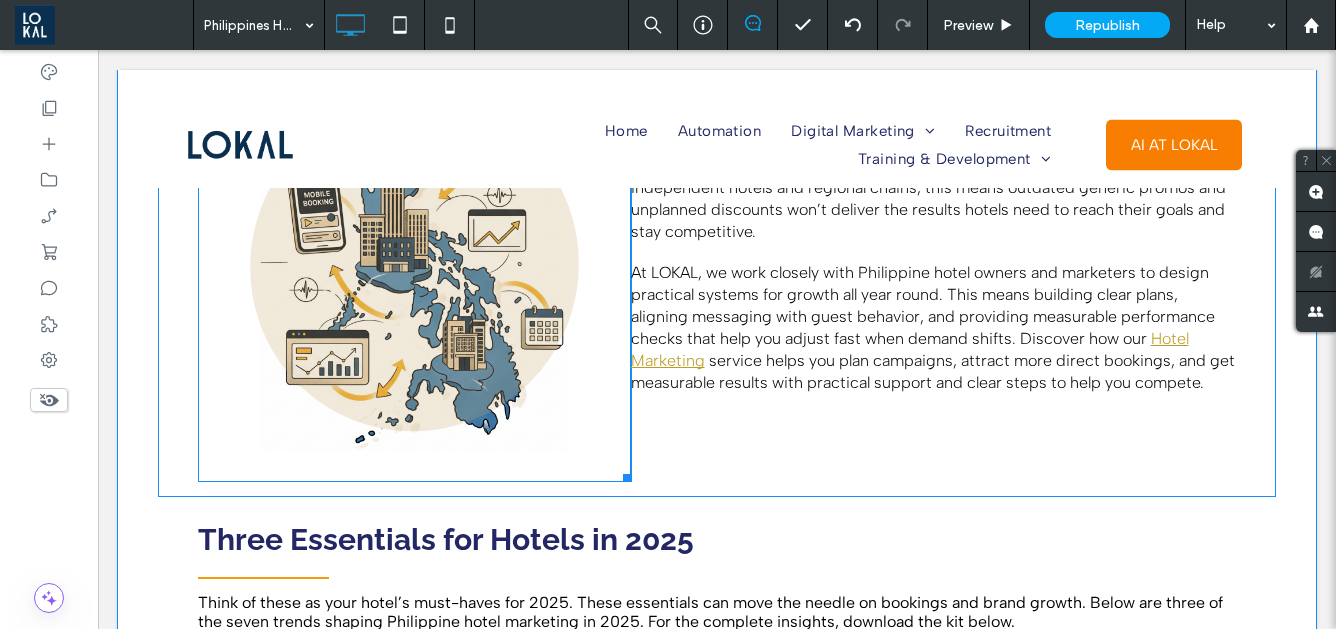 click at bounding box center [414, 265] 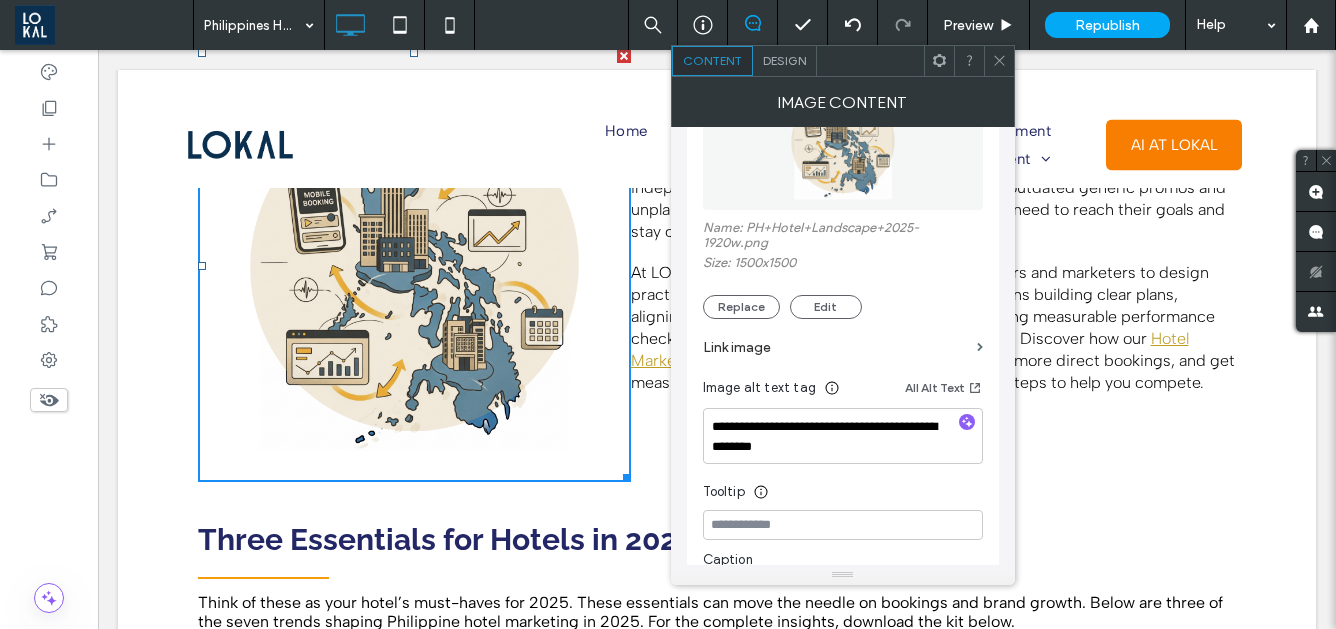 scroll, scrollTop: 134, scrollLeft: 0, axis: vertical 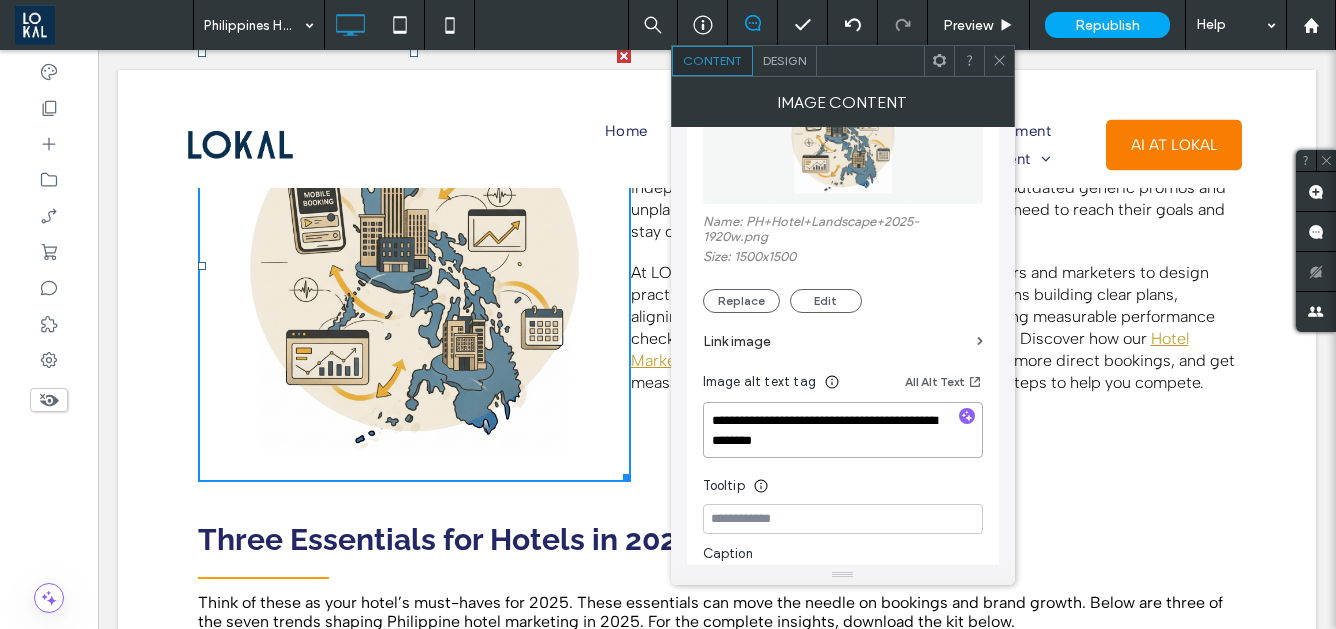 drag, startPoint x: 845, startPoint y: 442, endPoint x: 699, endPoint y: 406, distance: 150.37286 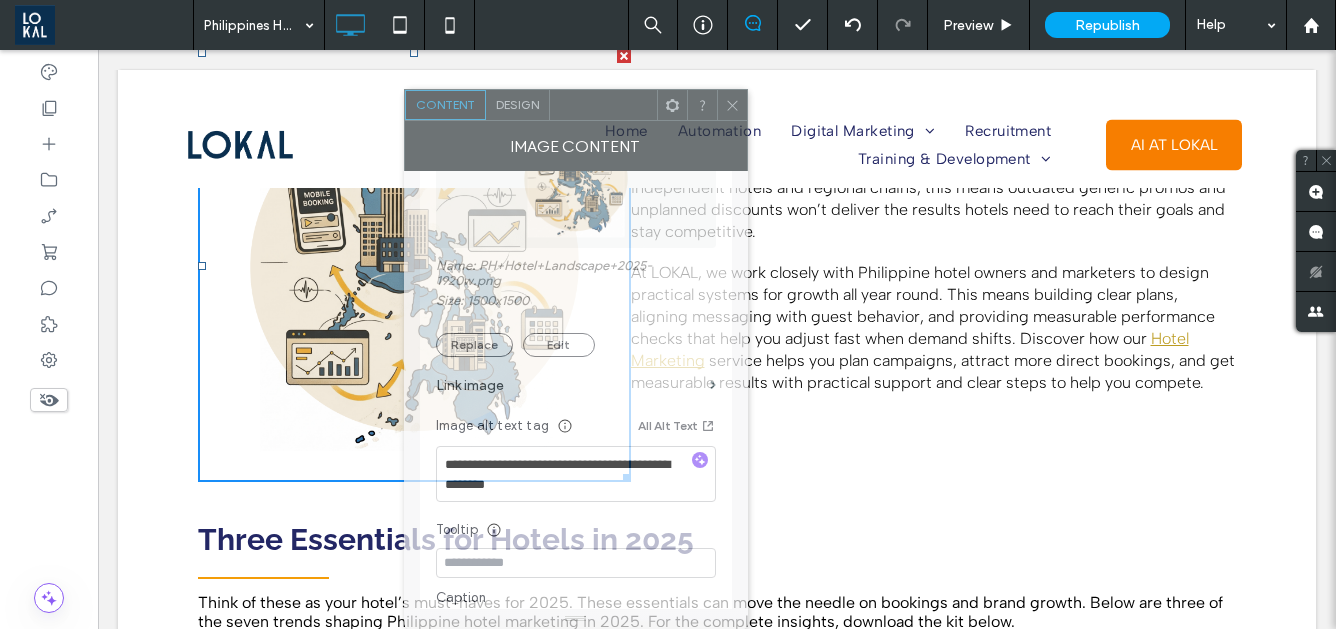 drag, startPoint x: 880, startPoint y: 57, endPoint x: 589, endPoint y: 104, distance: 294.7711 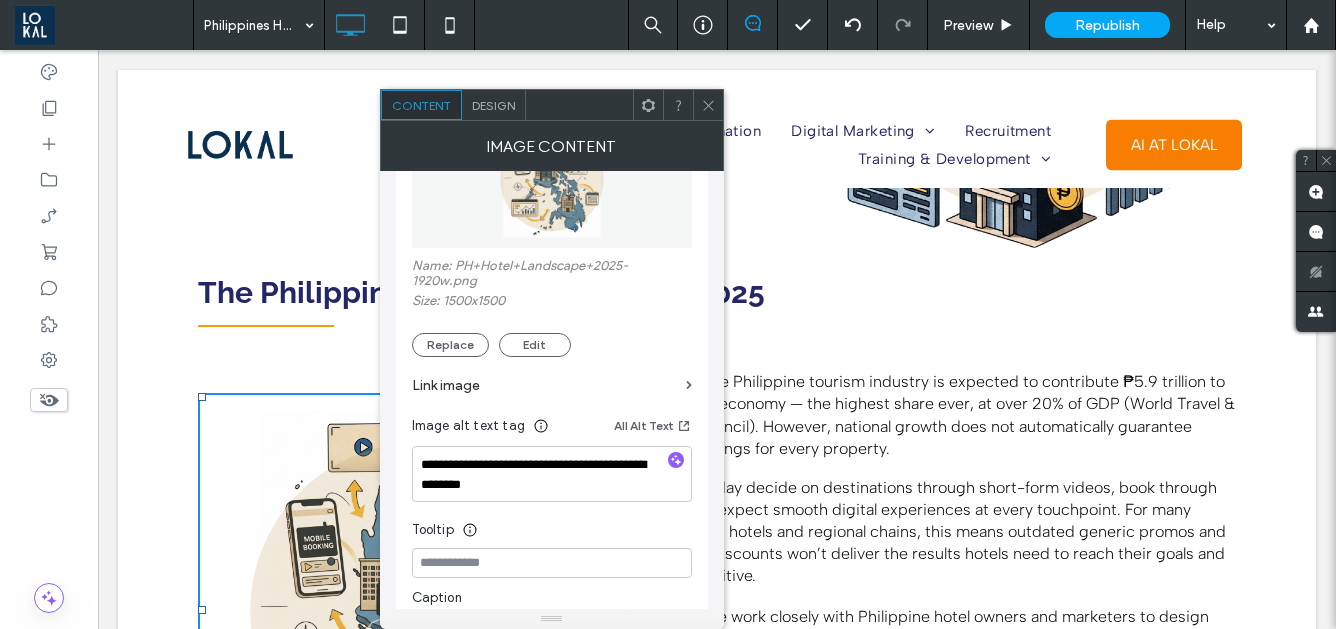 scroll, scrollTop: 1472, scrollLeft: 0, axis: vertical 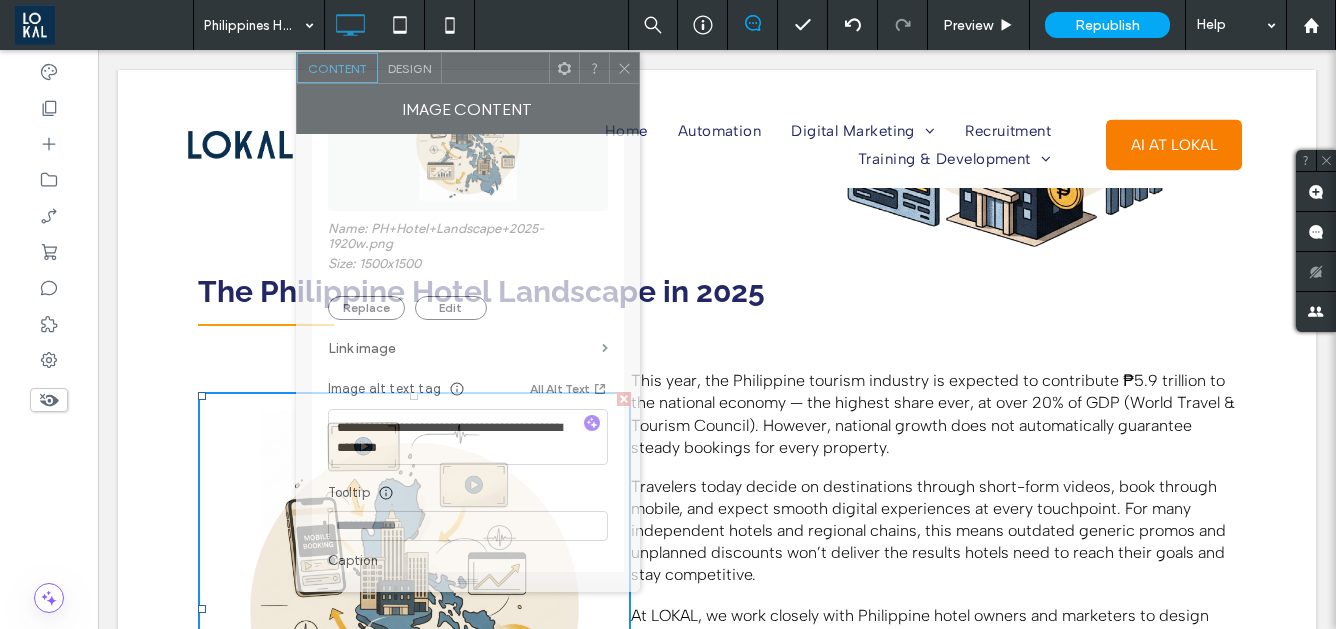 drag, startPoint x: 591, startPoint y: 114, endPoint x: 508, endPoint y: 77, distance: 90.873535 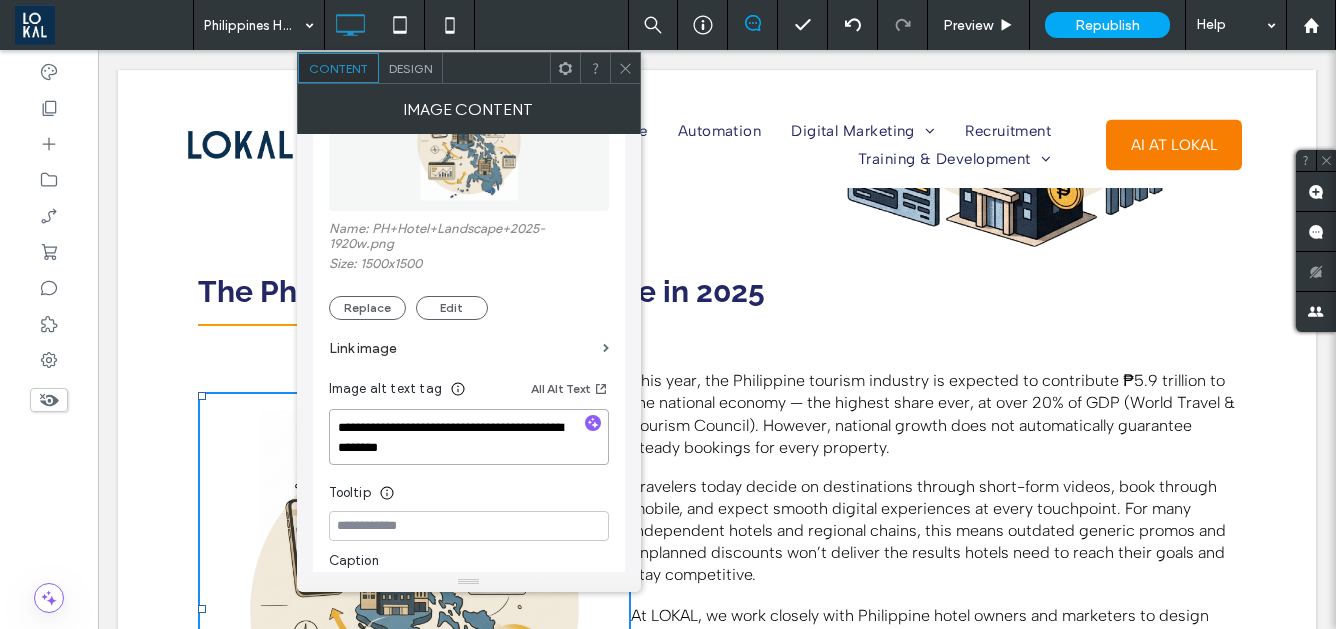 click on "**********" at bounding box center (469, 437) 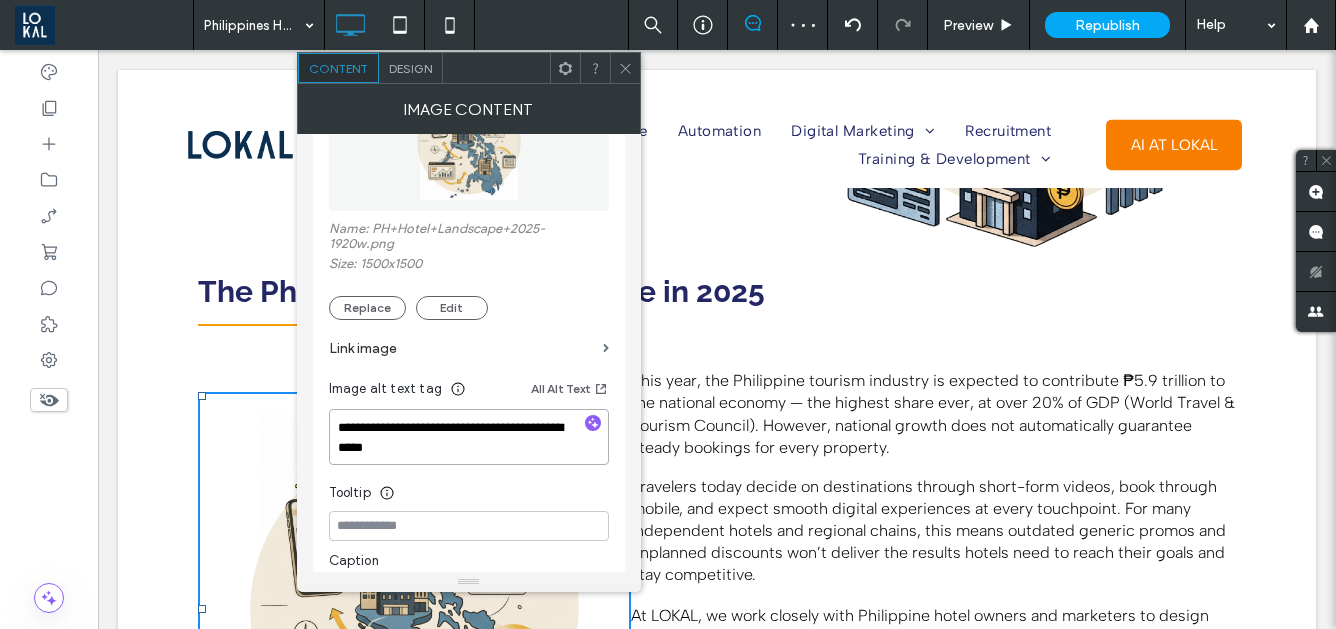 drag, startPoint x: 339, startPoint y: 450, endPoint x: 398, endPoint y: 452, distance: 59.03389 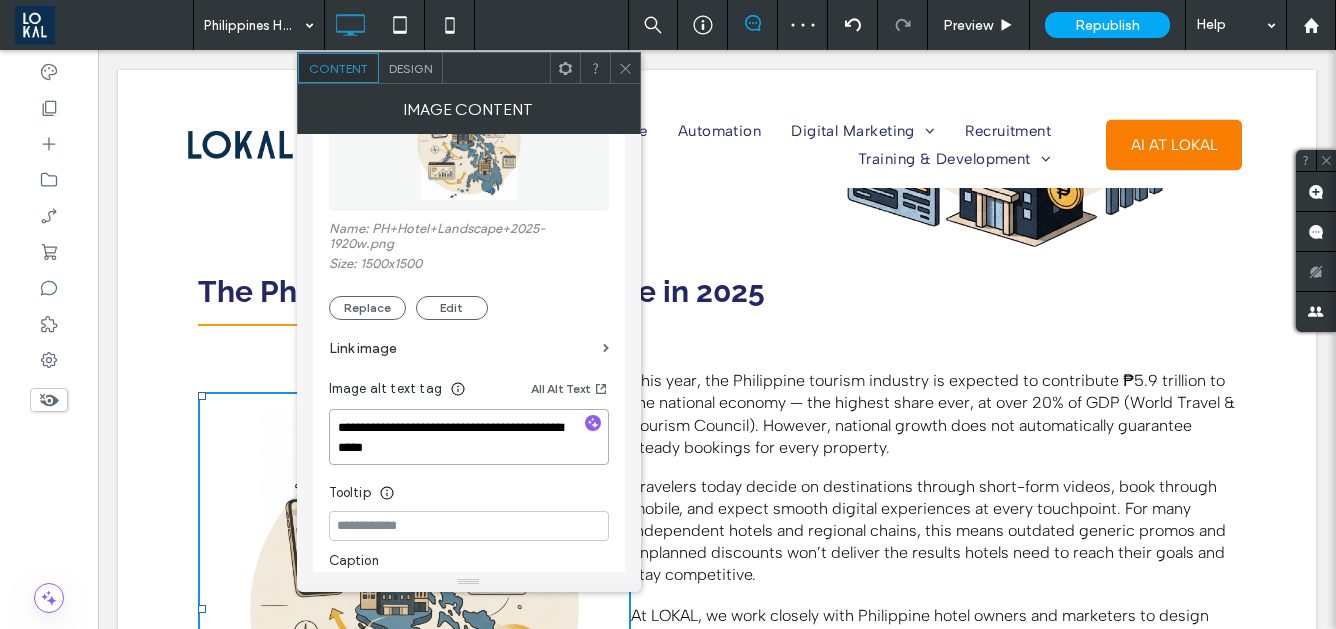 click on "**********" at bounding box center (469, 437) 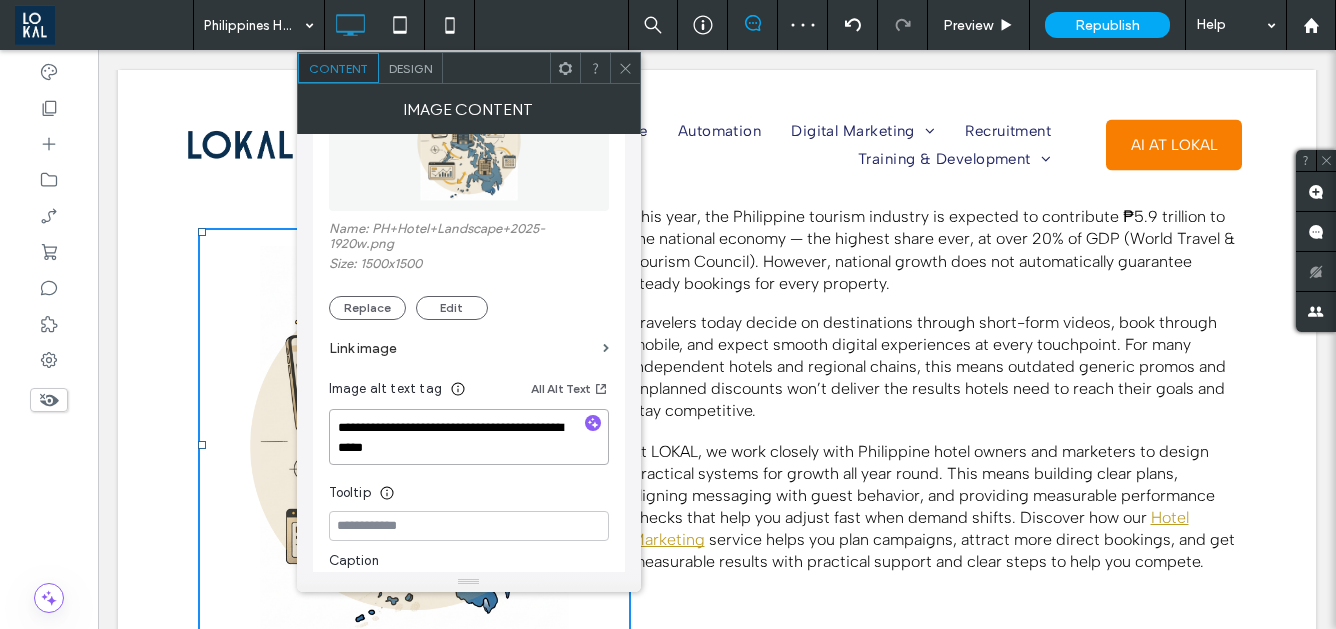scroll, scrollTop: 1640, scrollLeft: 0, axis: vertical 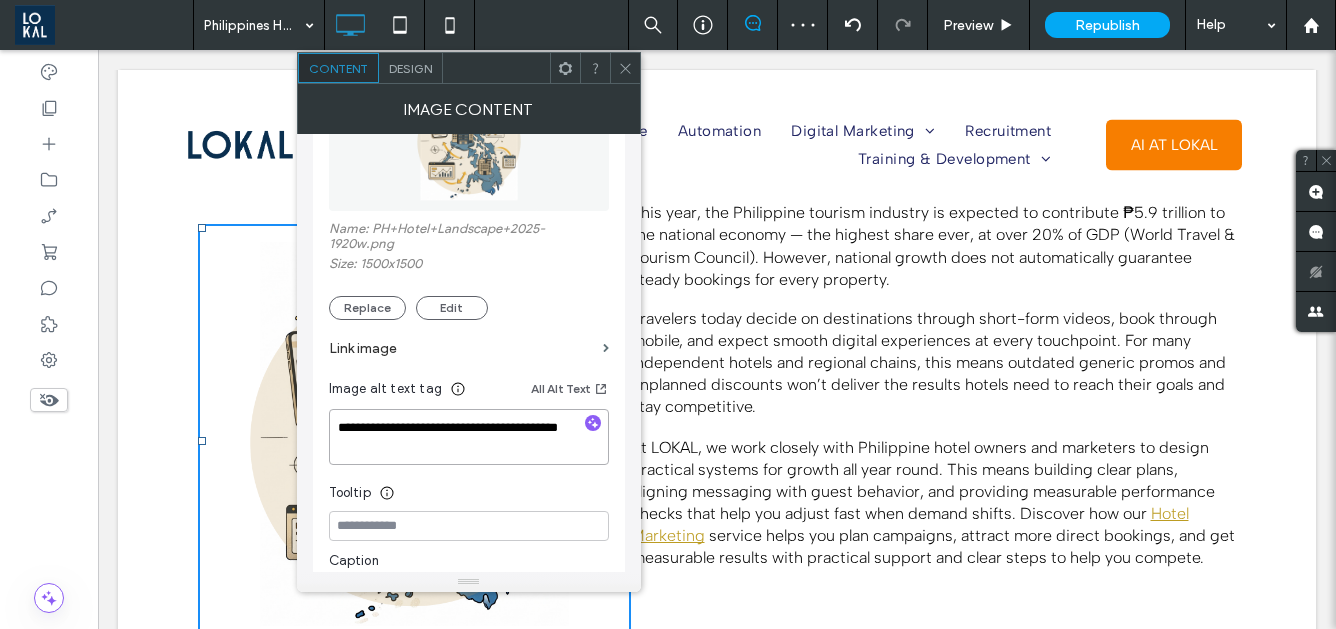 type on "**********" 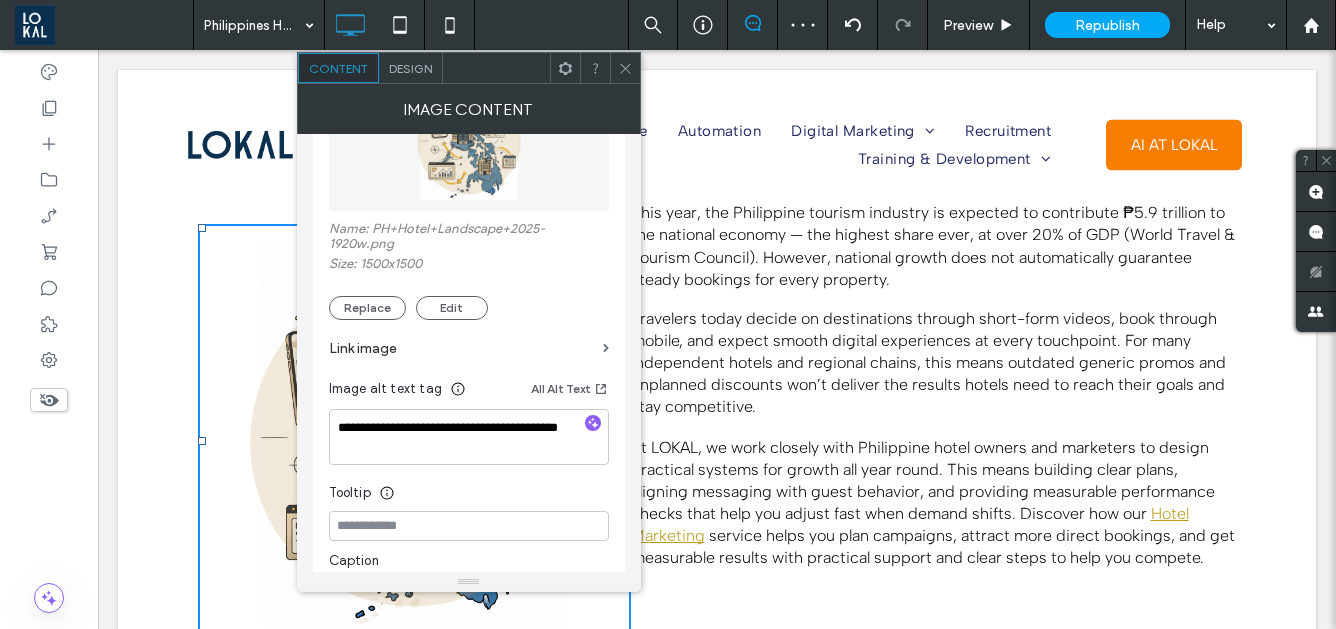 click 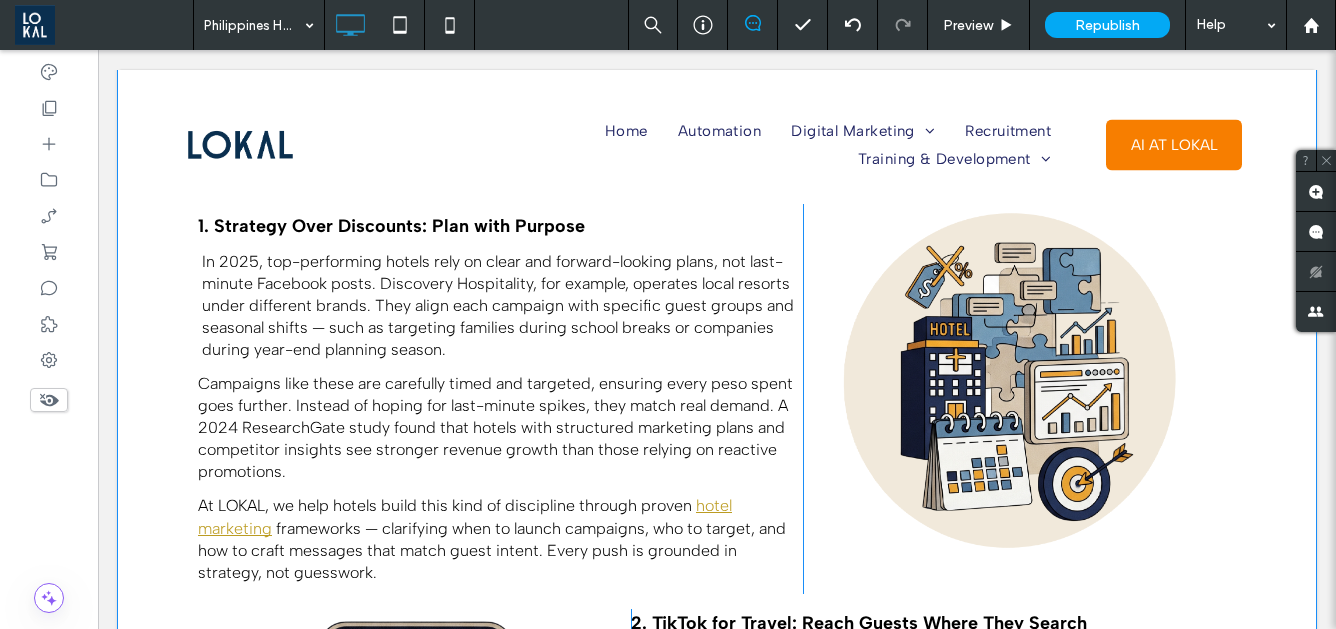 scroll, scrollTop: 2270, scrollLeft: 0, axis: vertical 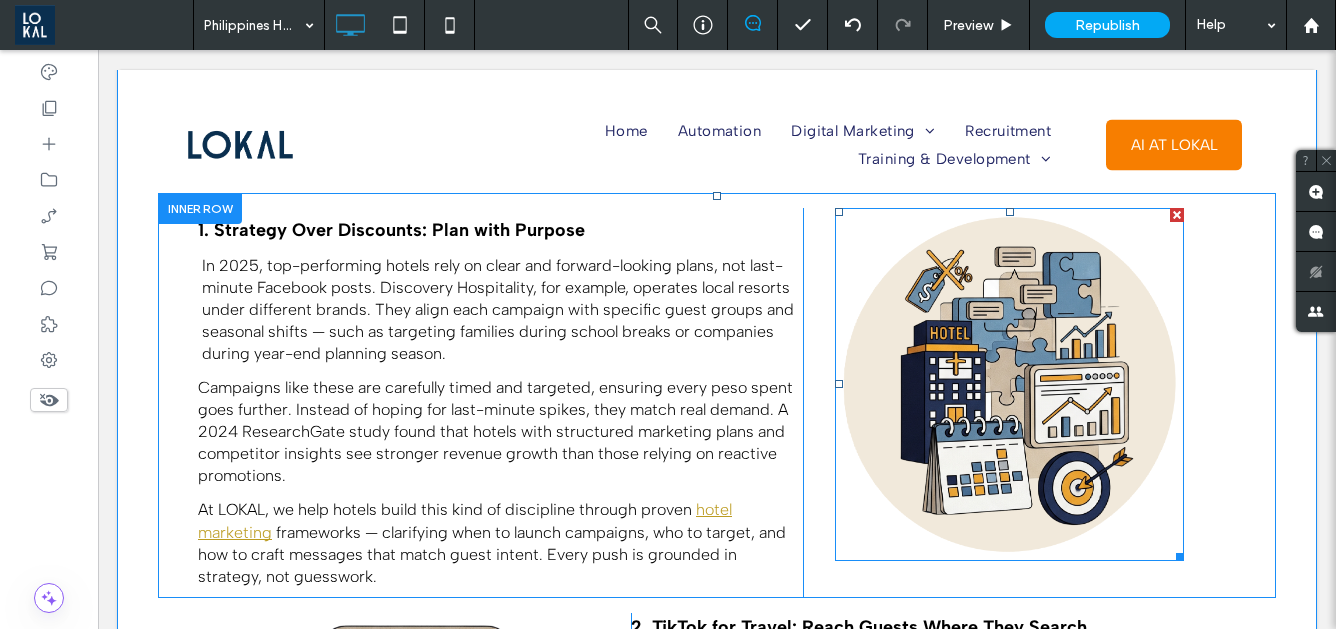 click at bounding box center [1009, 384] 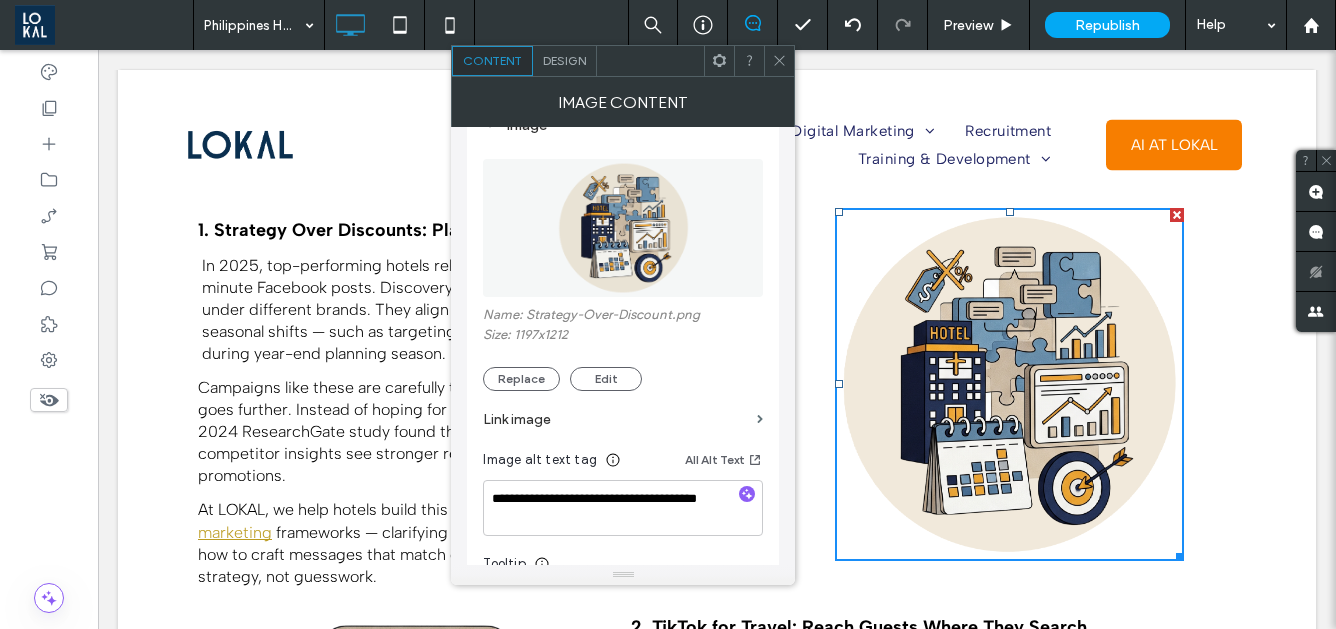 scroll, scrollTop: 61, scrollLeft: 0, axis: vertical 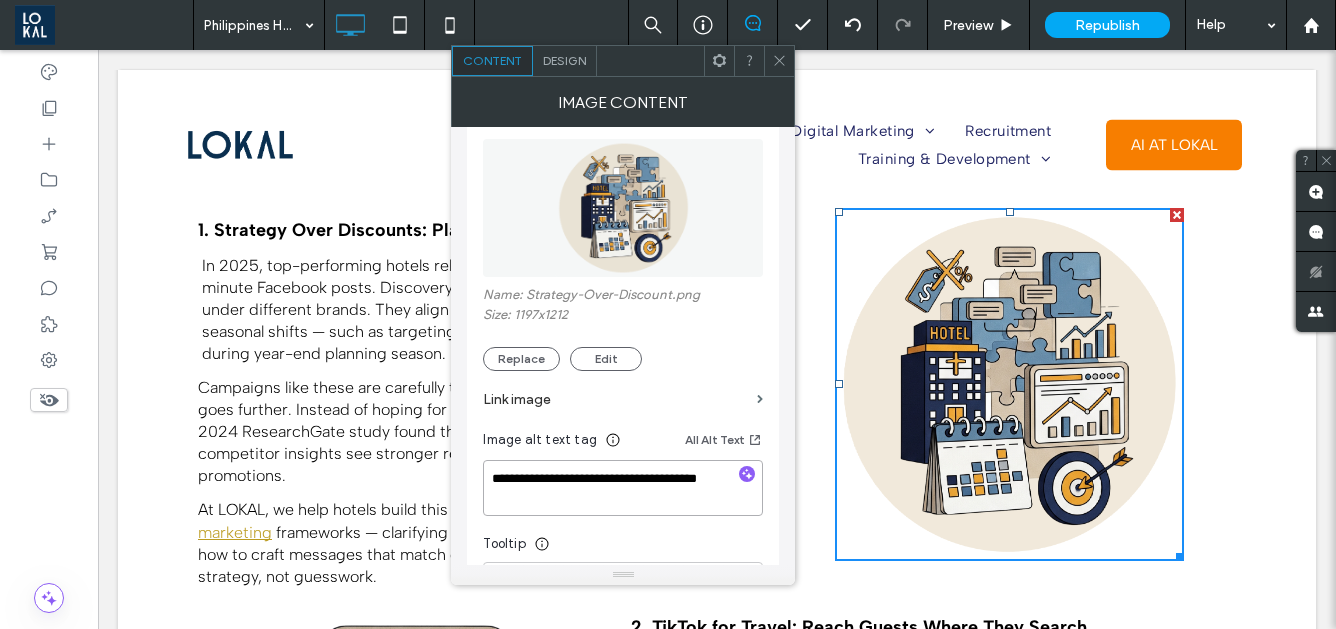 drag, startPoint x: 587, startPoint y: 506, endPoint x: 473, endPoint y: 456, distance: 124.48293 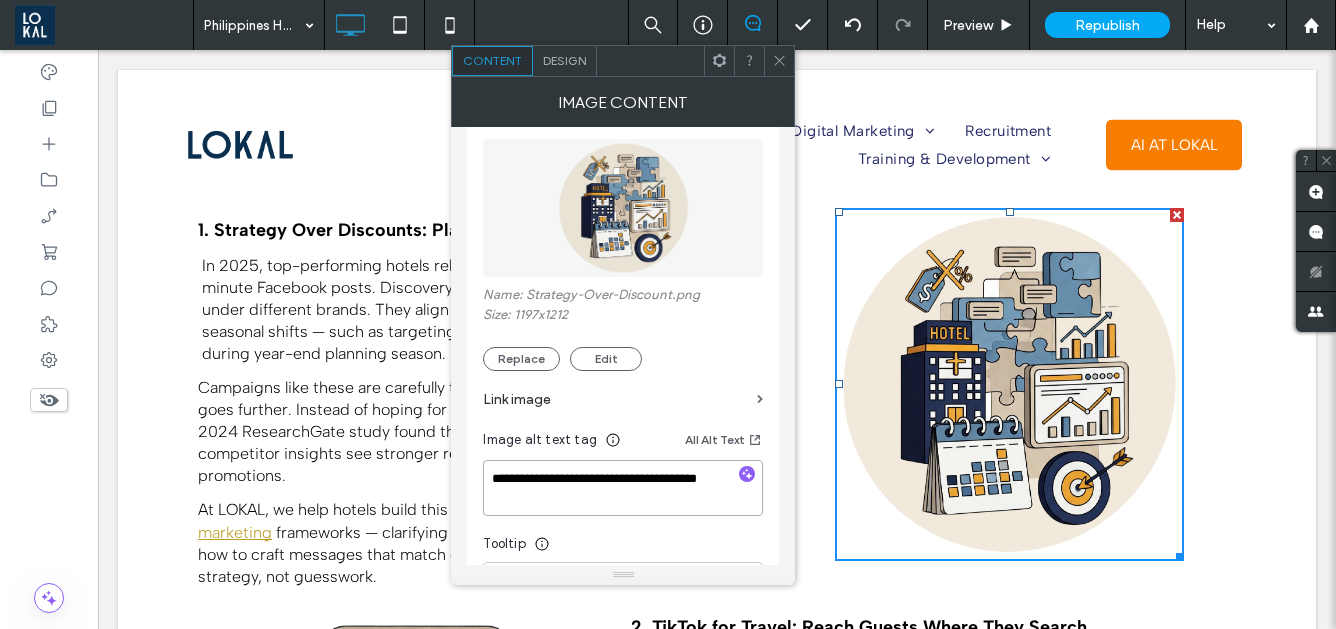 click on "**********" at bounding box center [623, 376] 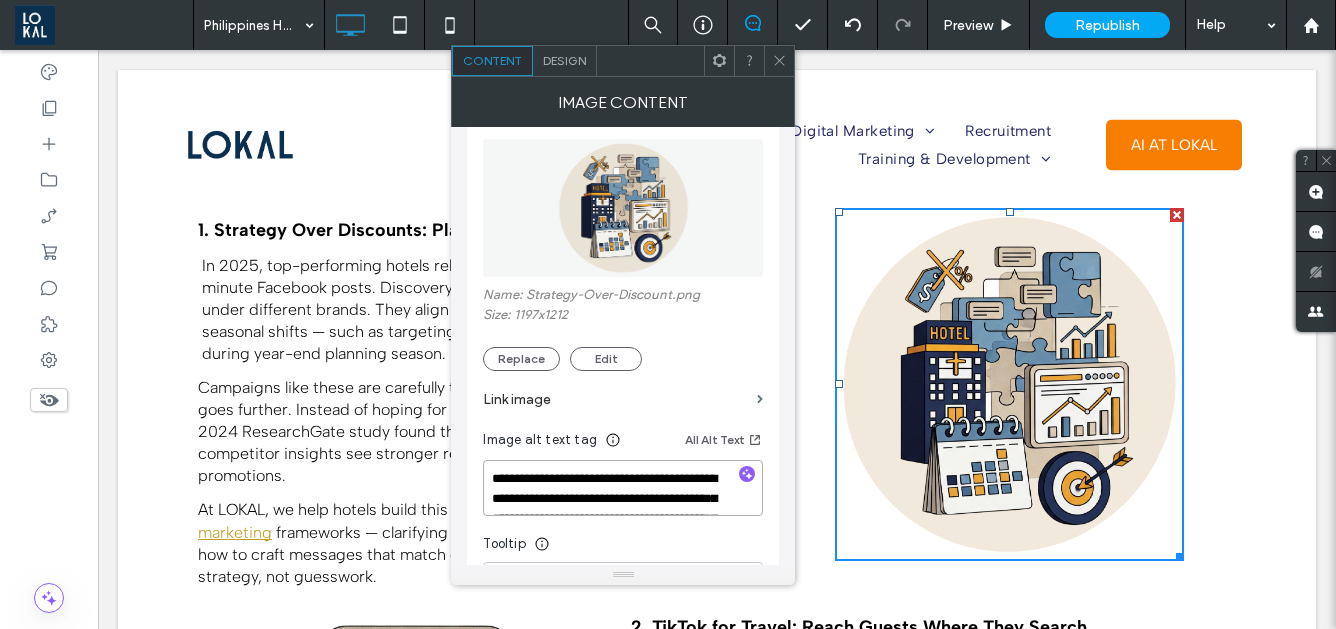 scroll, scrollTop: 2, scrollLeft: 0, axis: vertical 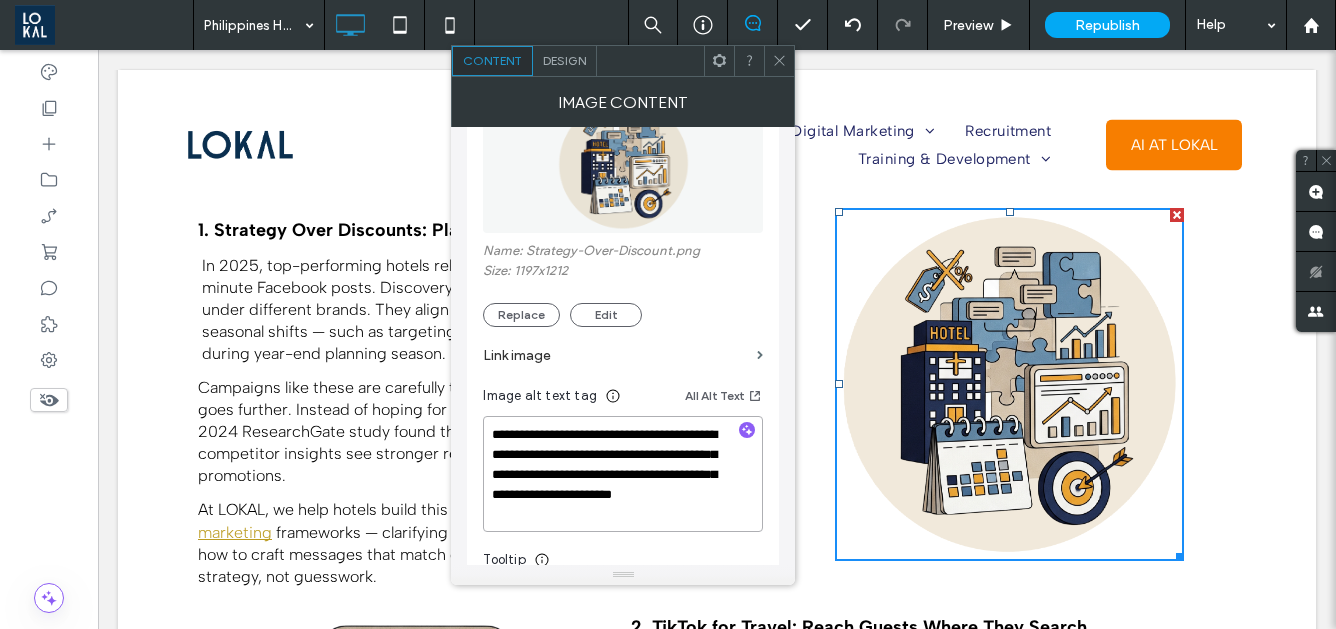drag, startPoint x: 654, startPoint y: 434, endPoint x: 637, endPoint y: 479, distance: 48.104053 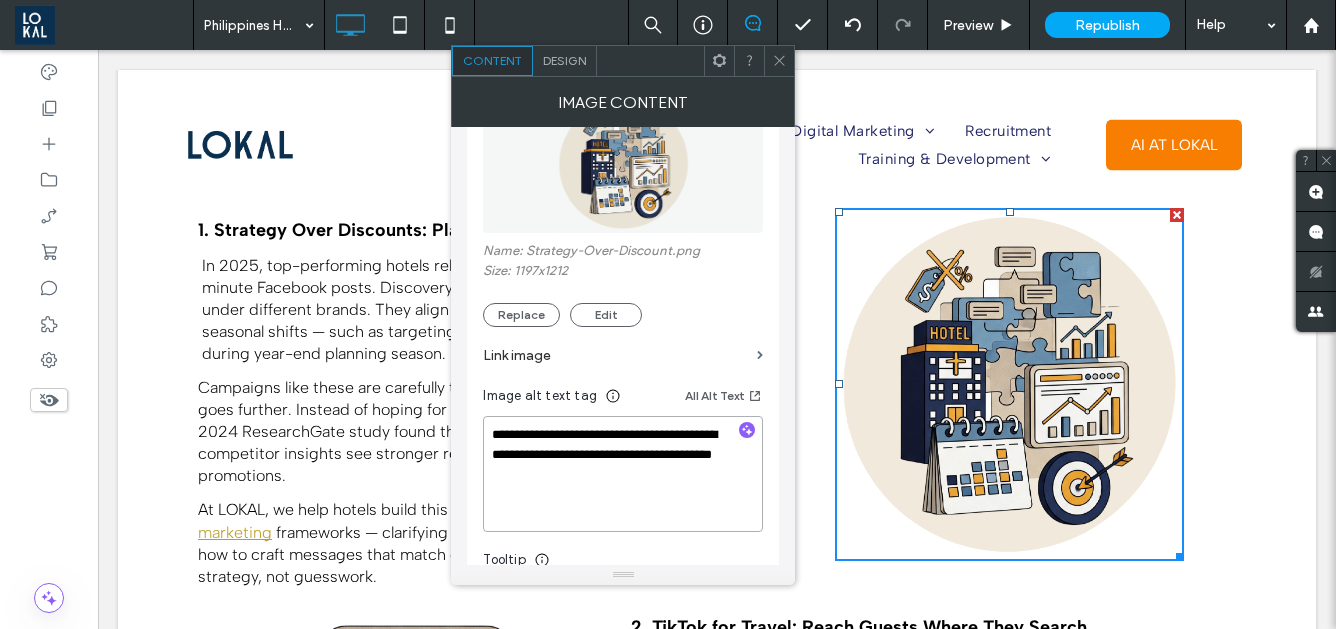 scroll, scrollTop: 0, scrollLeft: 0, axis: both 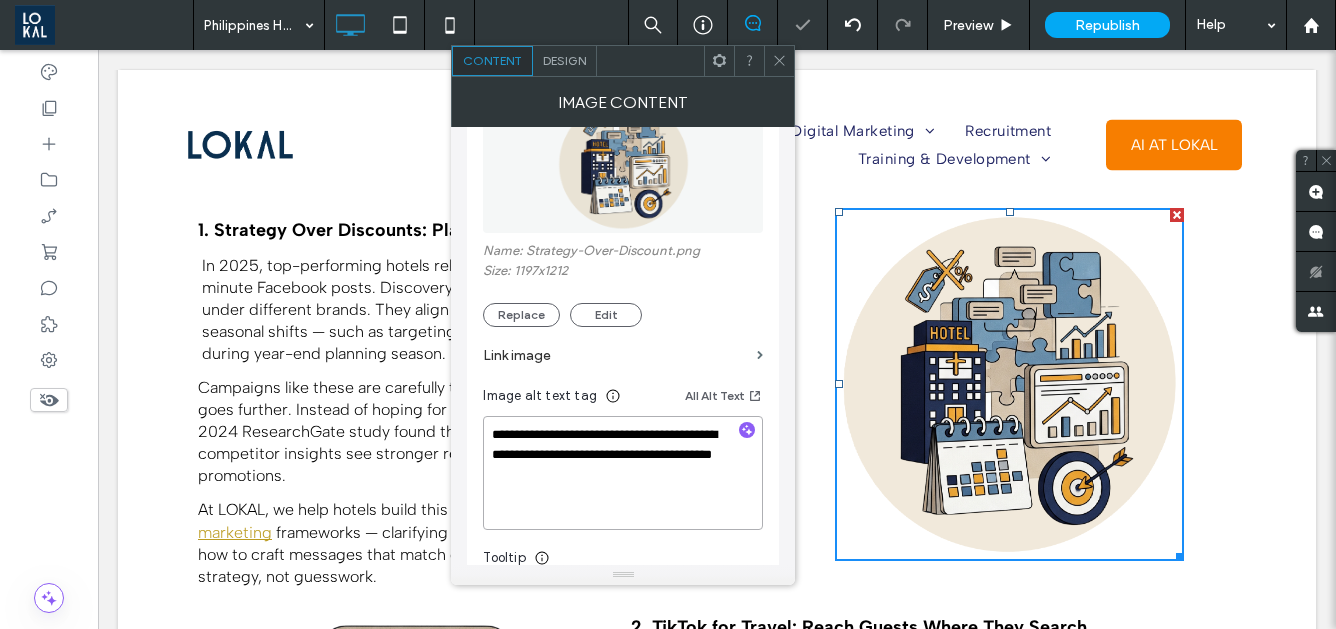 click on "**********" at bounding box center (623, 473) 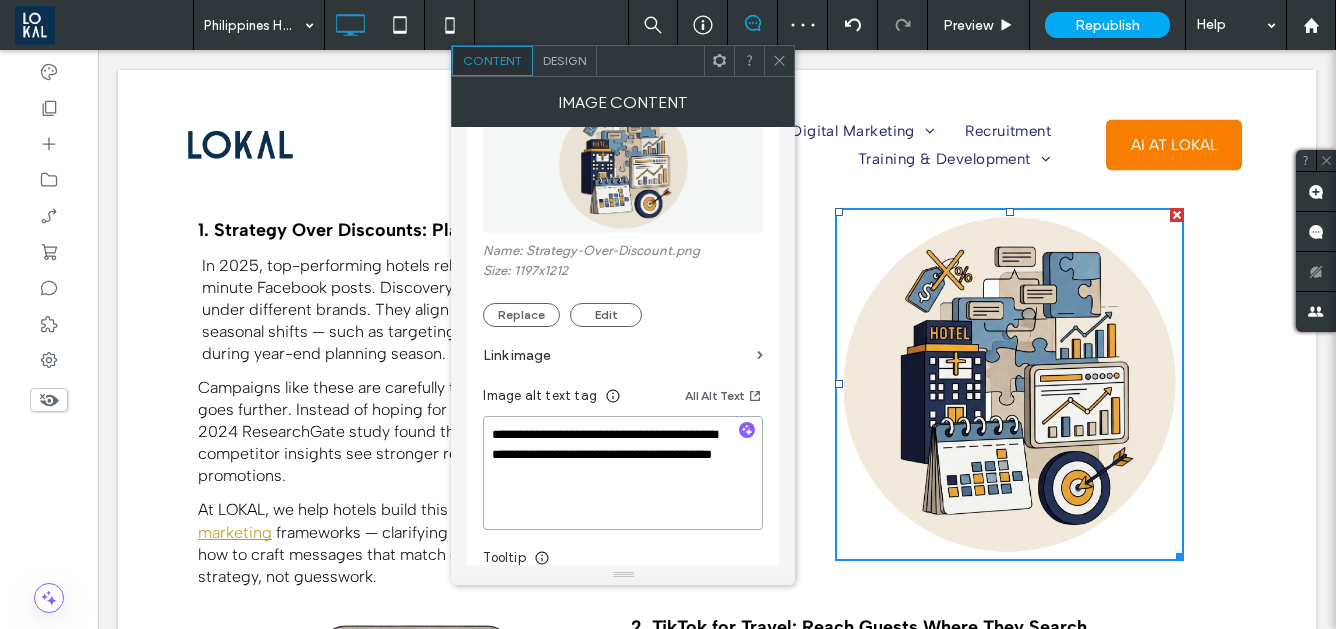 click on "**********" at bounding box center [623, 473] 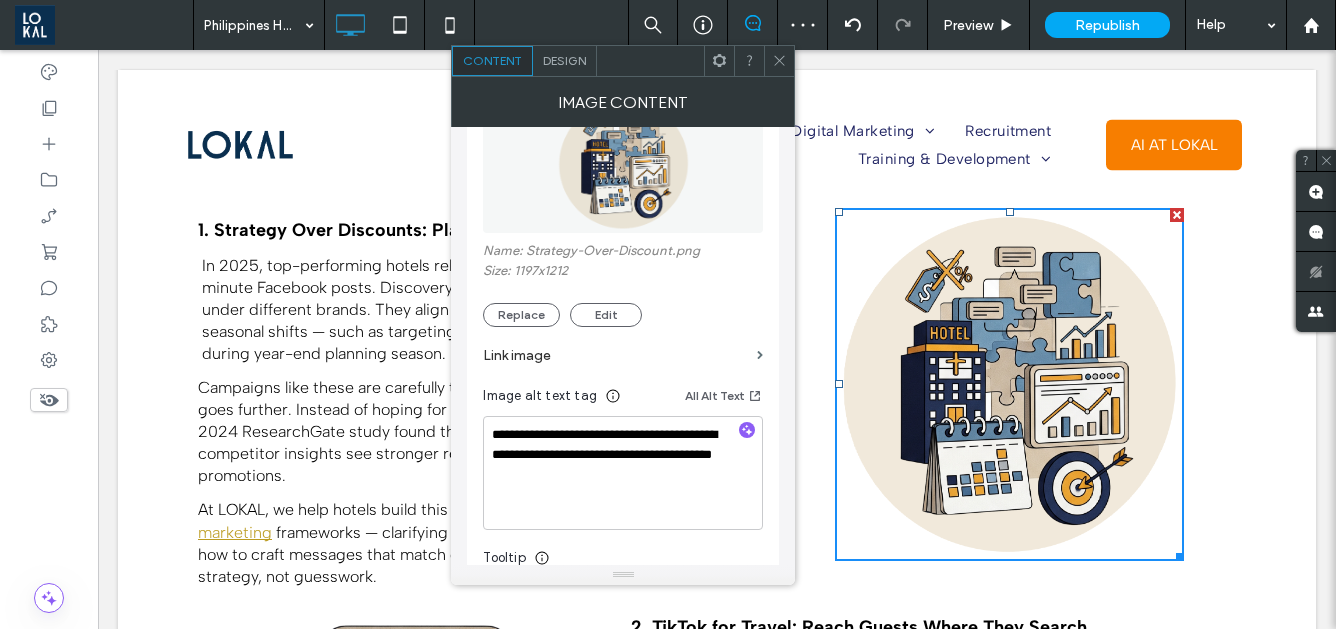 click 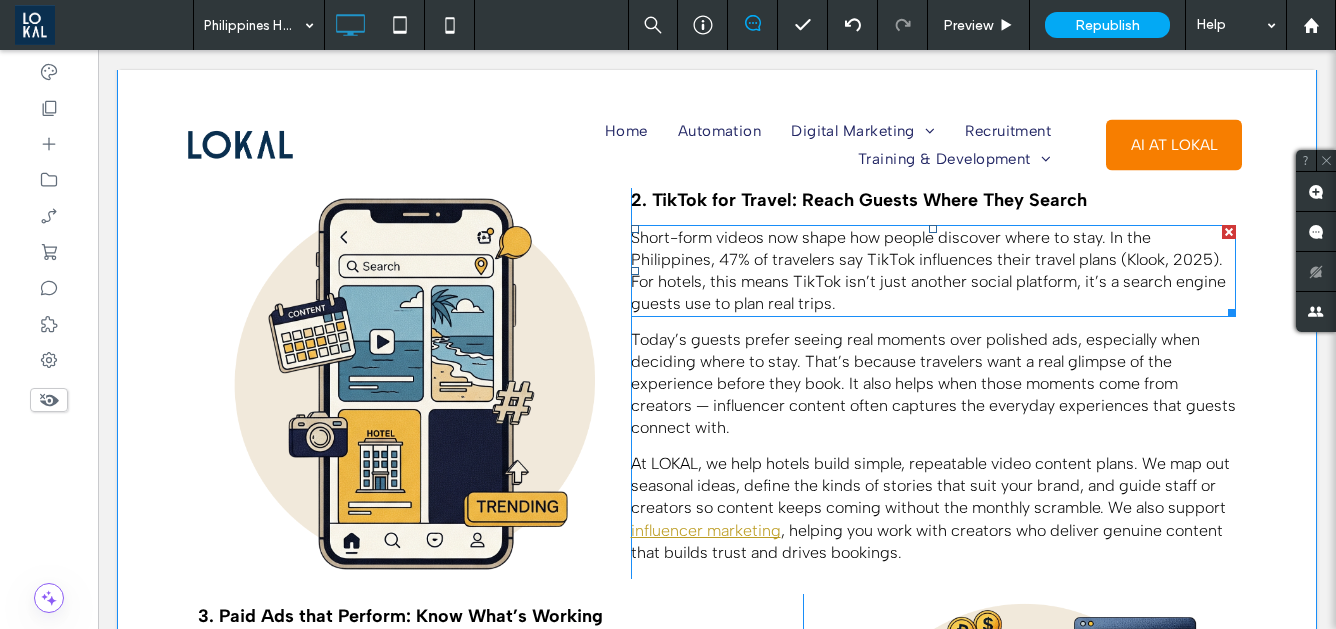 scroll, scrollTop: 2719, scrollLeft: 0, axis: vertical 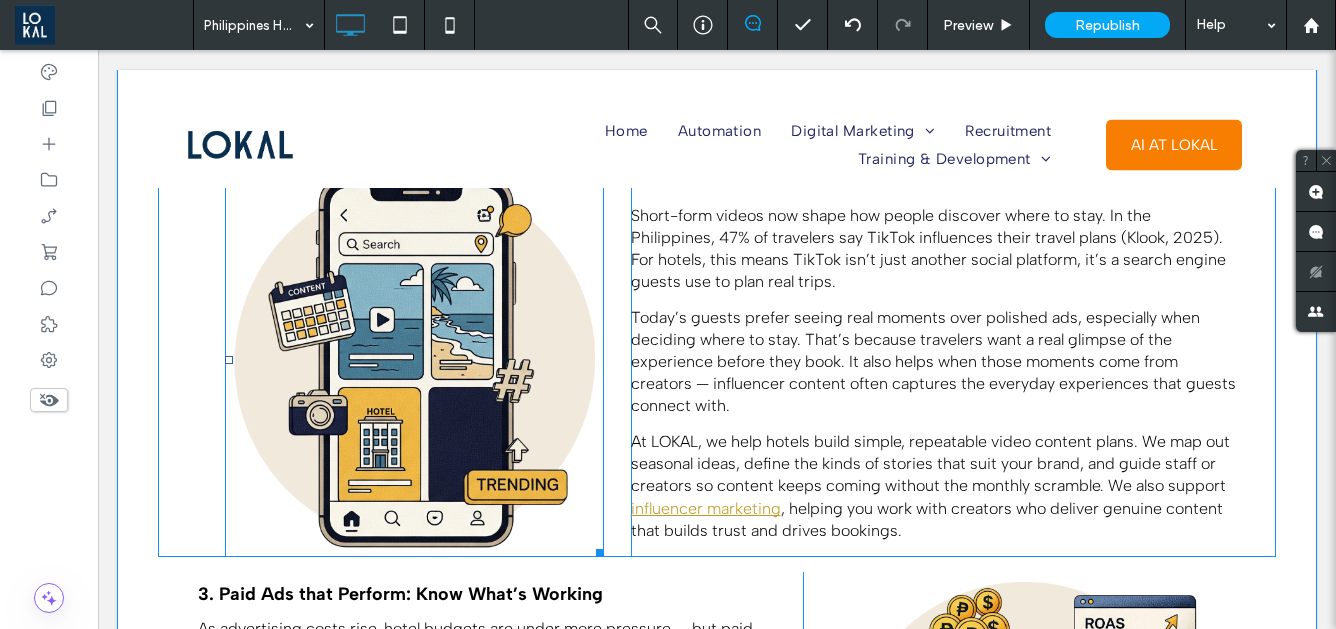 click at bounding box center (414, 360) 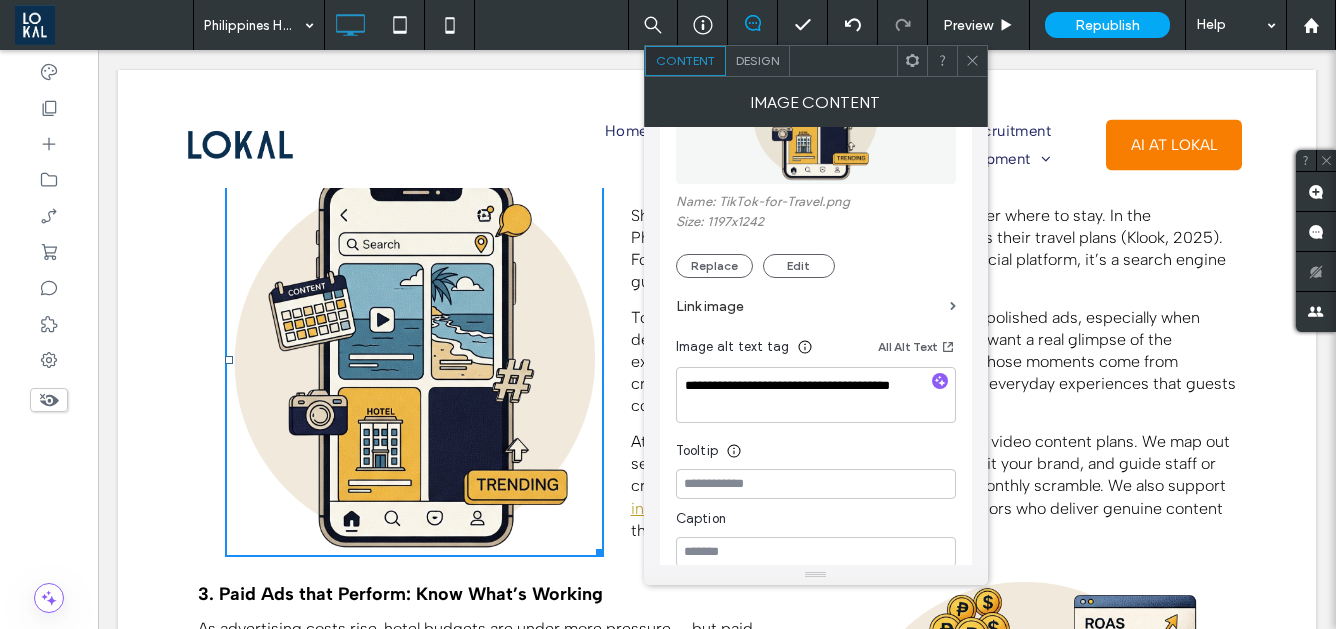 scroll, scrollTop: 173, scrollLeft: 0, axis: vertical 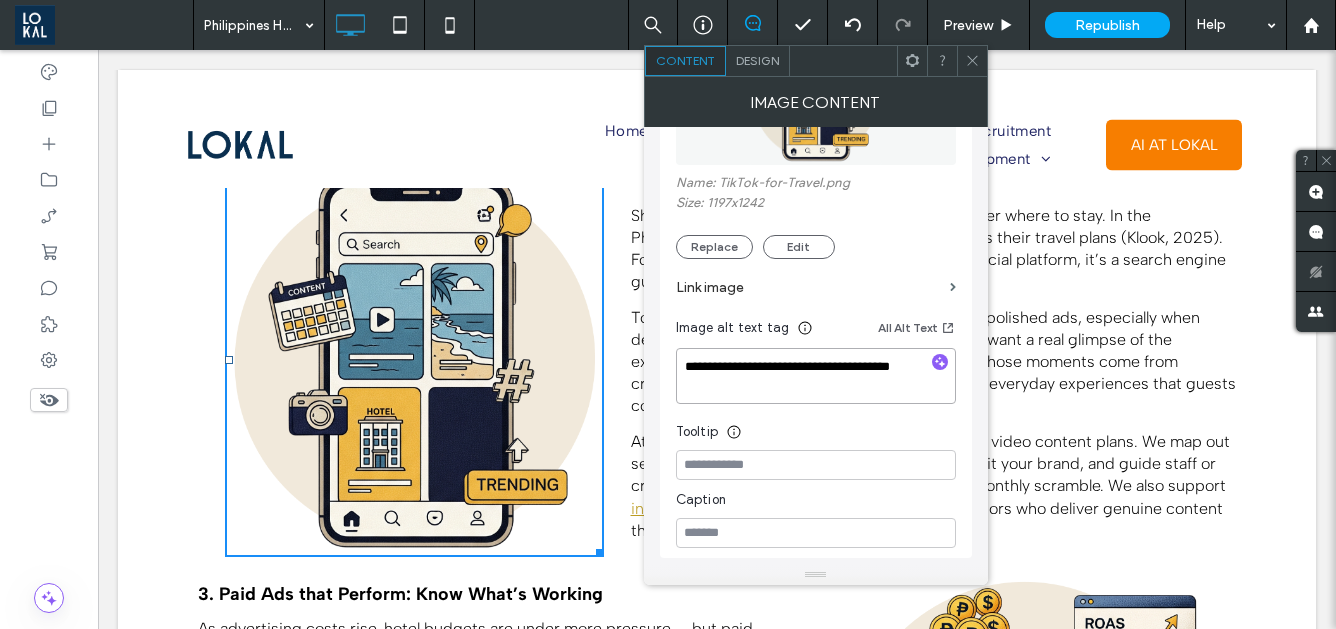 drag, startPoint x: 879, startPoint y: 439, endPoint x: 622, endPoint y: 305, distance: 289.83615 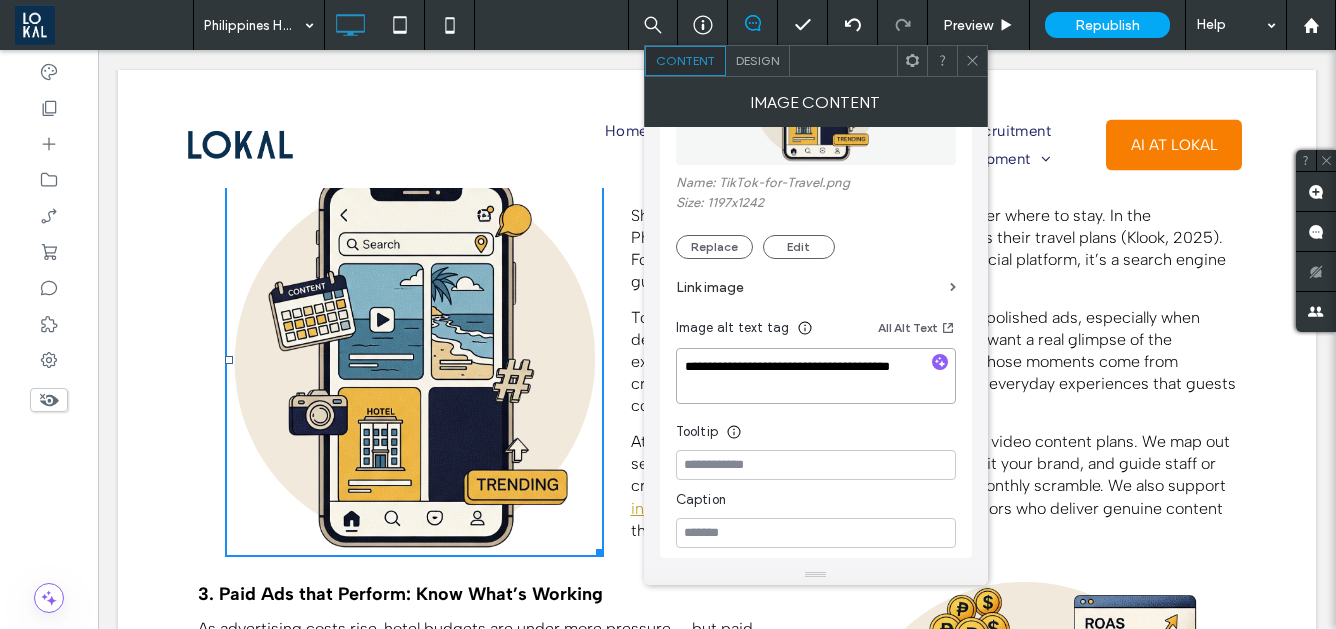 paste on "**********" 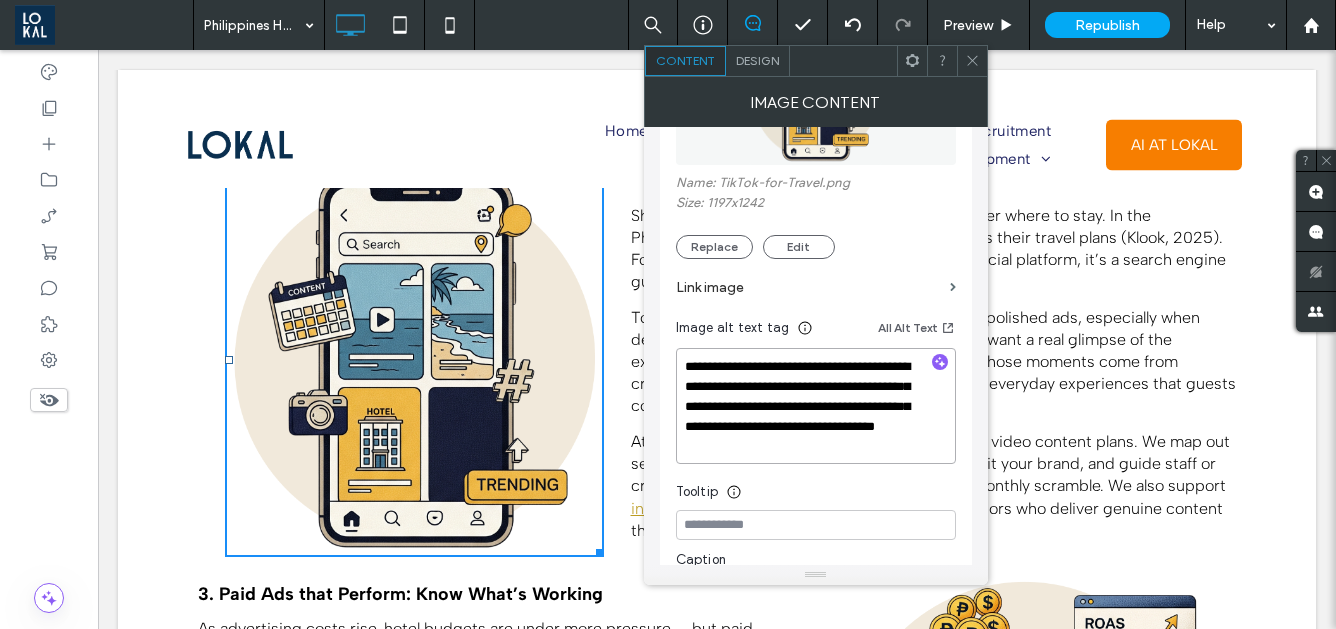 scroll, scrollTop: 2, scrollLeft: 0, axis: vertical 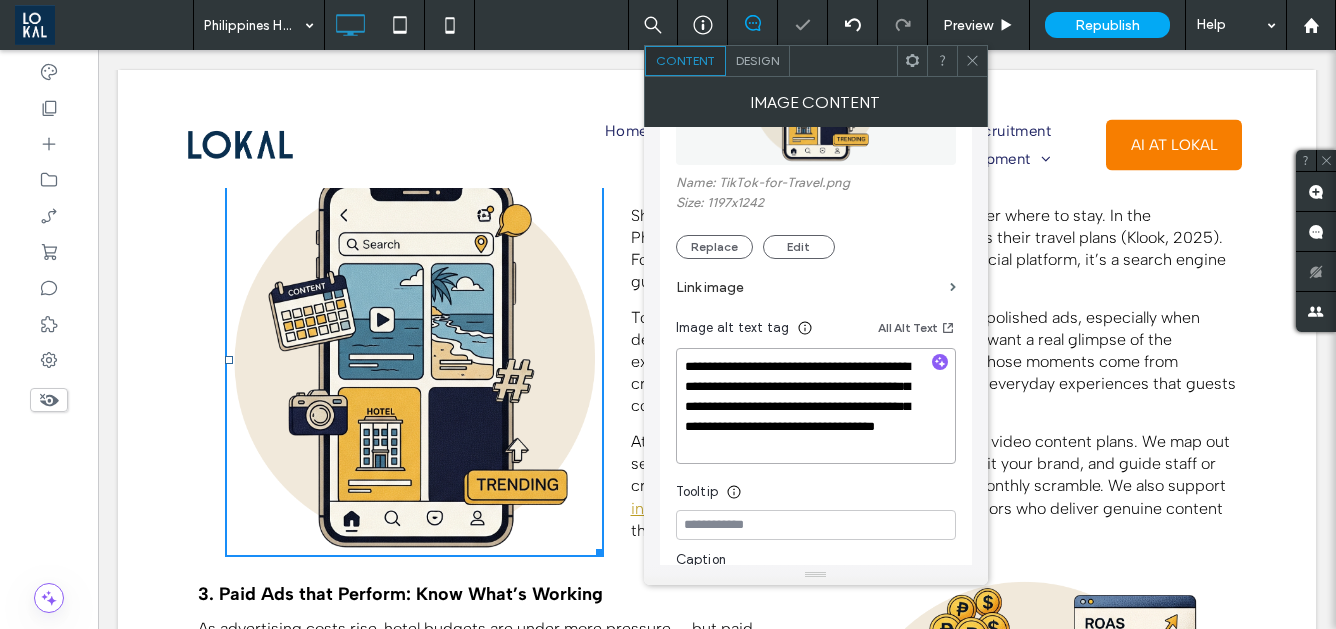 type on "**********" 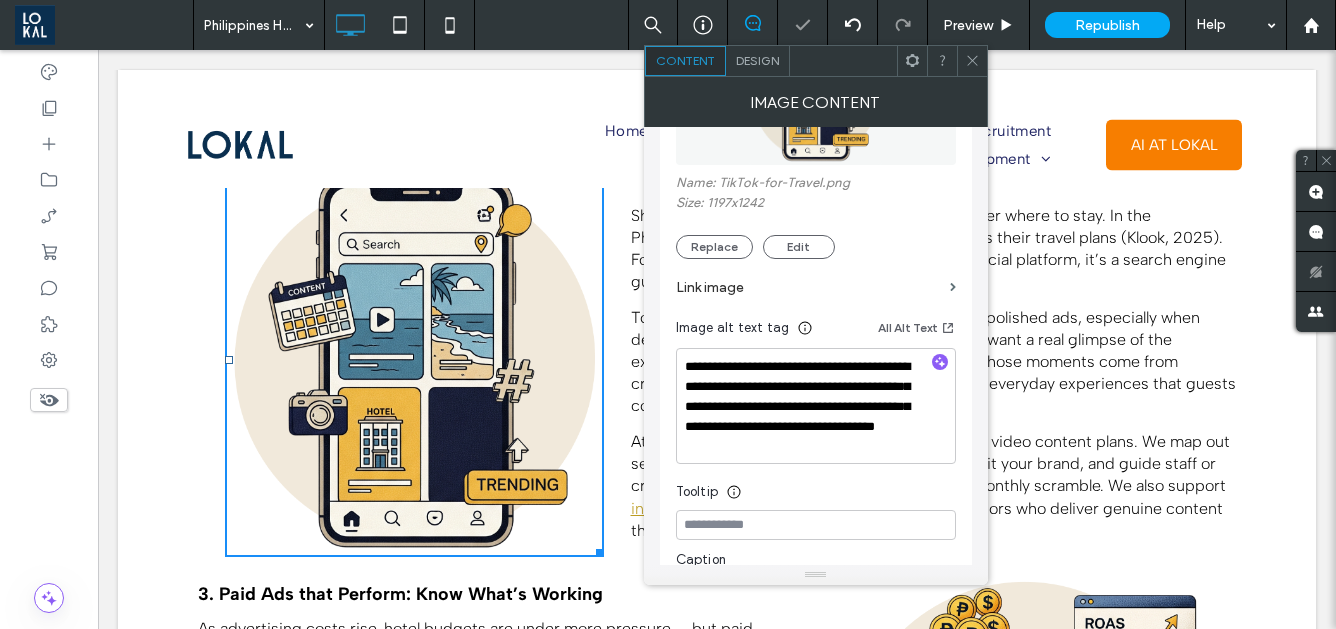 click at bounding box center (972, 61) 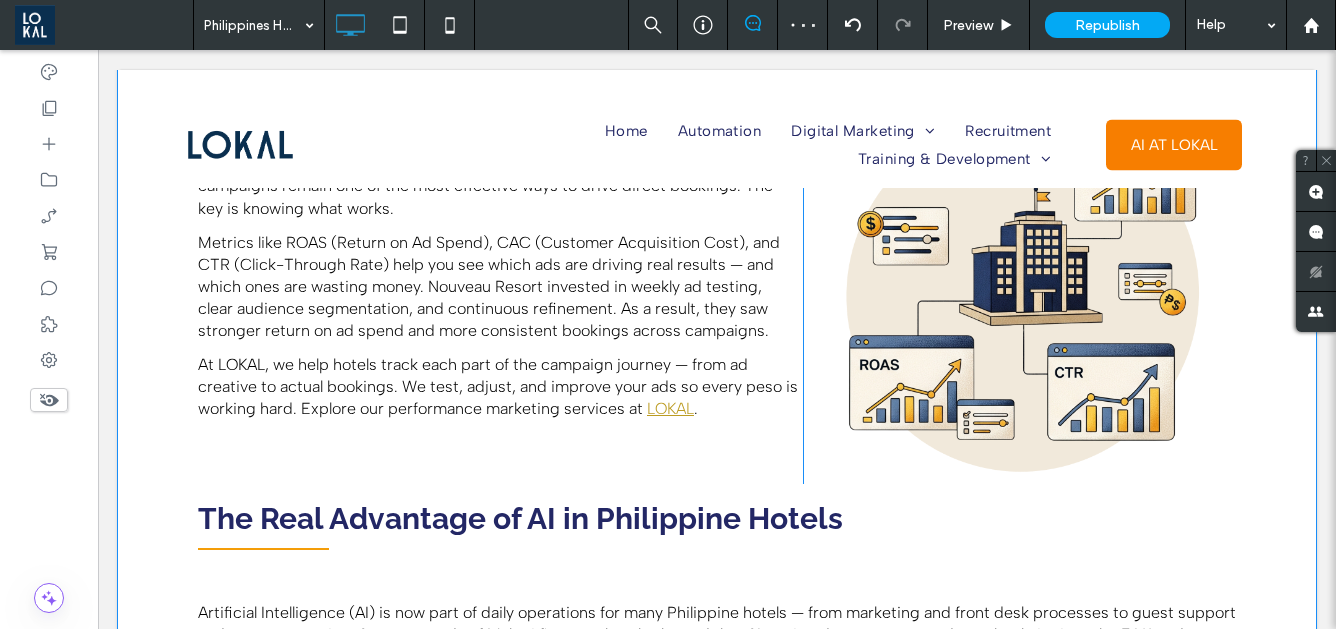 scroll, scrollTop: 3183, scrollLeft: 0, axis: vertical 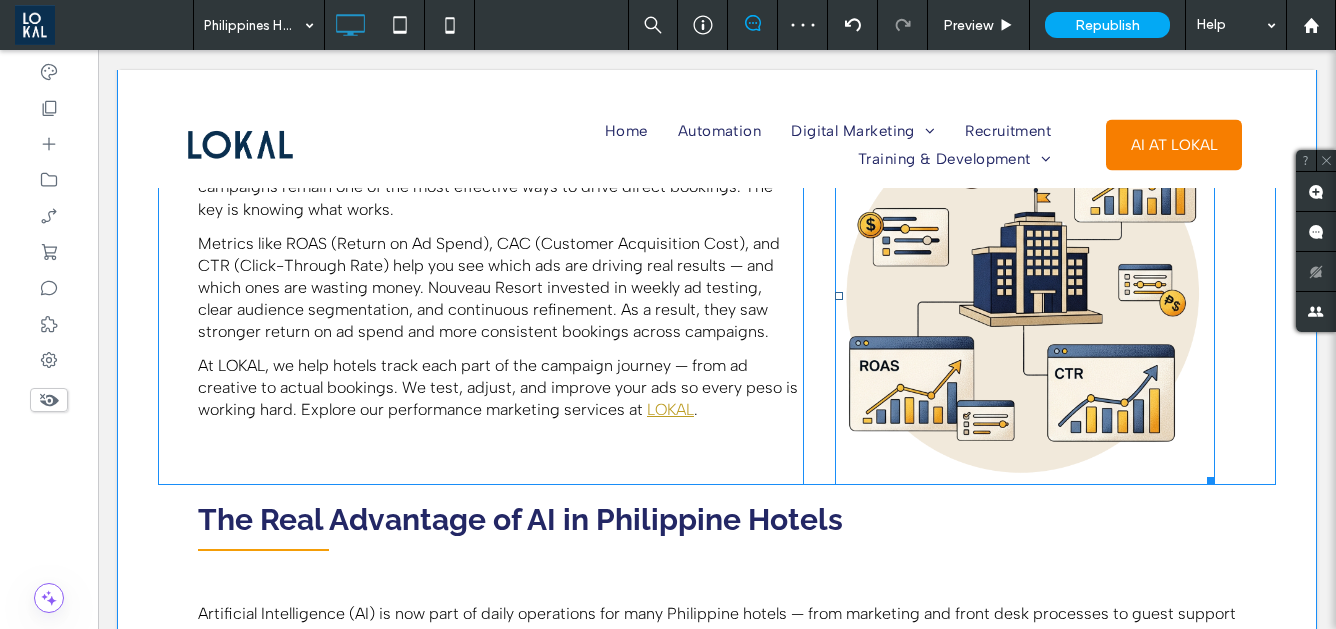 click at bounding box center [1024, 296] 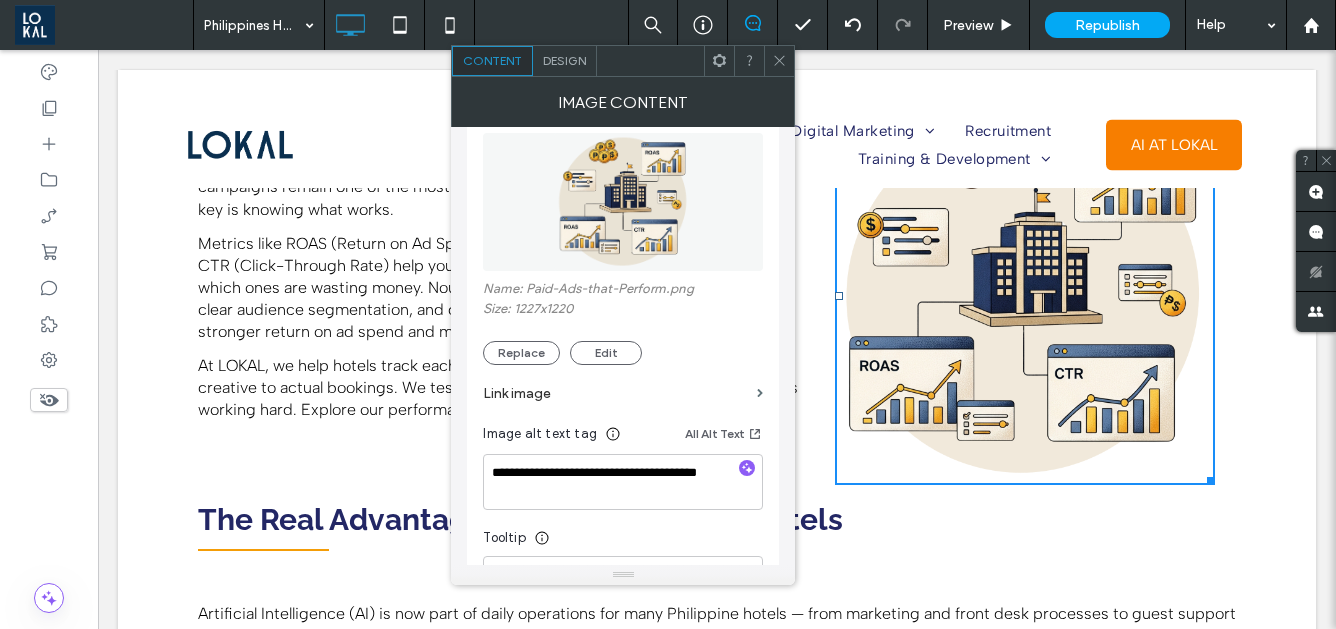 scroll, scrollTop: 82, scrollLeft: 0, axis: vertical 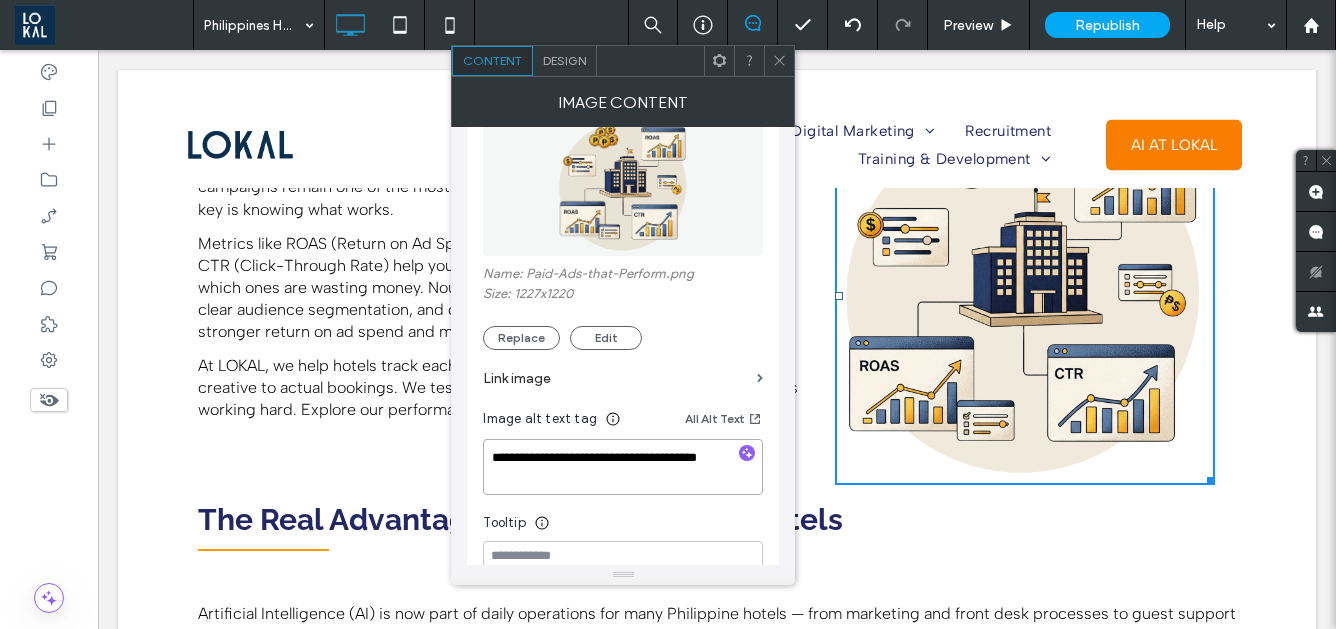 drag, startPoint x: 689, startPoint y: 532, endPoint x: 436, endPoint y: 396, distance: 287.23685 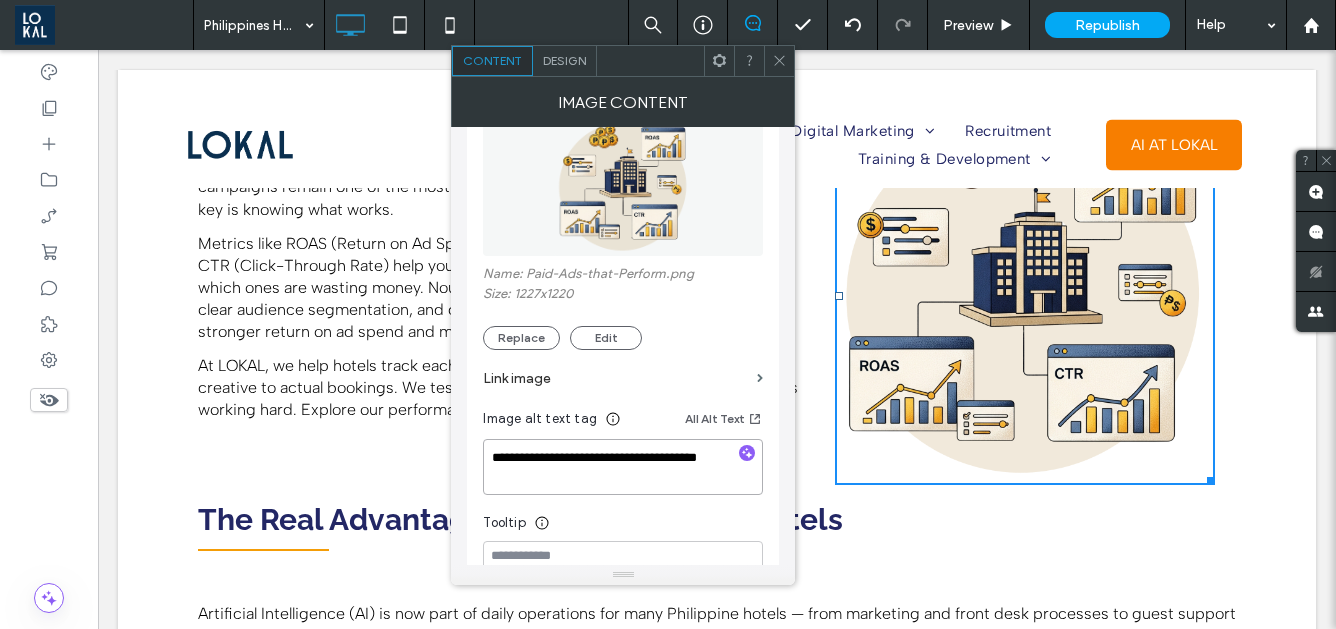 paste on "**********" 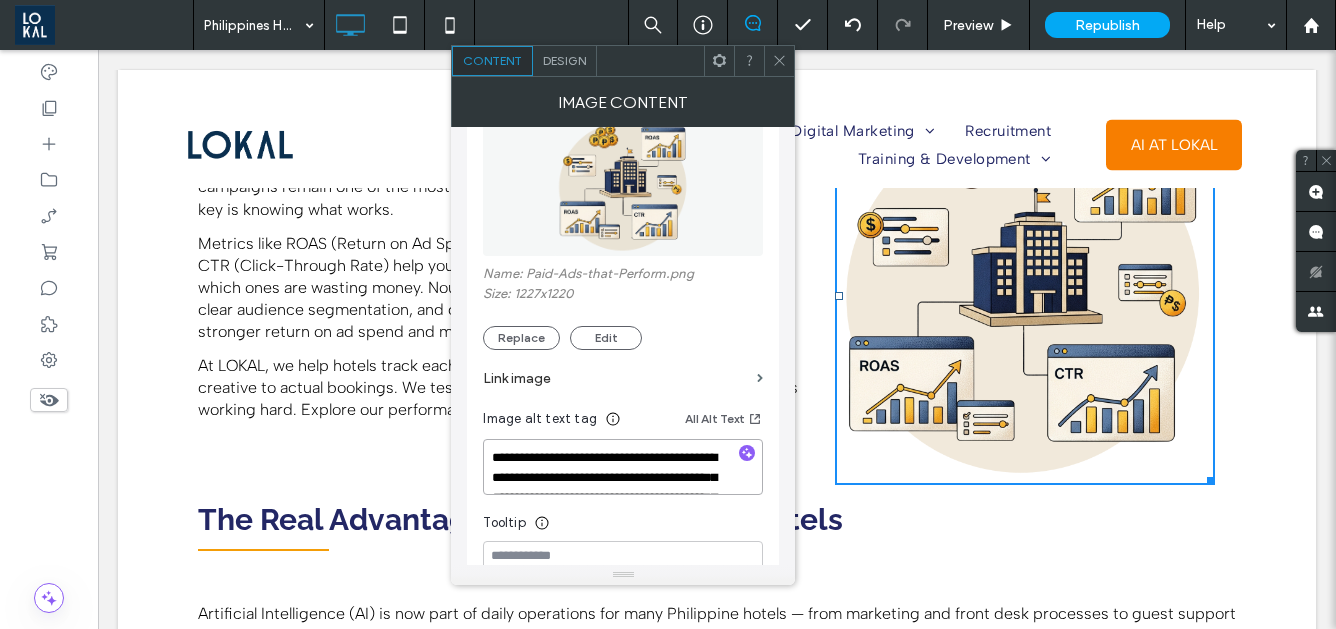 scroll, scrollTop: 2, scrollLeft: 0, axis: vertical 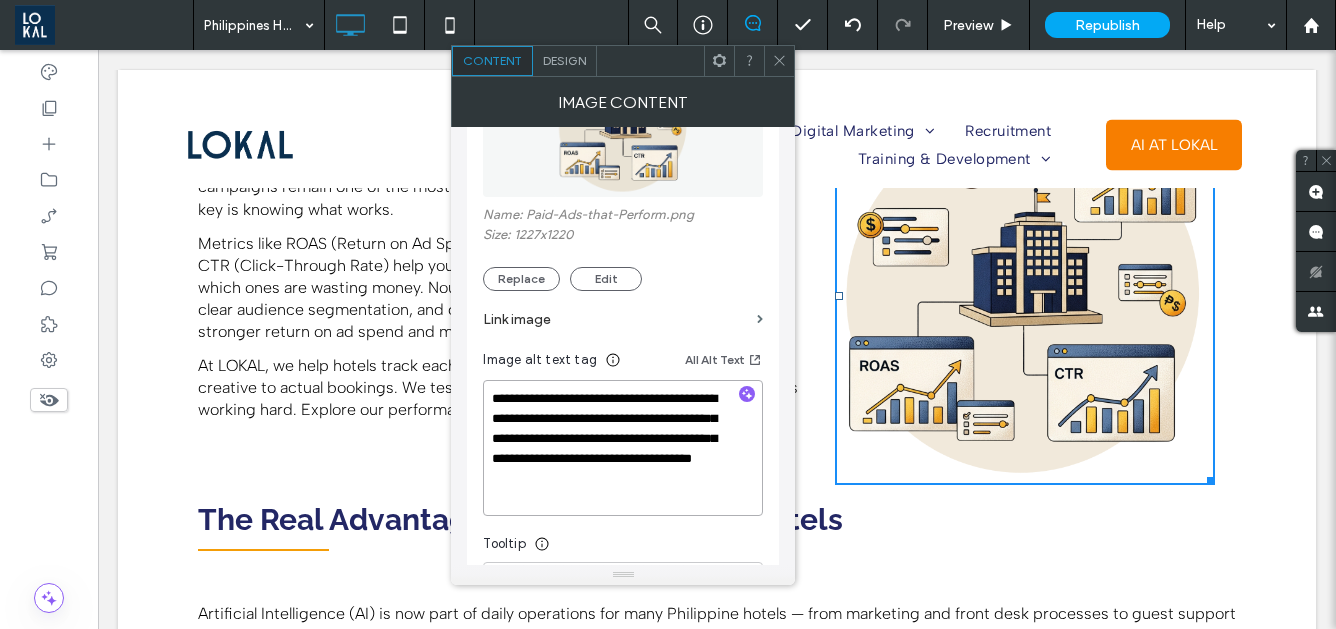 drag, startPoint x: 646, startPoint y: 420, endPoint x: 682, endPoint y: 440, distance: 41.18252 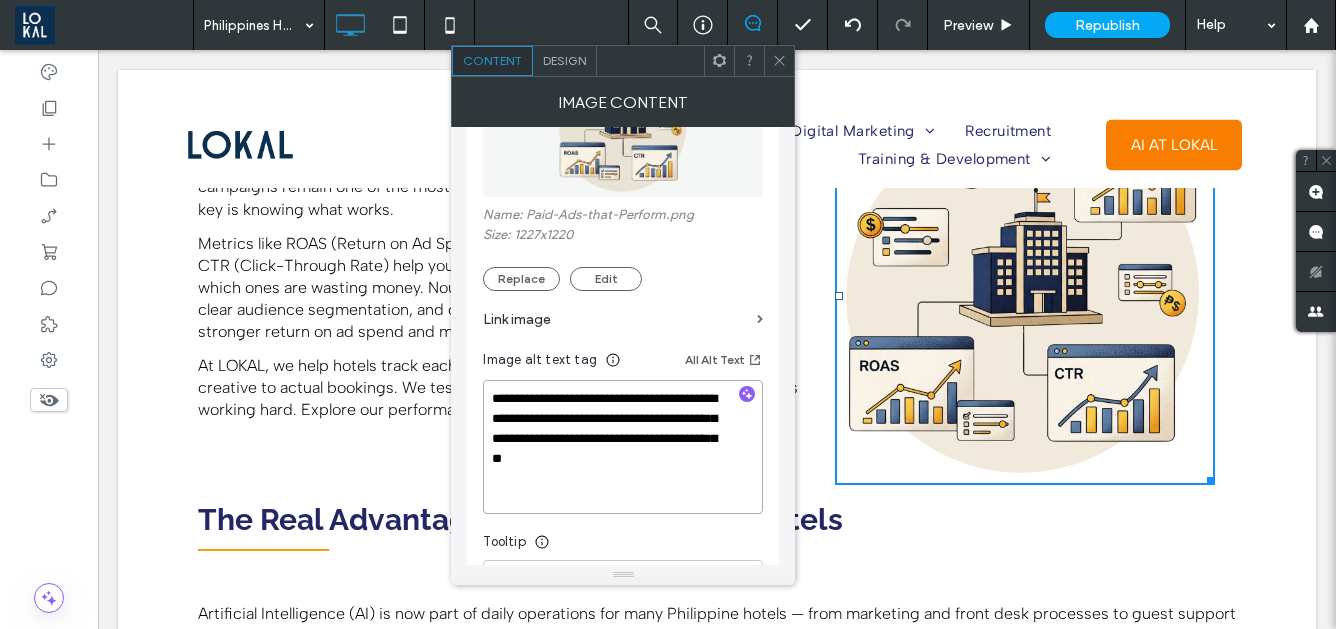 scroll, scrollTop: 0, scrollLeft: 0, axis: both 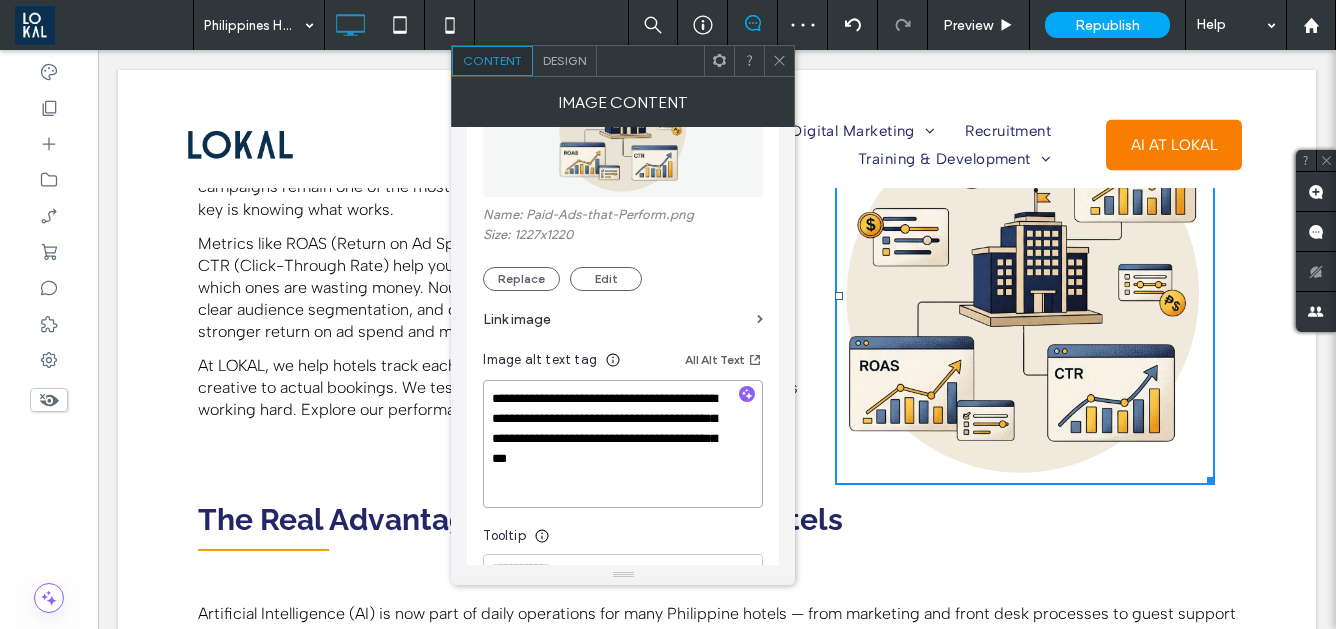 type on "**********" 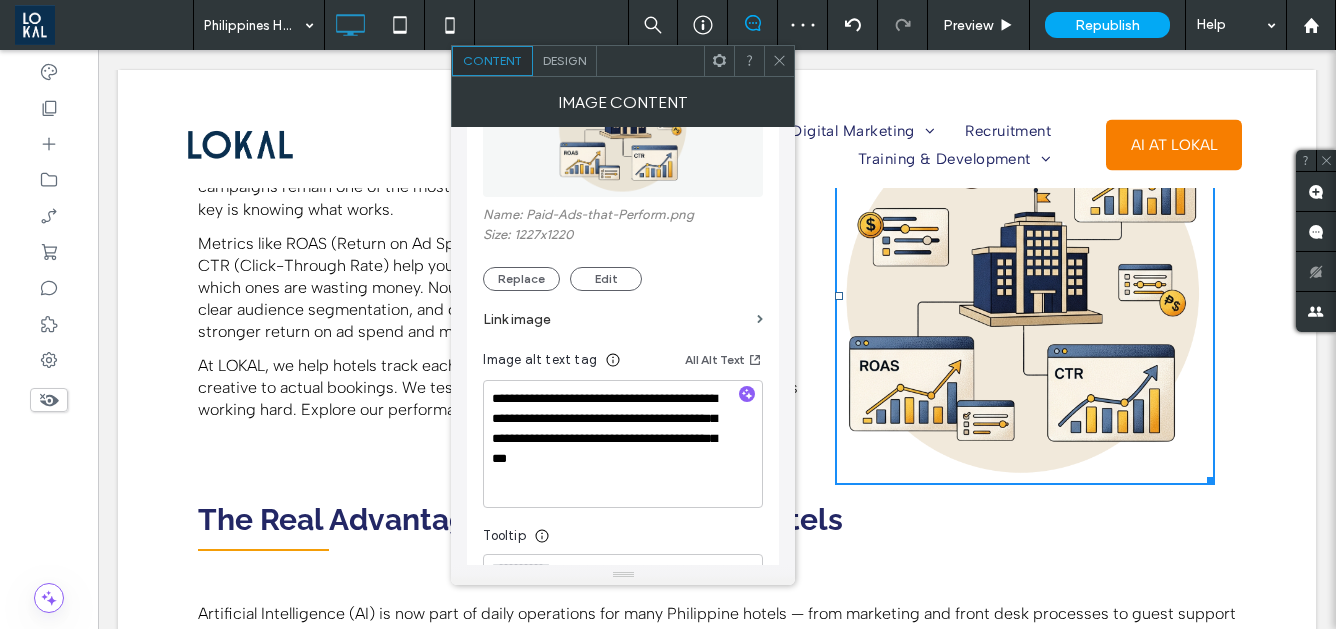 click 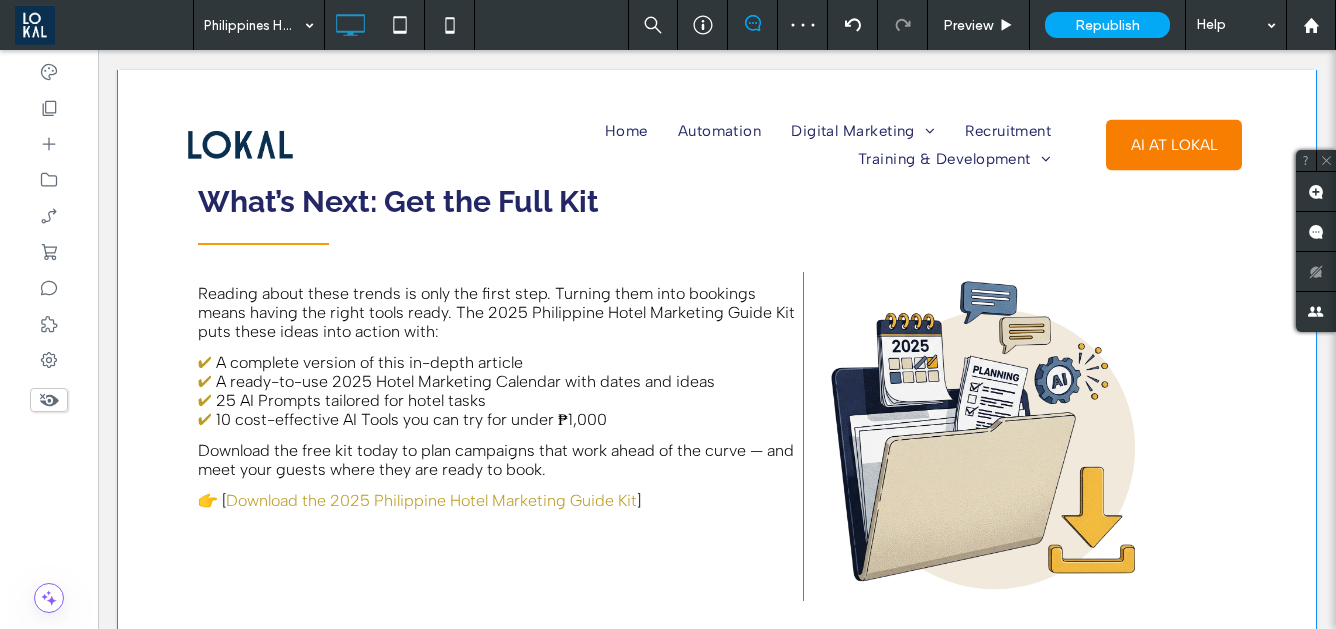 scroll, scrollTop: 3863, scrollLeft: 0, axis: vertical 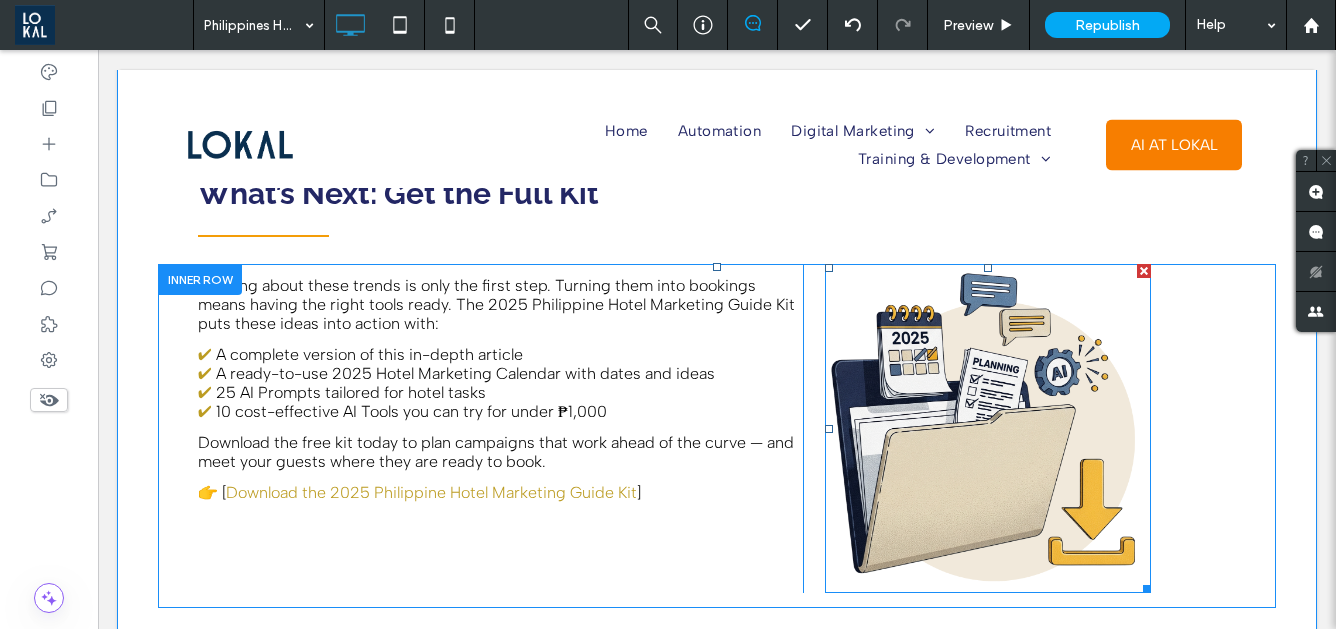 click at bounding box center (988, 429) 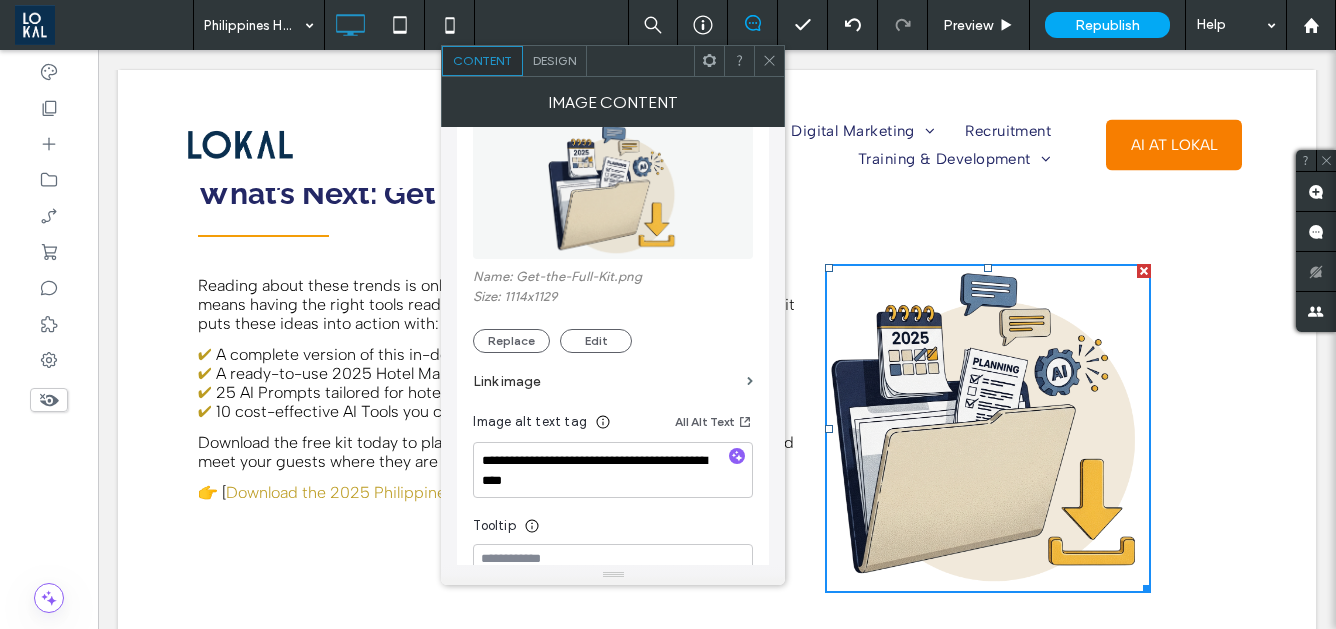 scroll, scrollTop: 84, scrollLeft: 0, axis: vertical 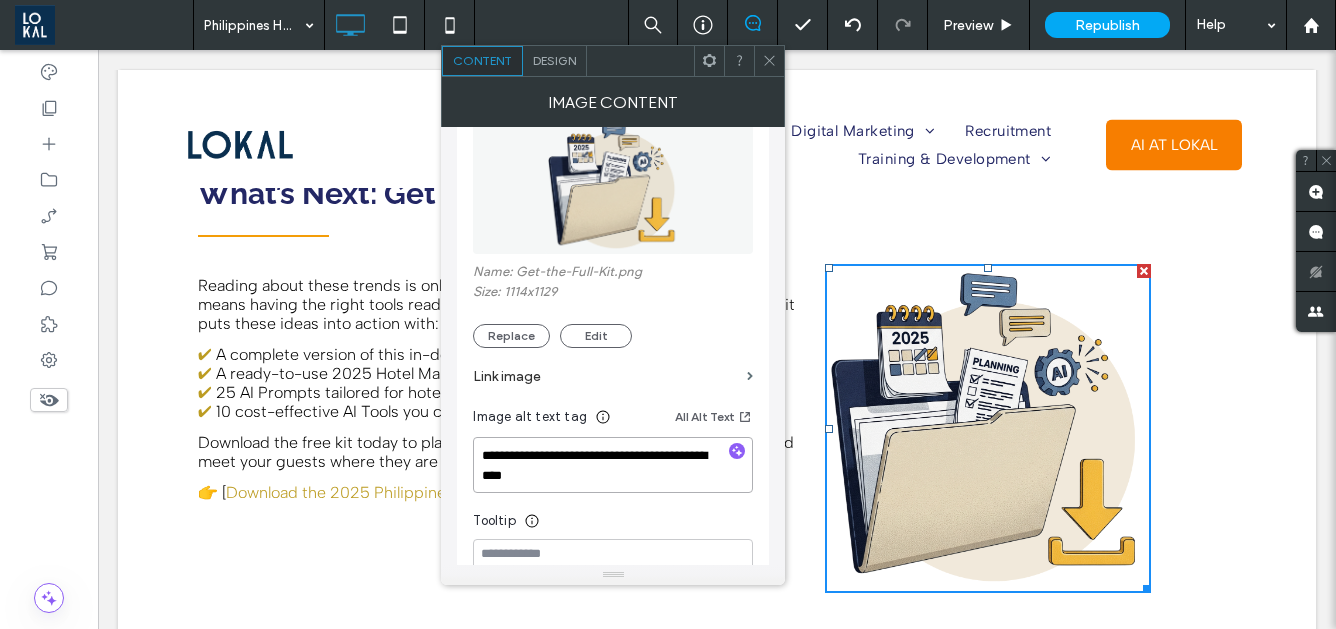 drag, startPoint x: 578, startPoint y: 474, endPoint x: 478, endPoint y: 420, distance: 113.64858 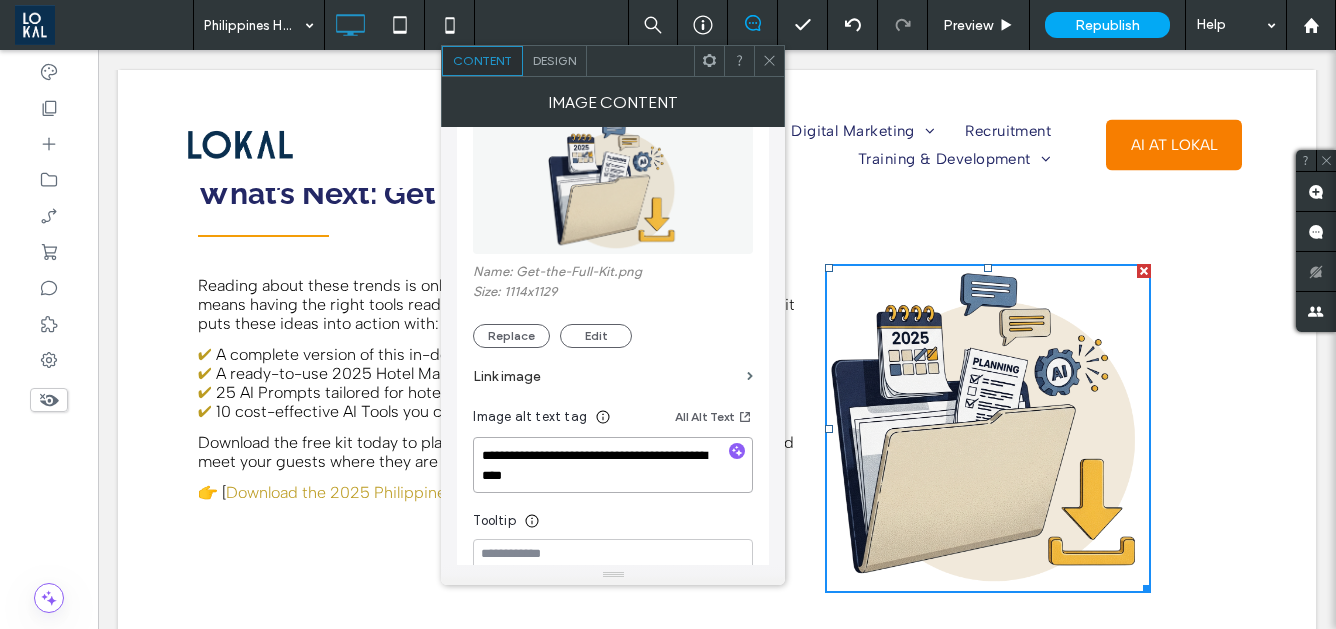 click on "**********" at bounding box center [613, 366] 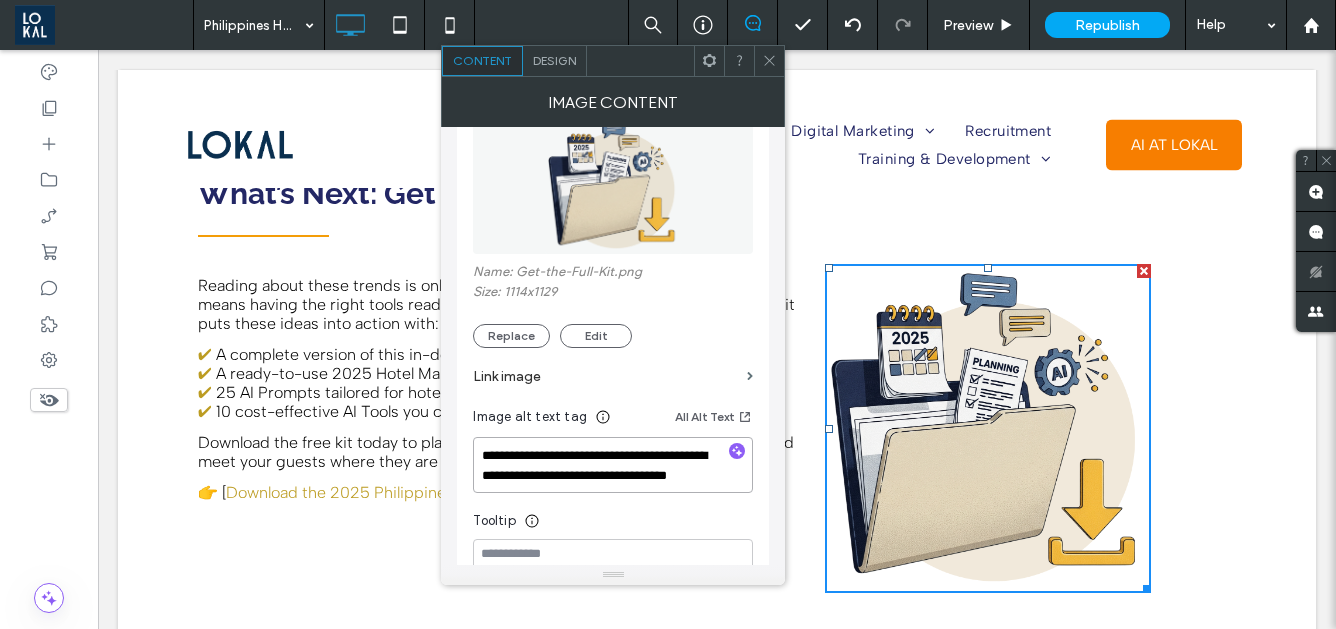 scroll, scrollTop: 2, scrollLeft: 0, axis: vertical 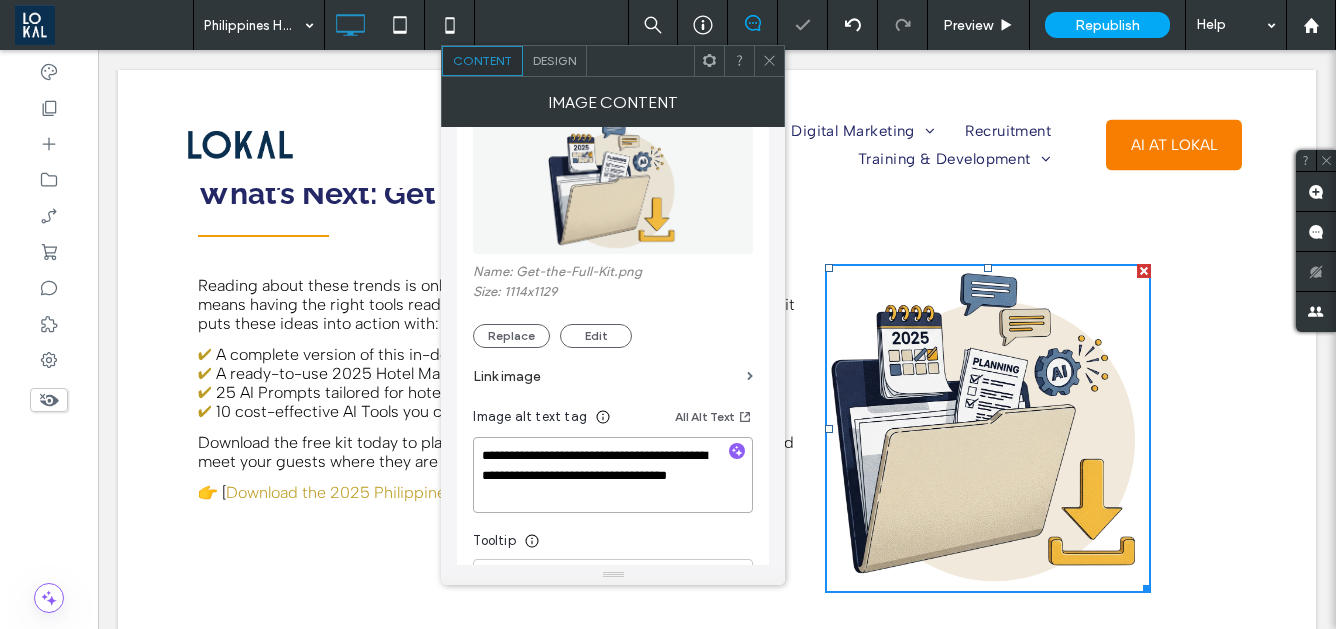 type on "**********" 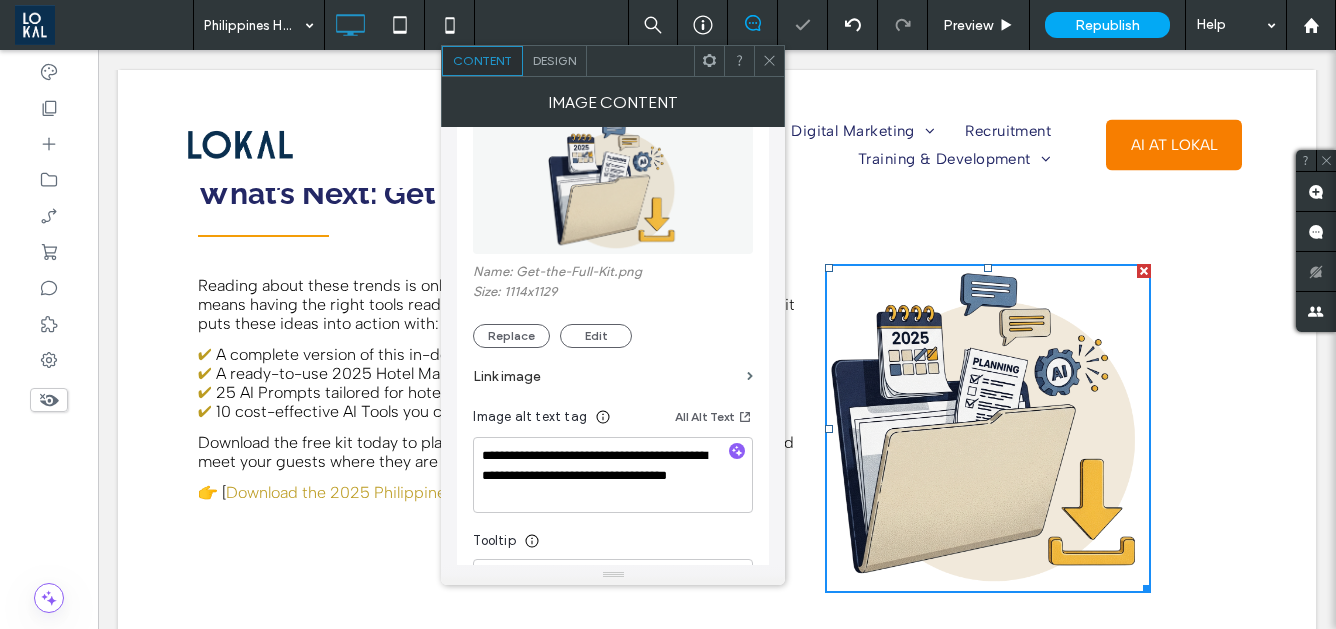 click at bounding box center (769, 61) 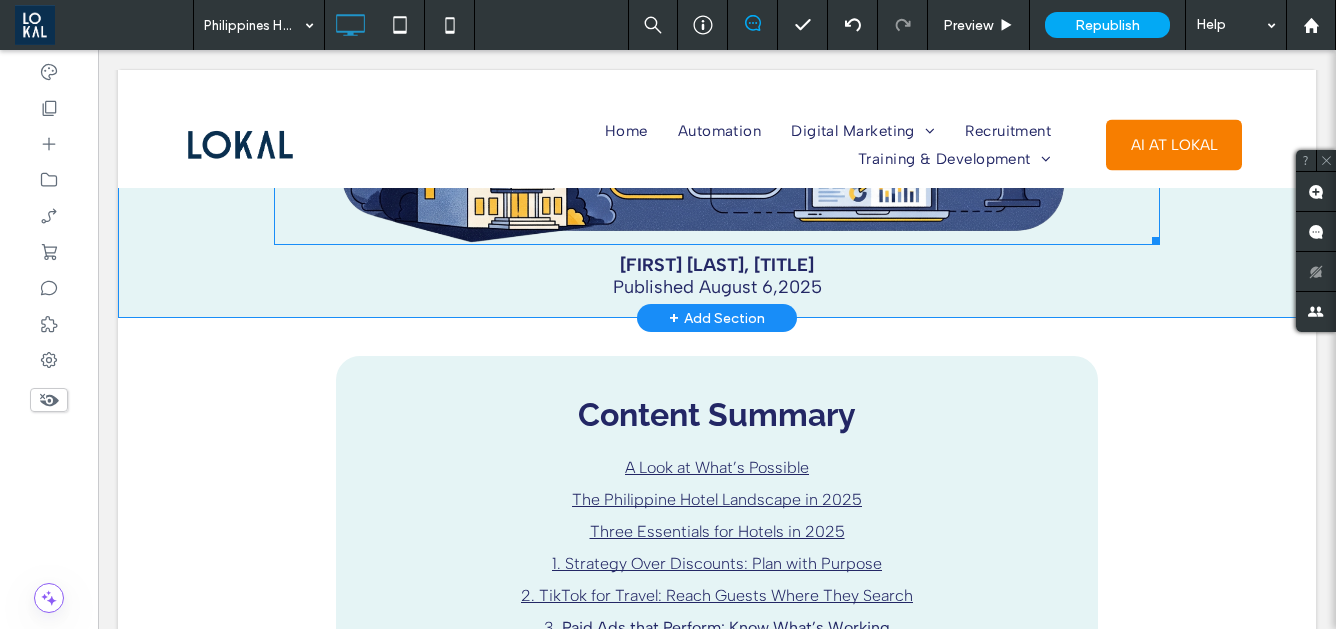 scroll, scrollTop: 489, scrollLeft: 0, axis: vertical 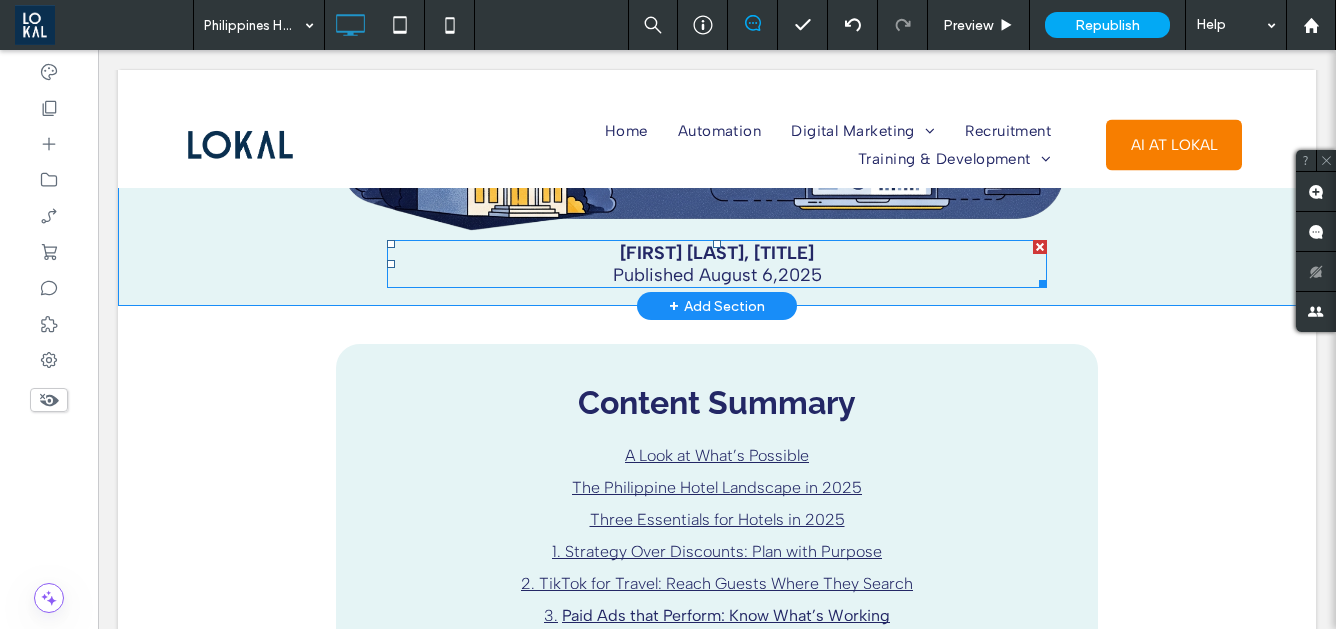 click on "Published August 6,2025" at bounding box center [717, 275] 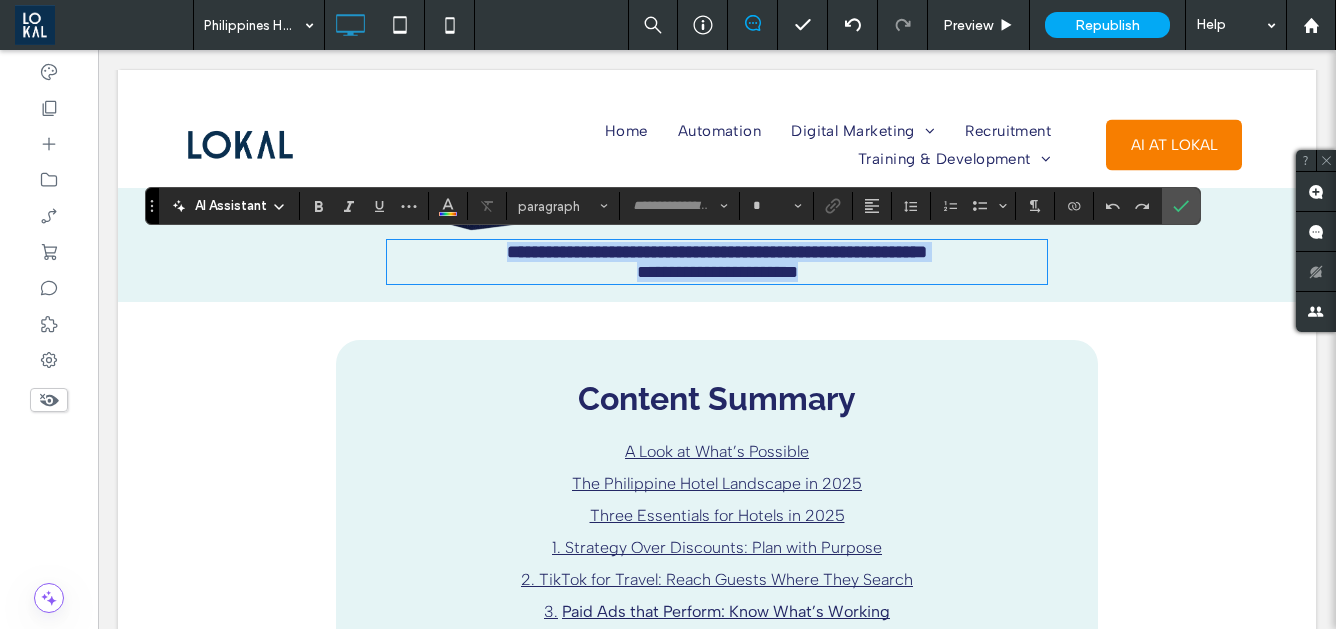 type on "**********" 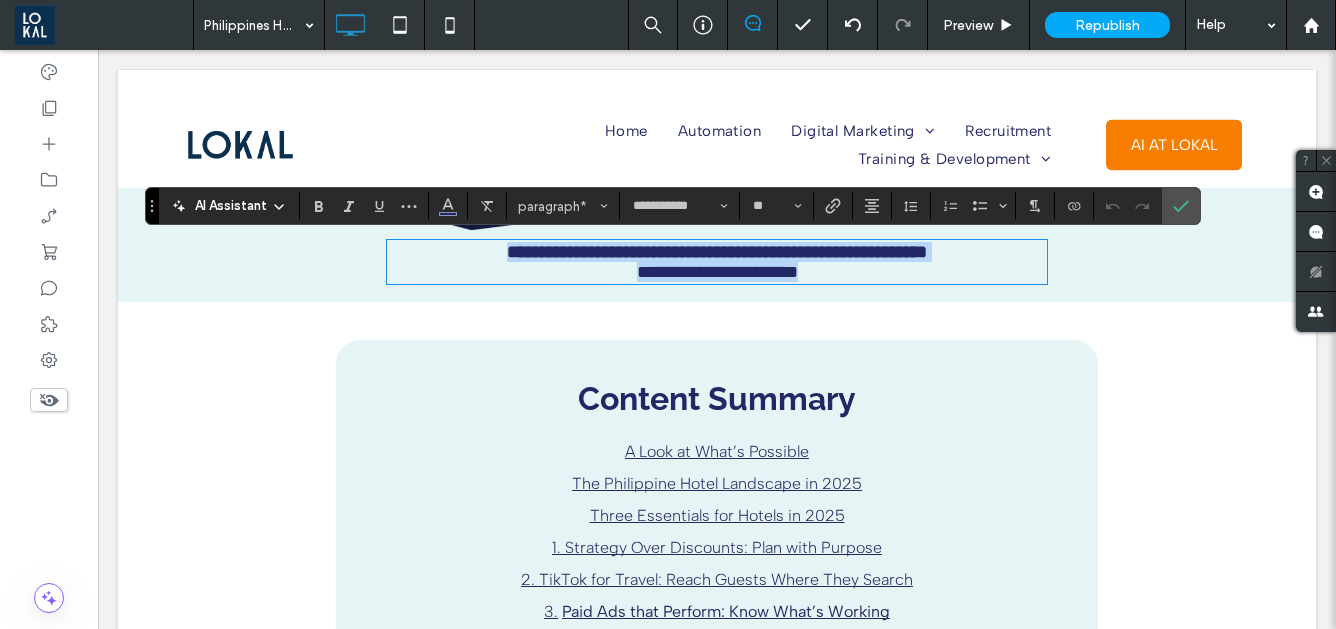click on "**********" at bounding box center [717, 272] 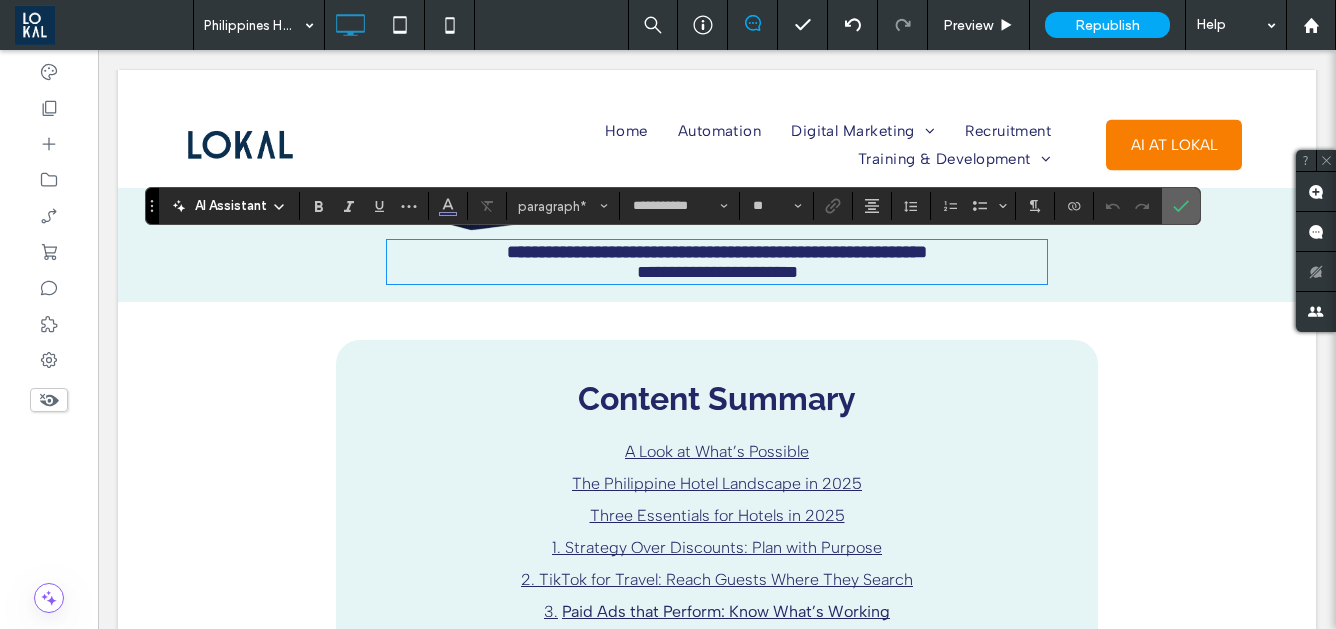 click 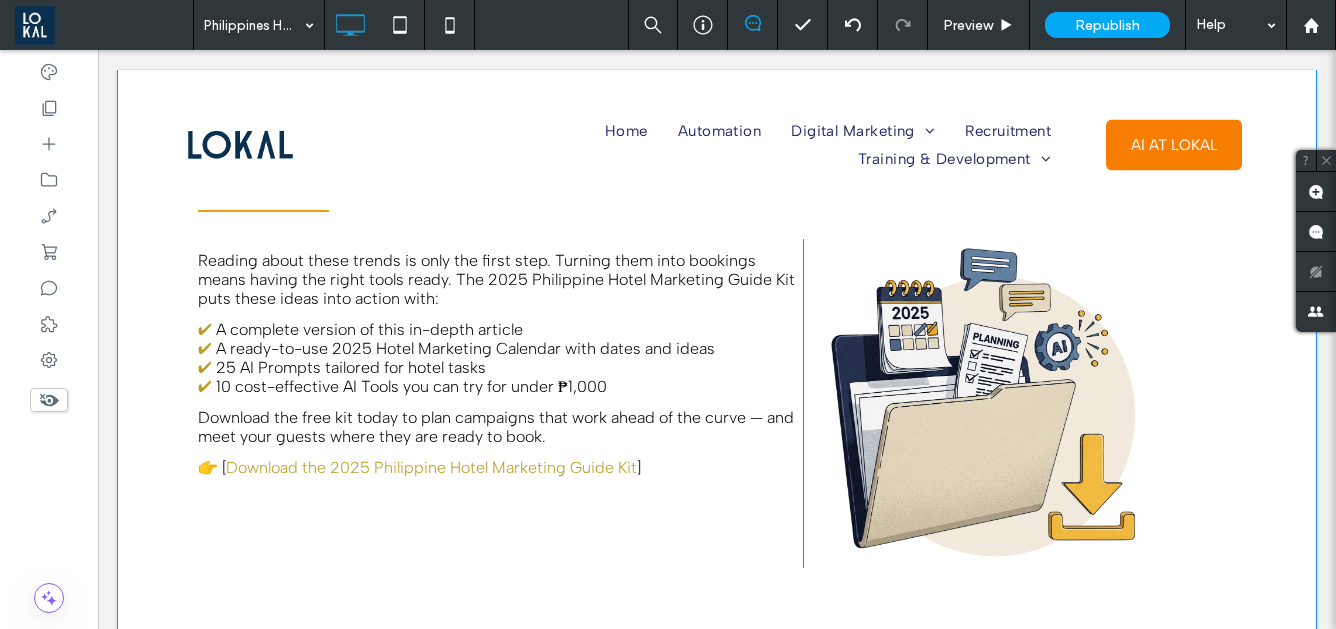 scroll, scrollTop: 3894, scrollLeft: 0, axis: vertical 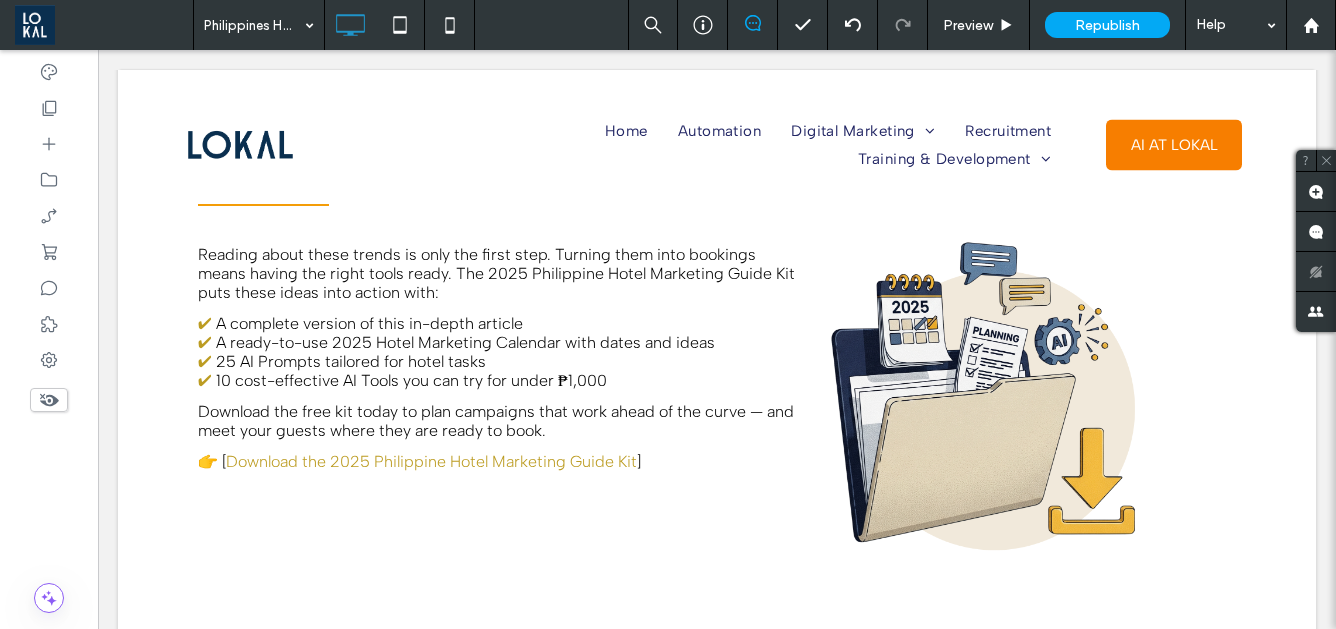 click at bounding box center (104, 25) 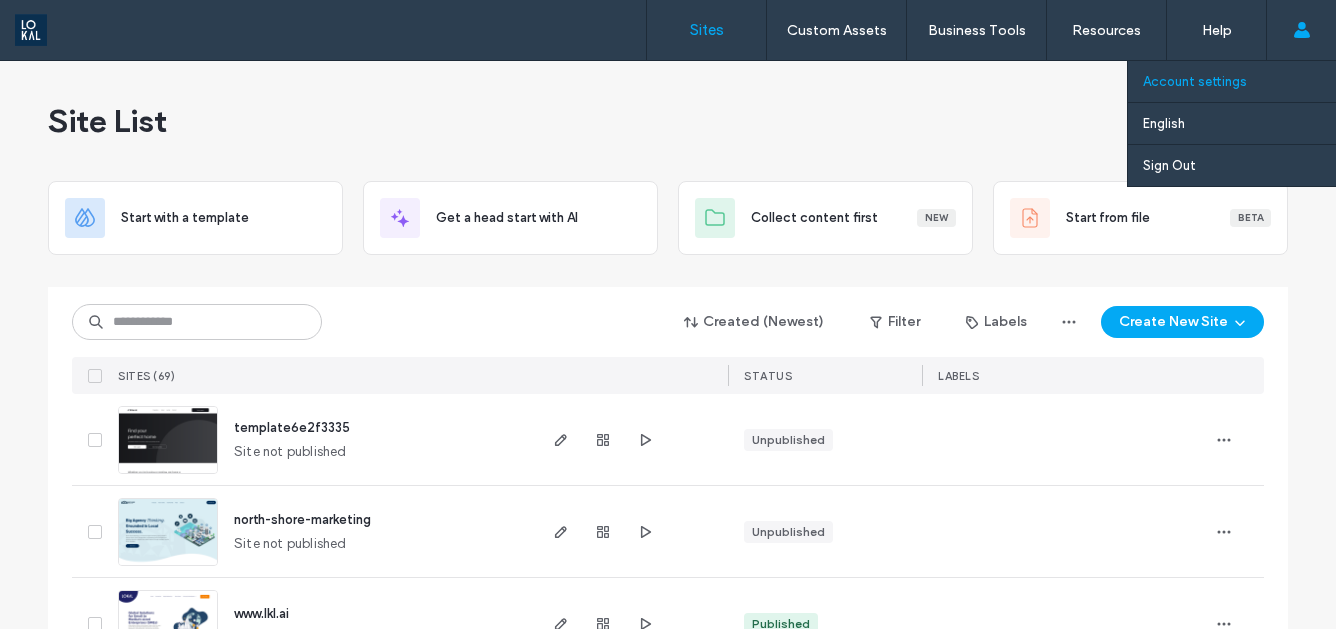 scroll, scrollTop: 0, scrollLeft: 0, axis: both 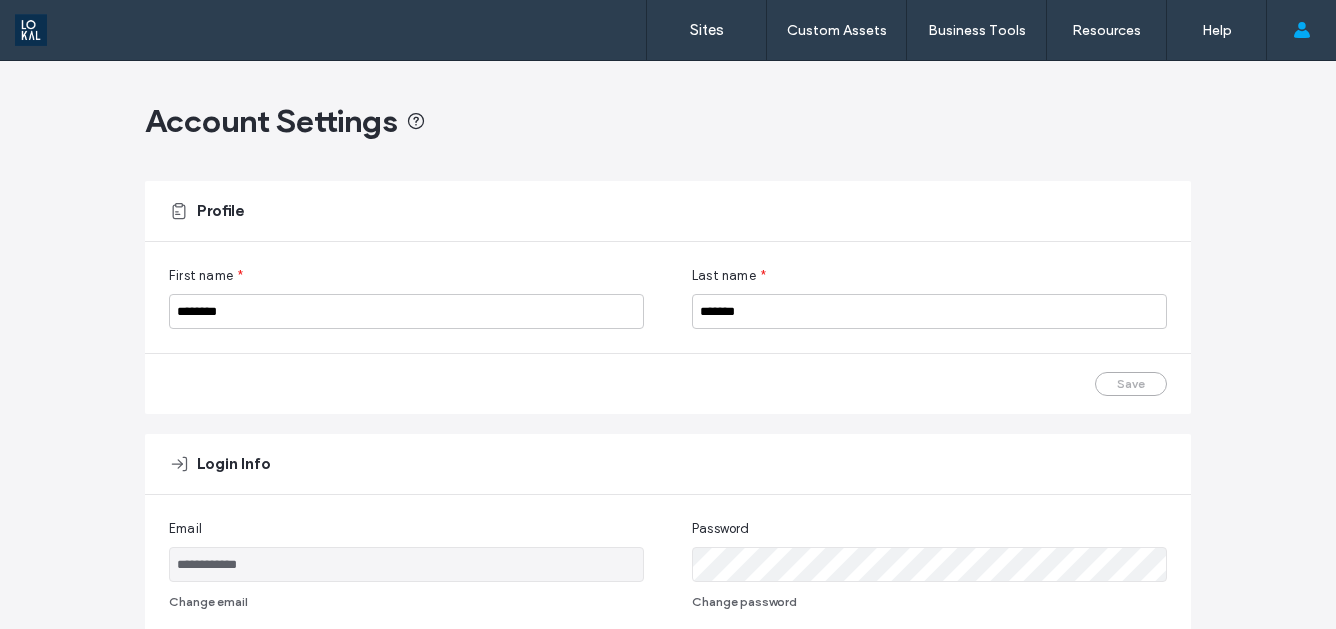 click at bounding box center [128, 30] 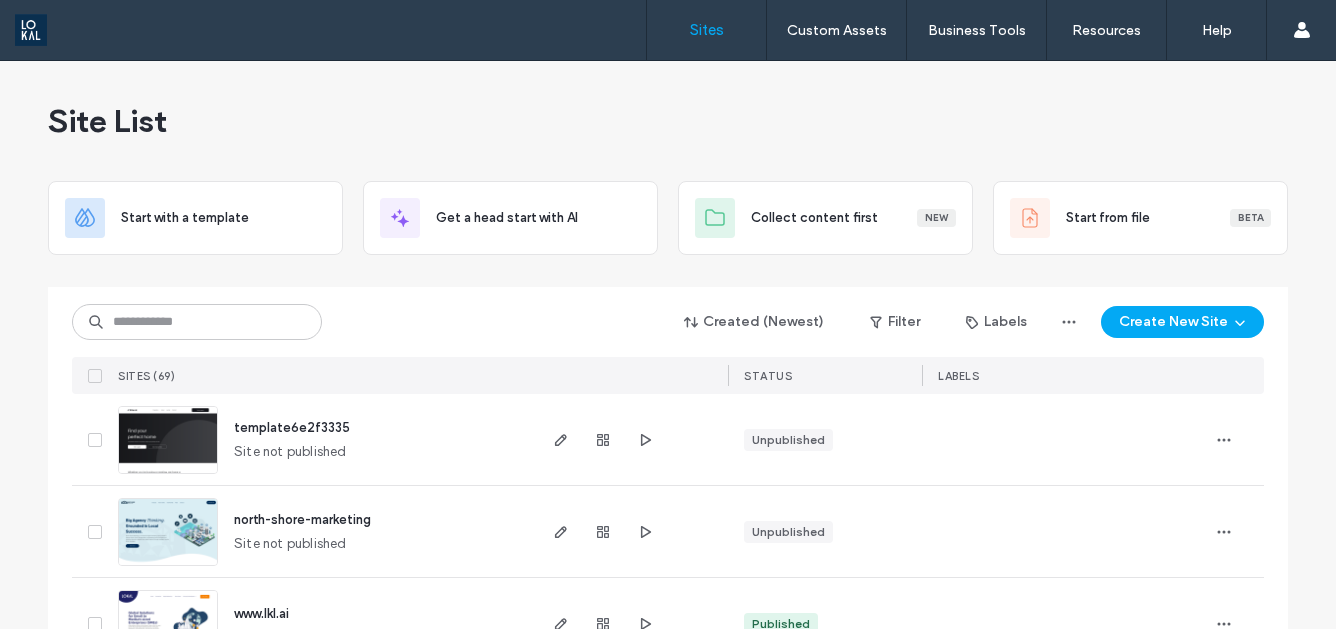 scroll, scrollTop: 0, scrollLeft: 0, axis: both 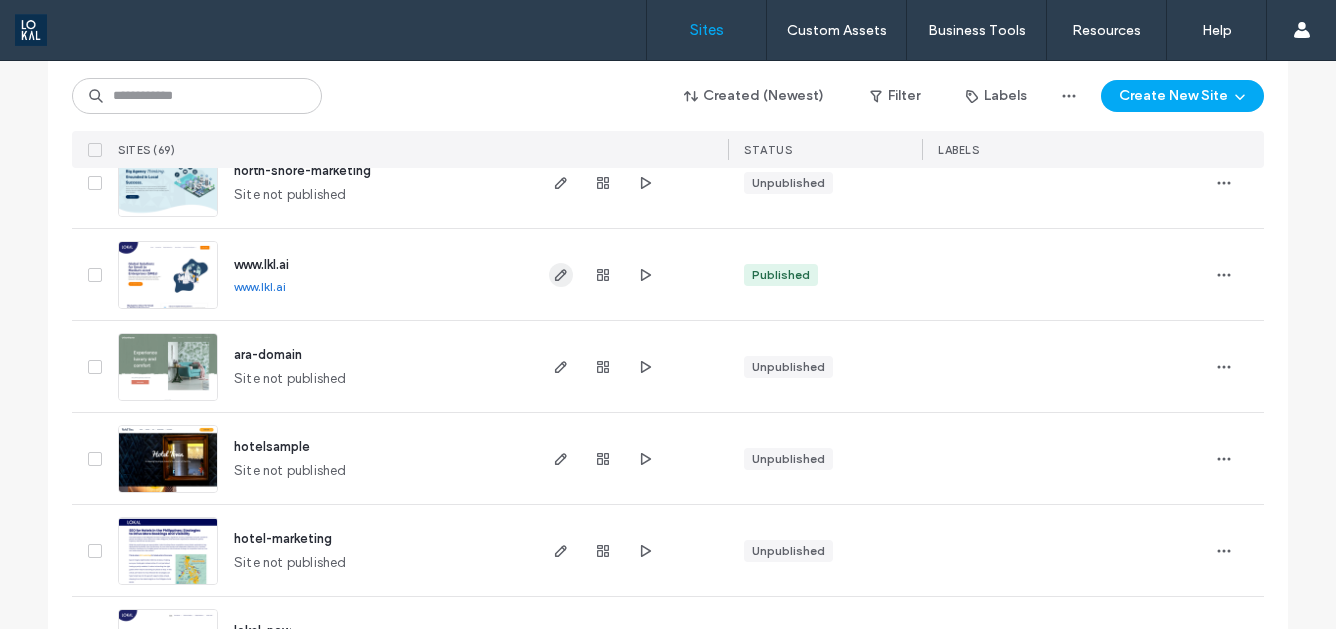 click 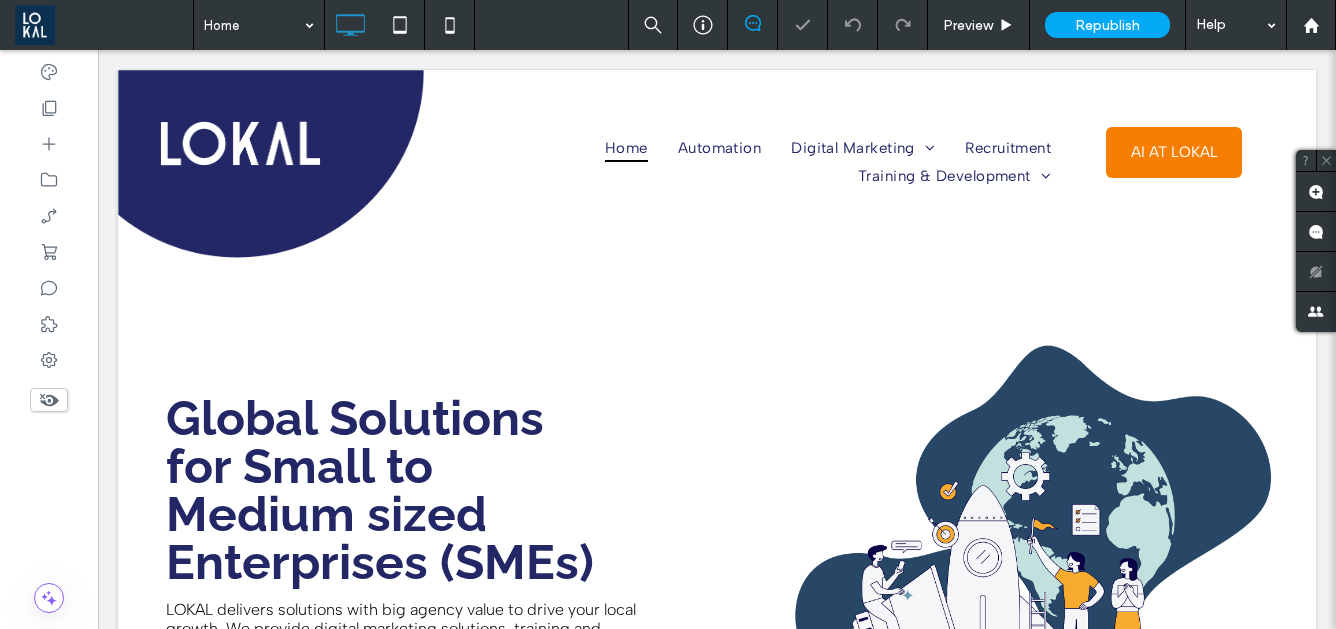 scroll, scrollTop: 0, scrollLeft: 0, axis: both 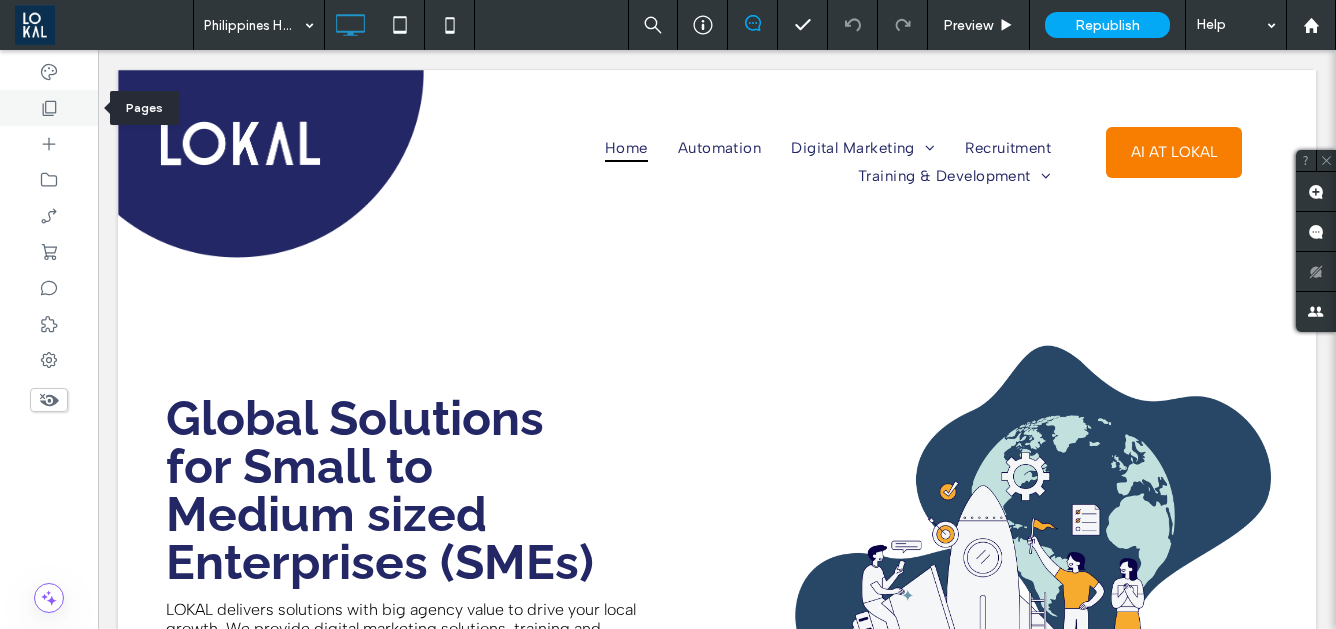 click 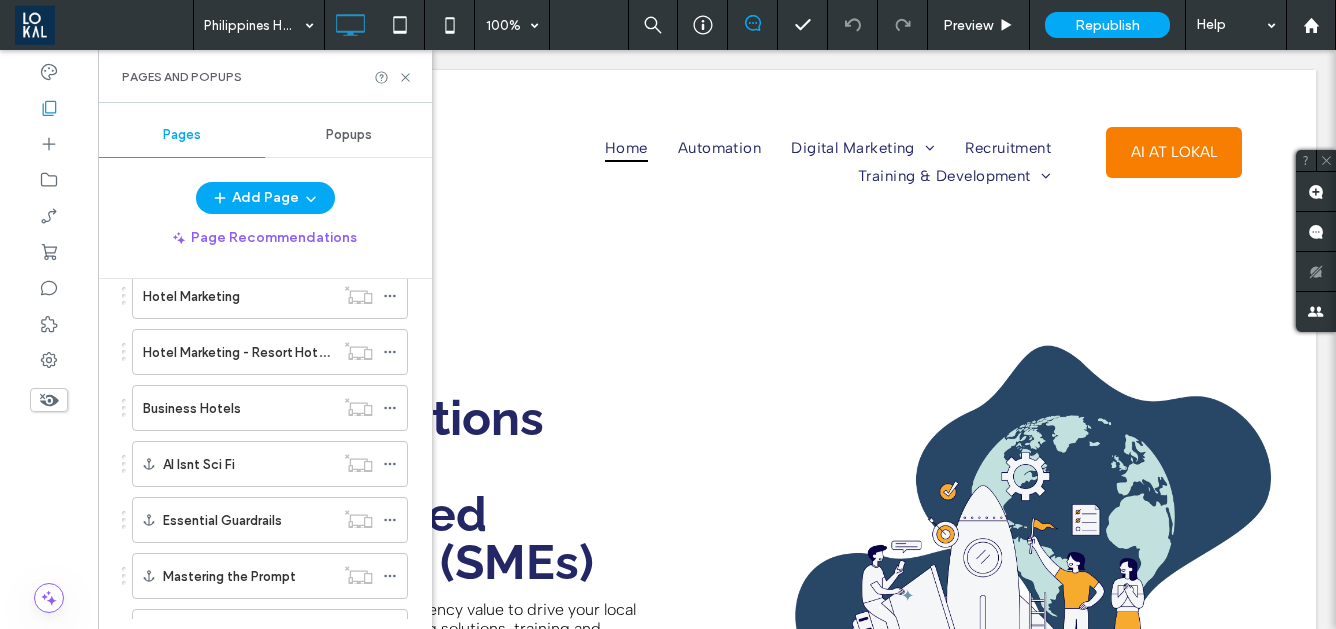 scroll, scrollTop: 837, scrollLeft: 0, axis: vertical 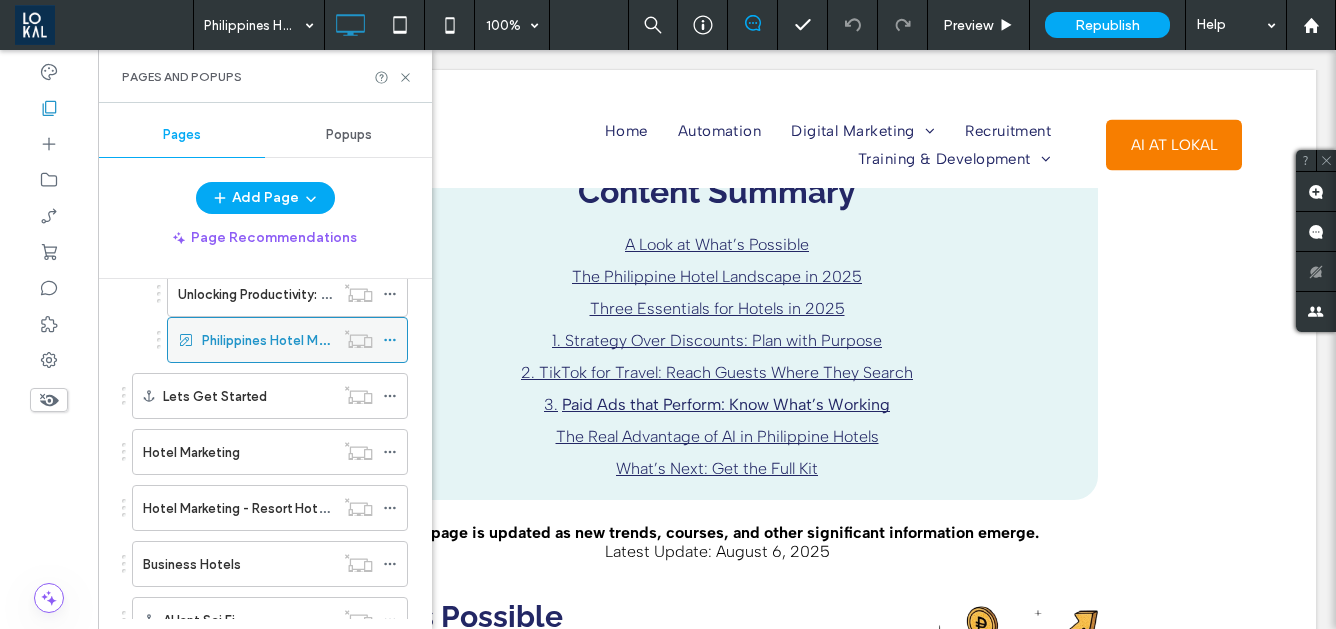 click 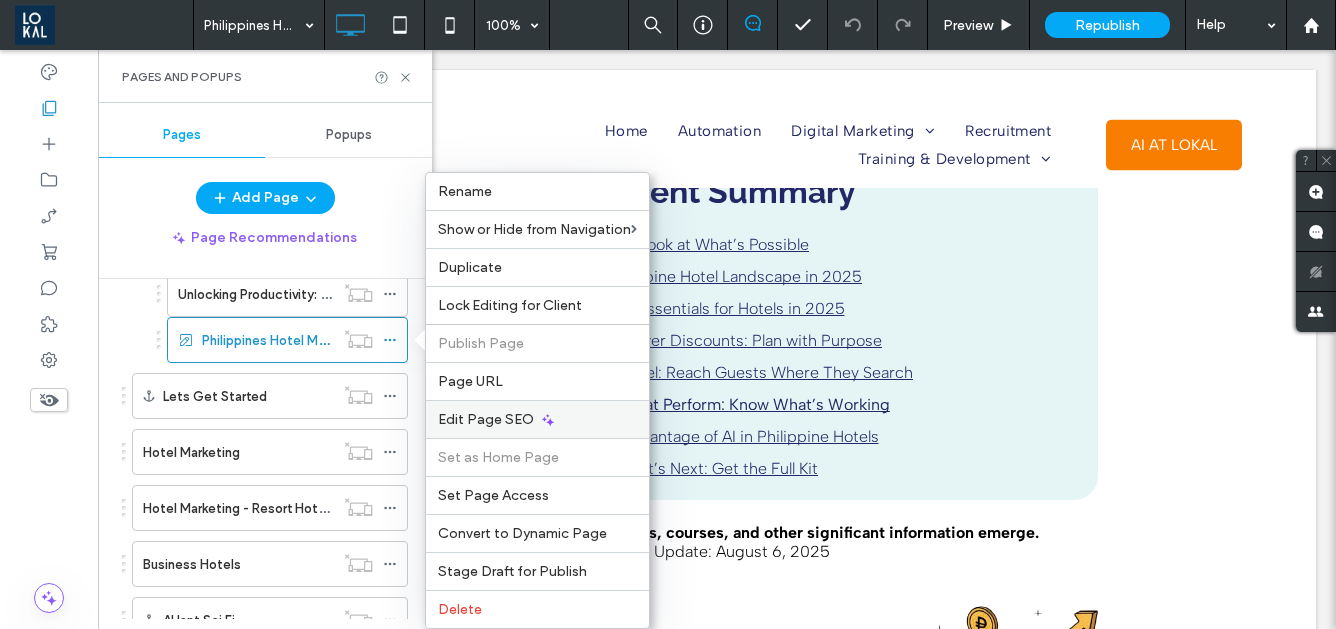 click on "Edit Page SEO" at bounding box center (537, 419) 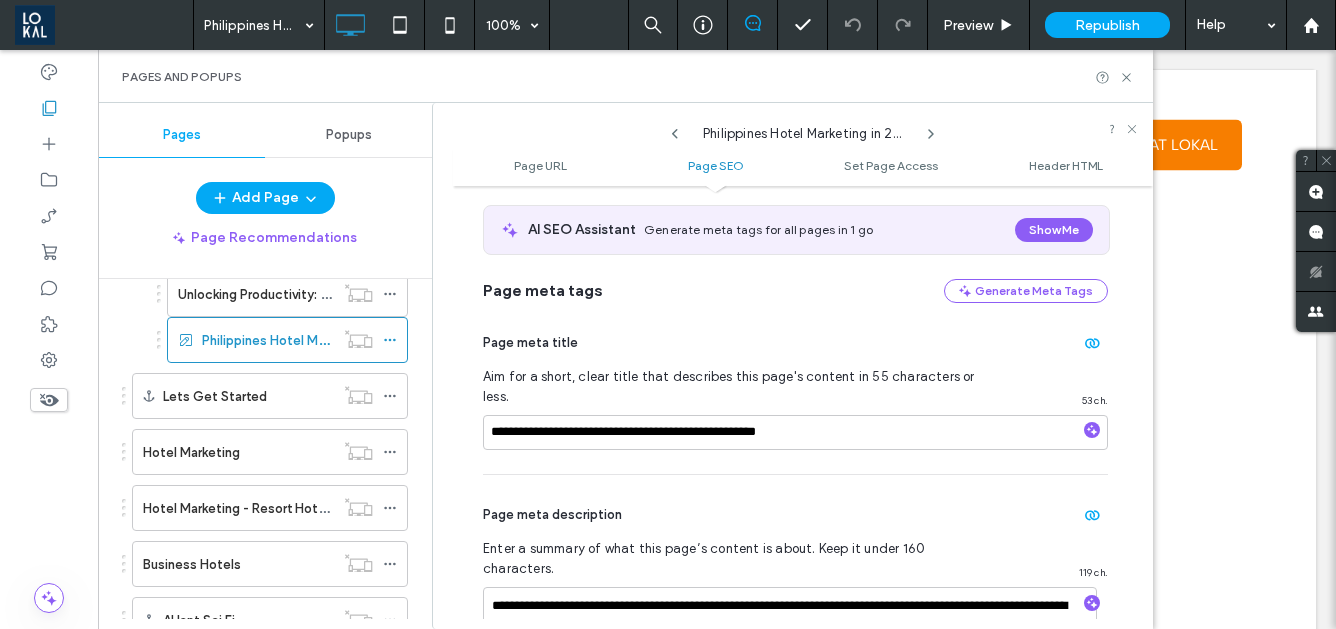 scroll, scrollTop: 365, scrollLeft: 0, axis: vertical 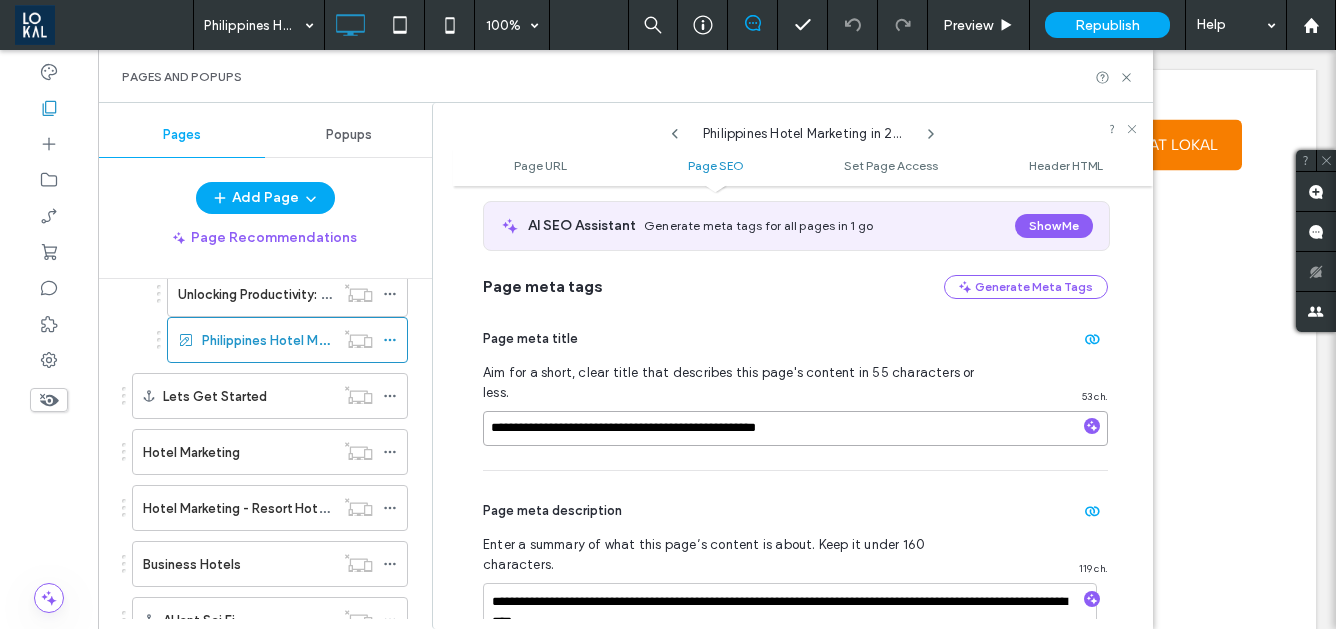 drag, startPoint x: 822, startPoint y: 412, endPoint x: 439, endPoint y: 390, distance: 383.63135 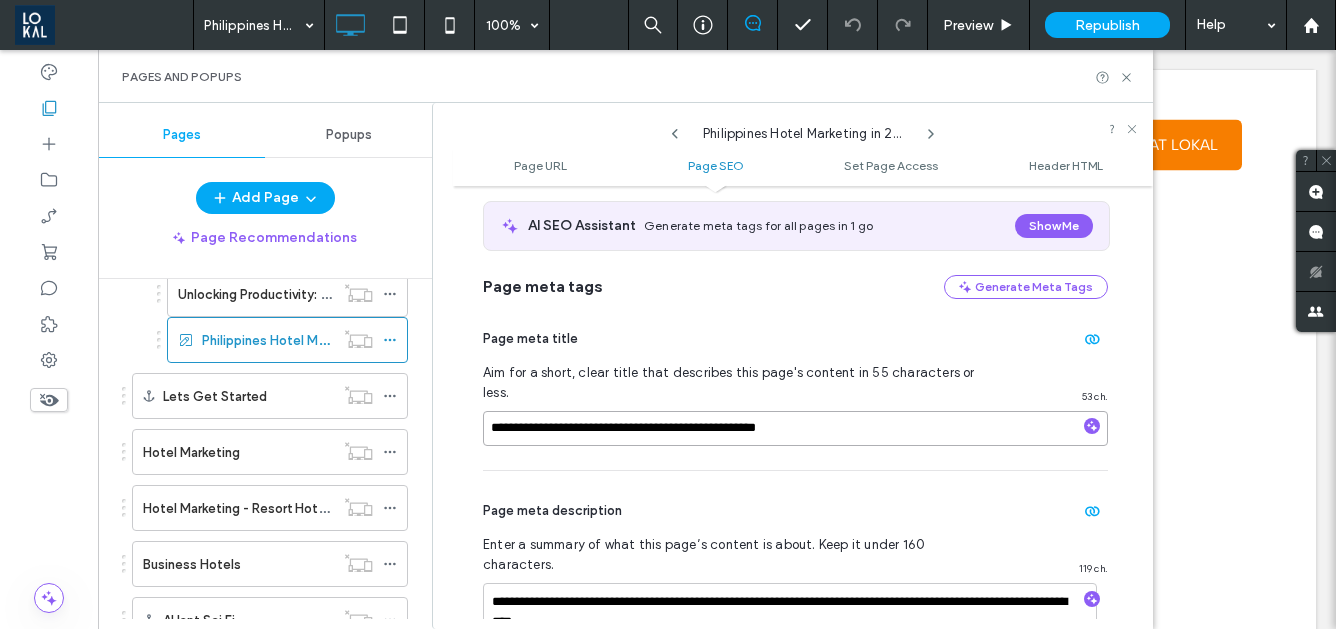 click on "**********" at bounding box center (792, 366) 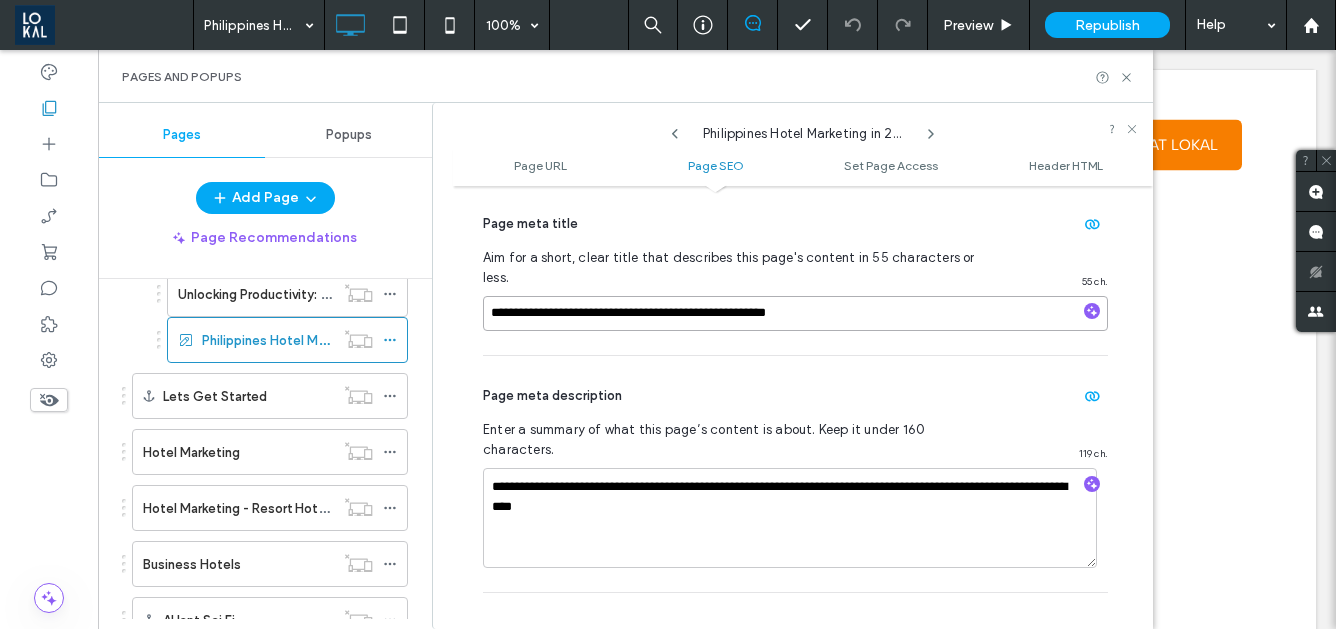 scroll, scrollTop: 489, scrollLeft: 0, axis: vertical 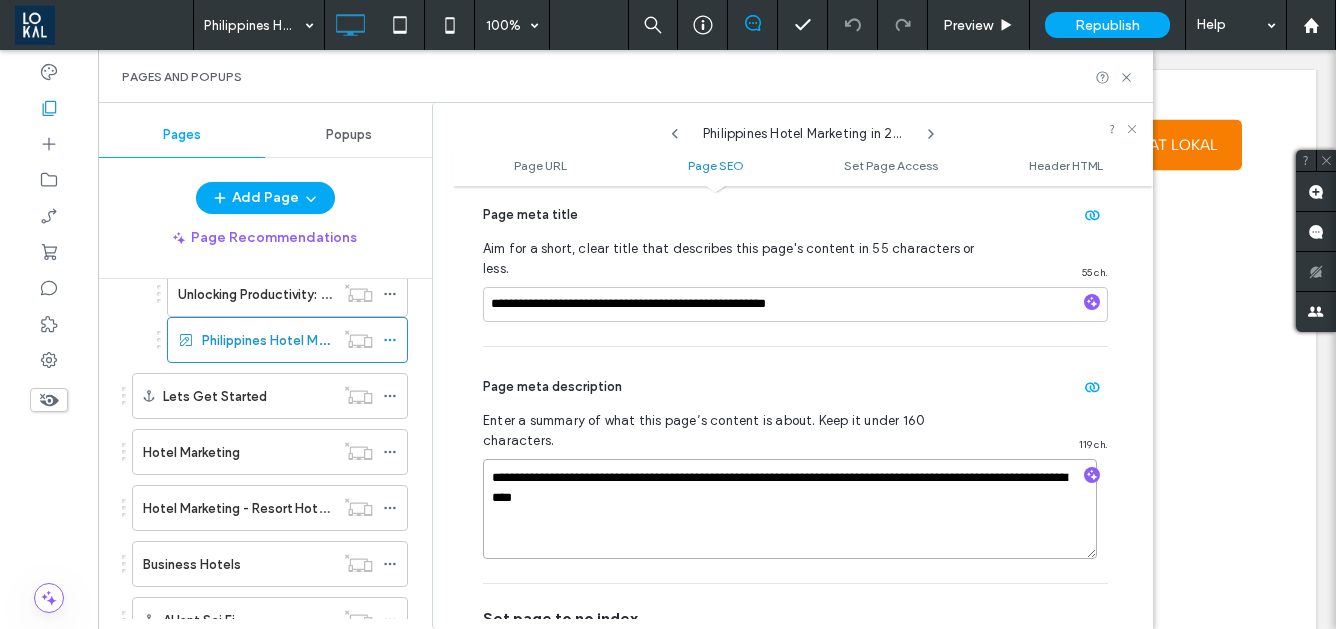 drag, startPoint x: 646, startPoint y: 463, endPoint x: 448, endPoint y: 415, distance: 203.73512 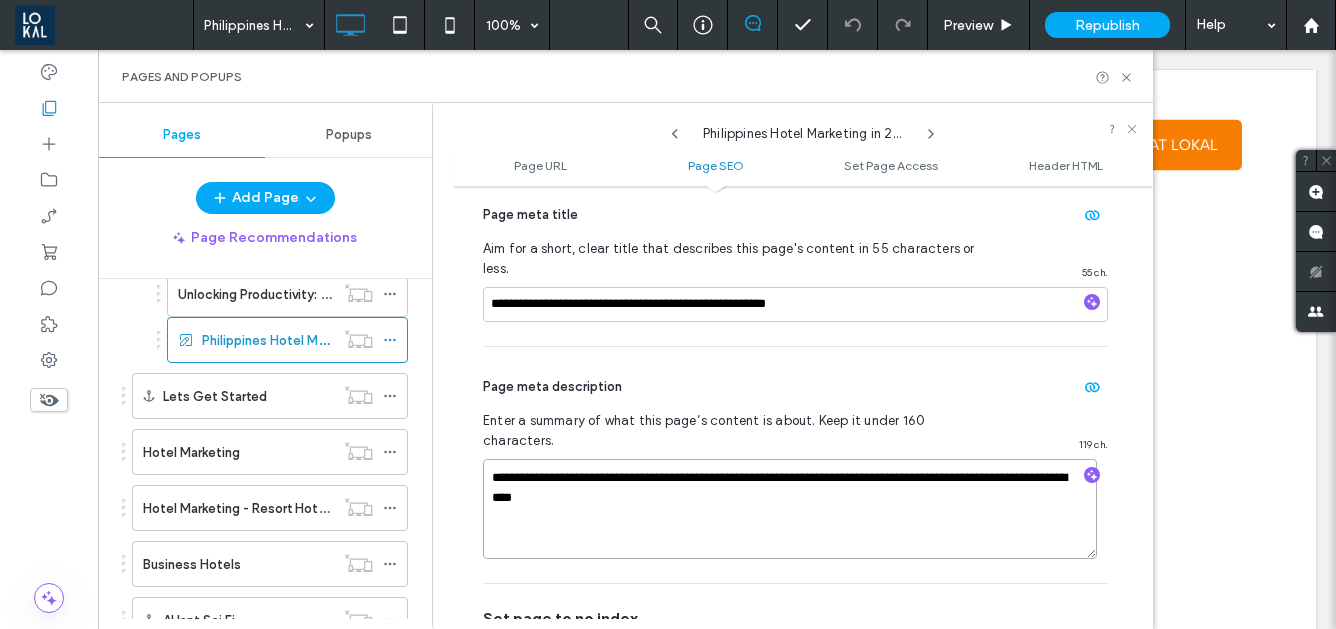 click on "**********" at bounding box center [792, 366] 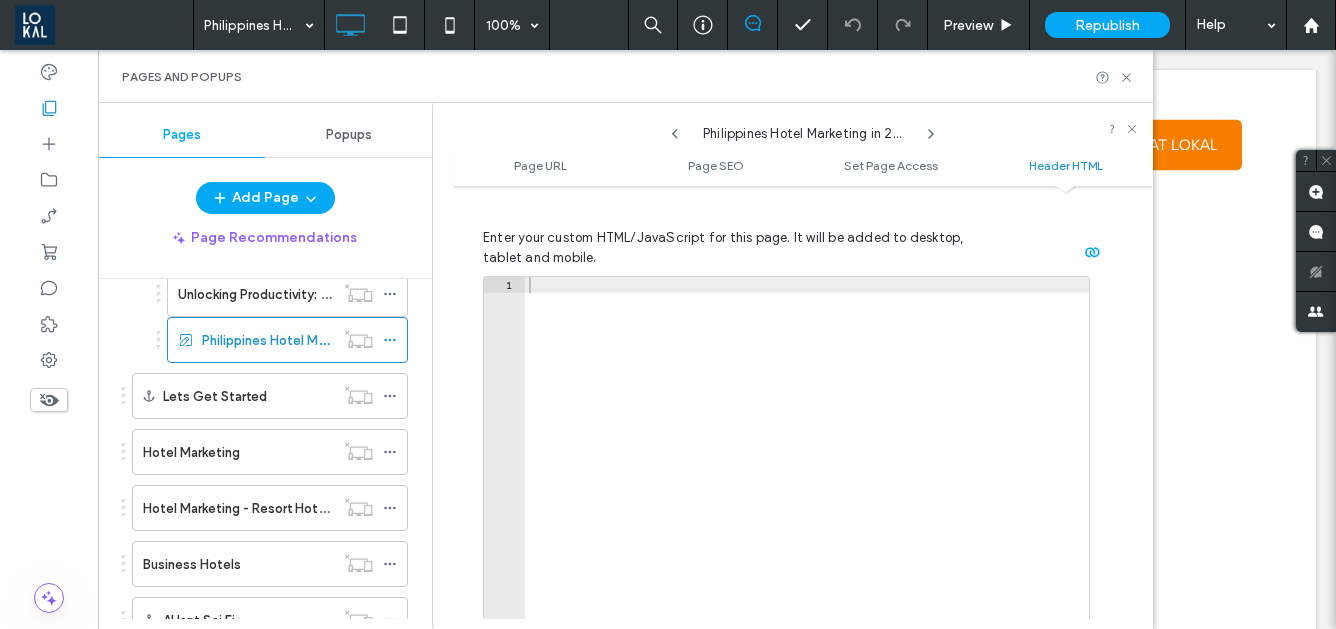 scroll, scrollTop: 2040, scrollLeft: 0, axis: vertical 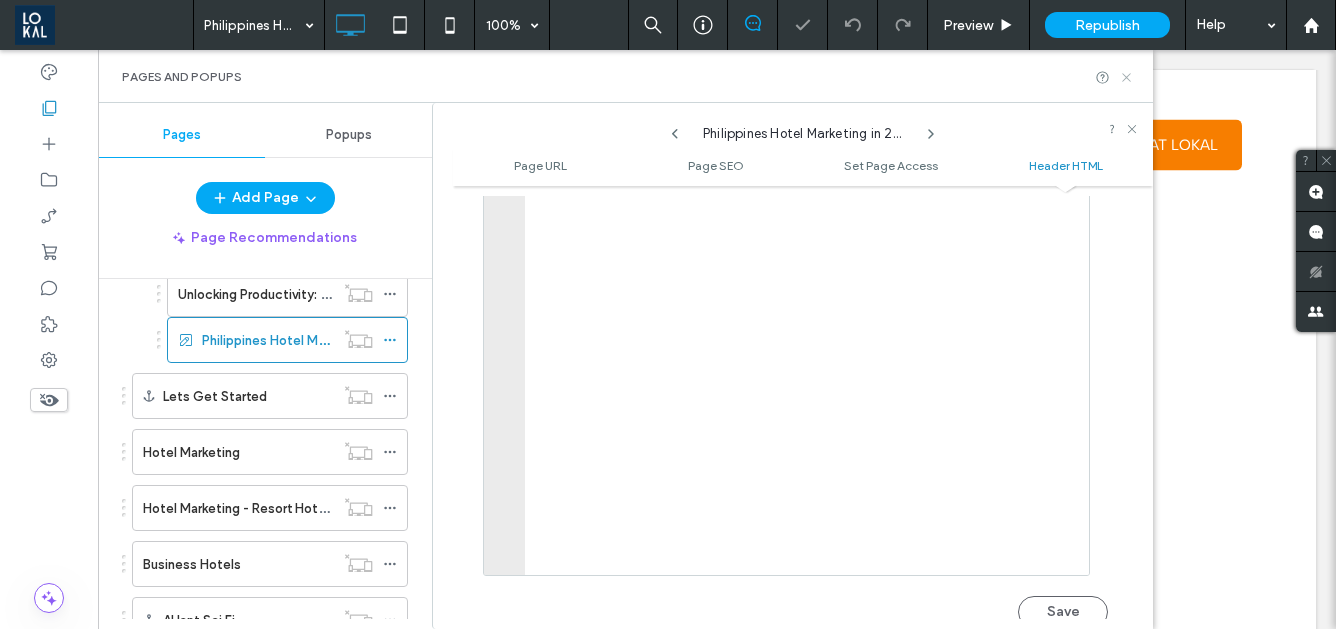 click 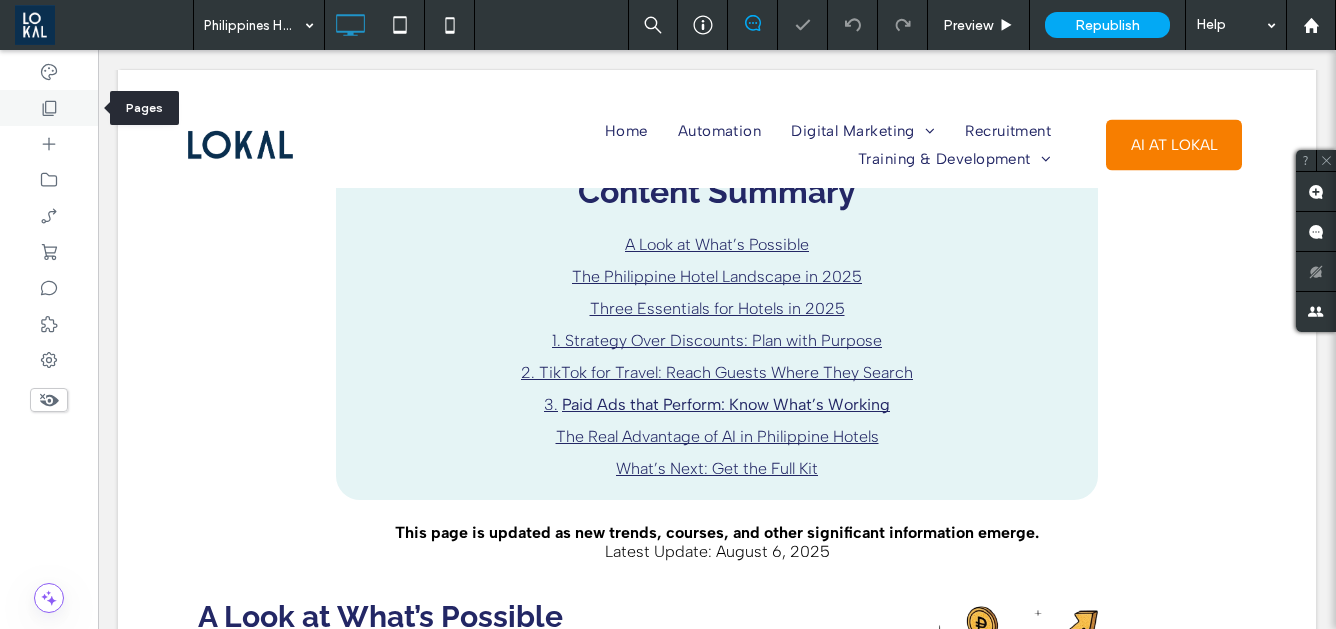 click at bounding box center [49, 108] 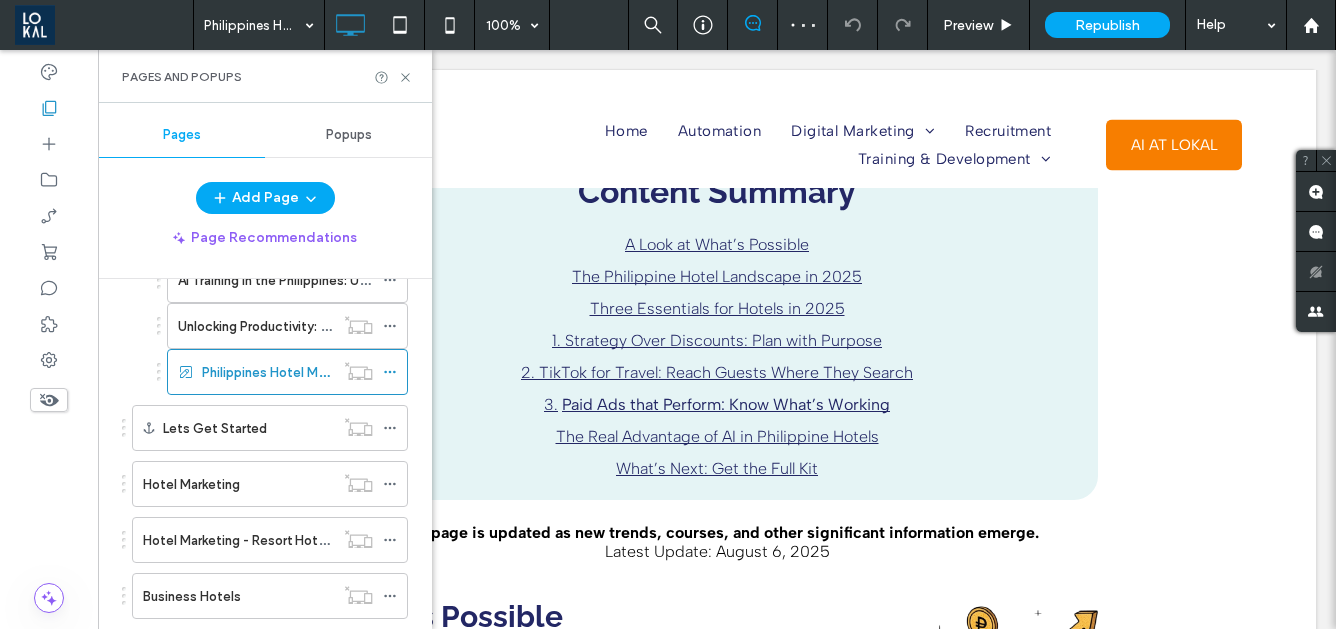 scroll, scrollTop: 777, scrollLeft: 0, axis: vertical 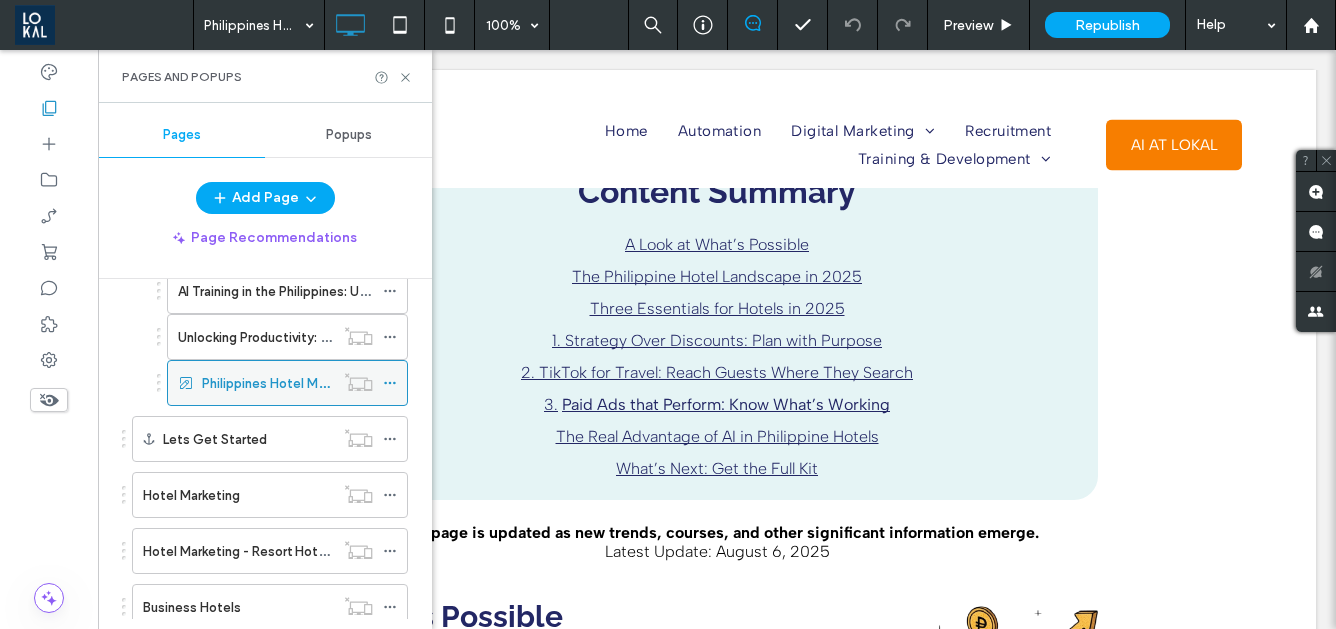 click 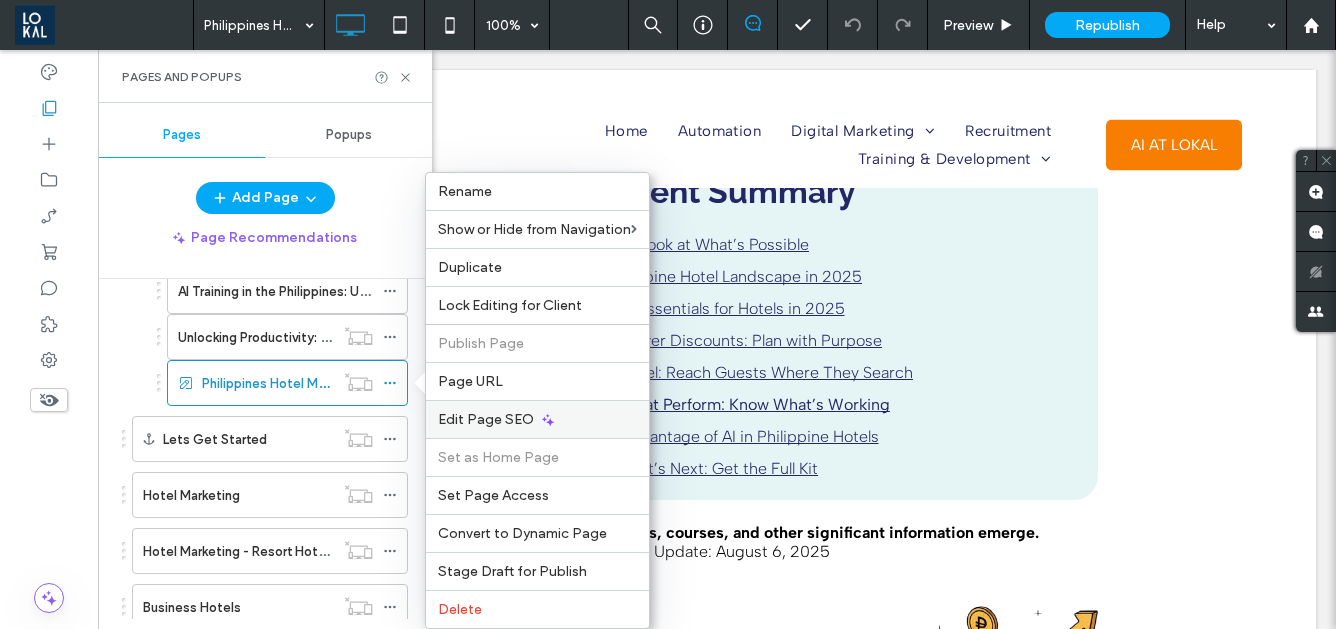 click on "Edit Page SEO" at bounding box center [486, 419] 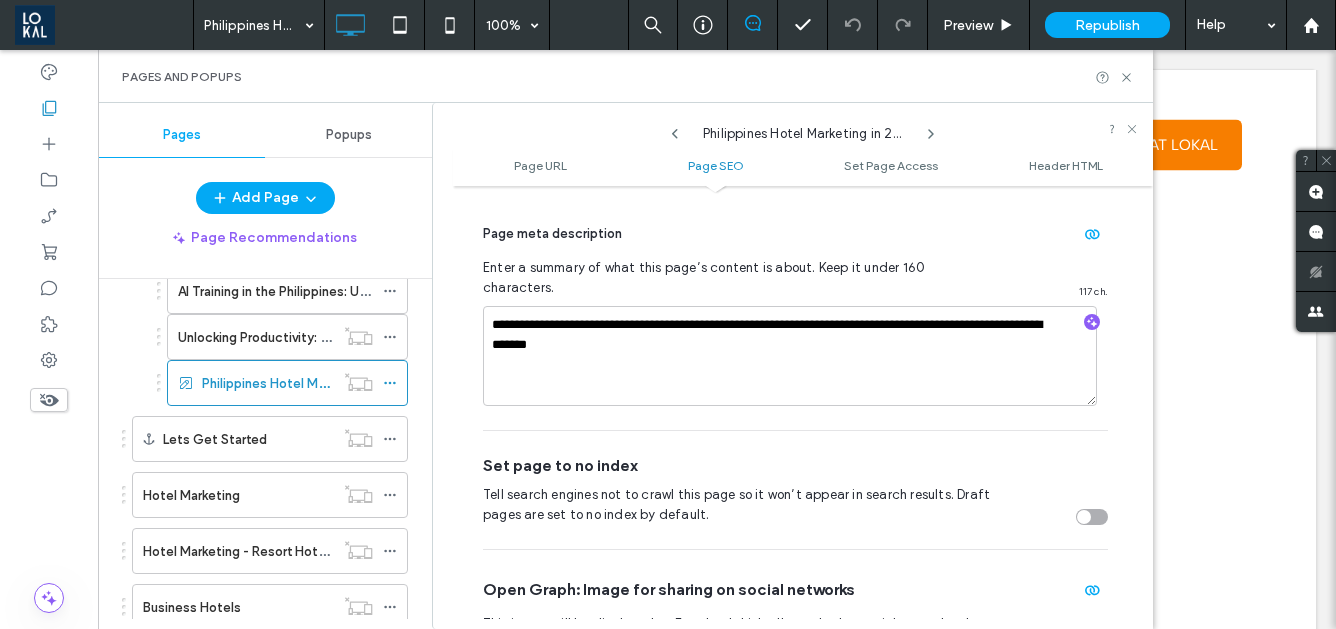 scroll, scrollTop: 648, scrollLeft: 0, axis: vertical 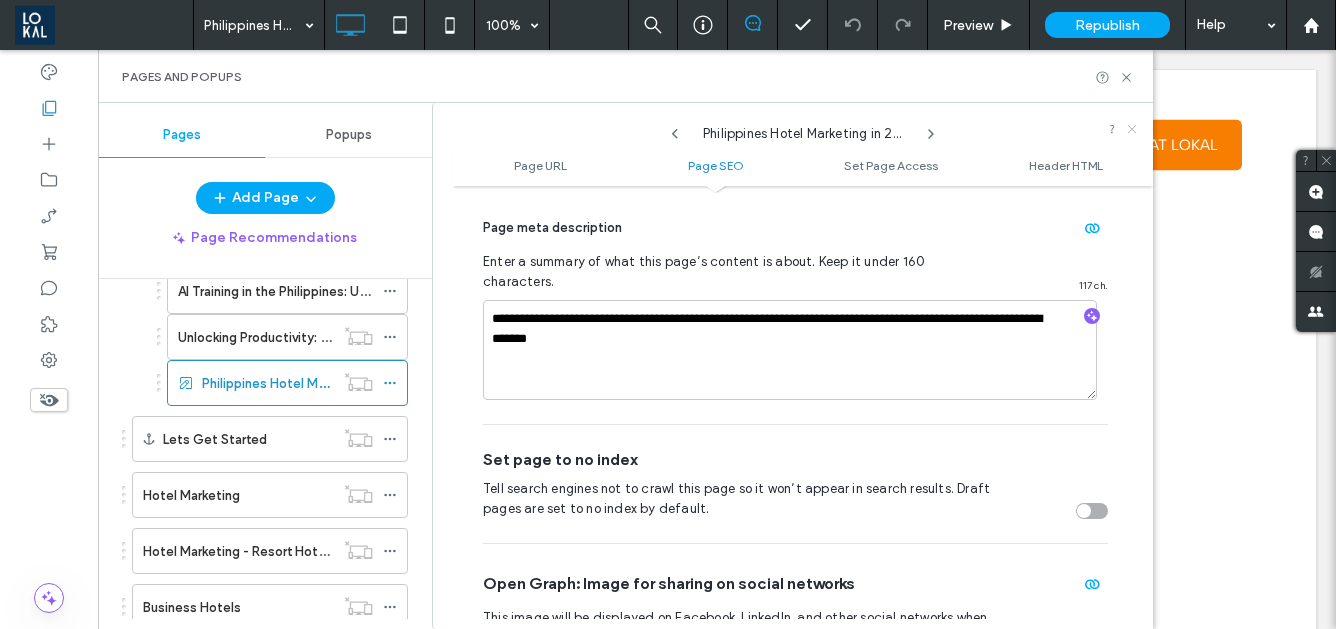 click 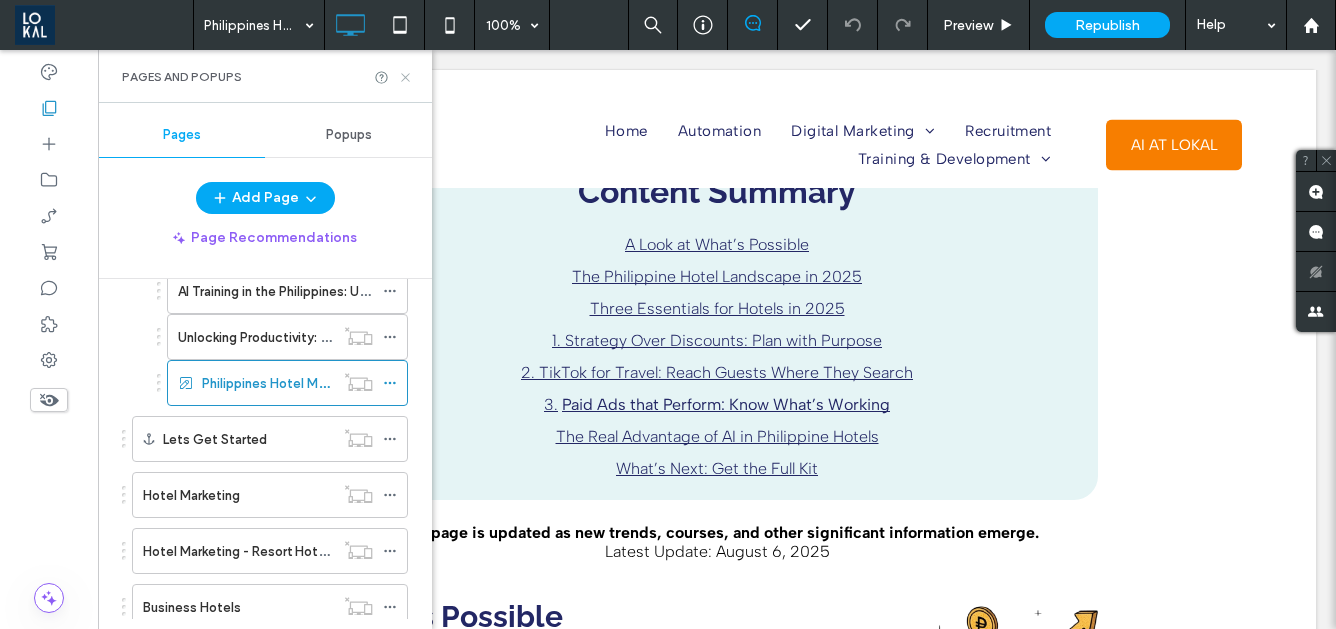 click 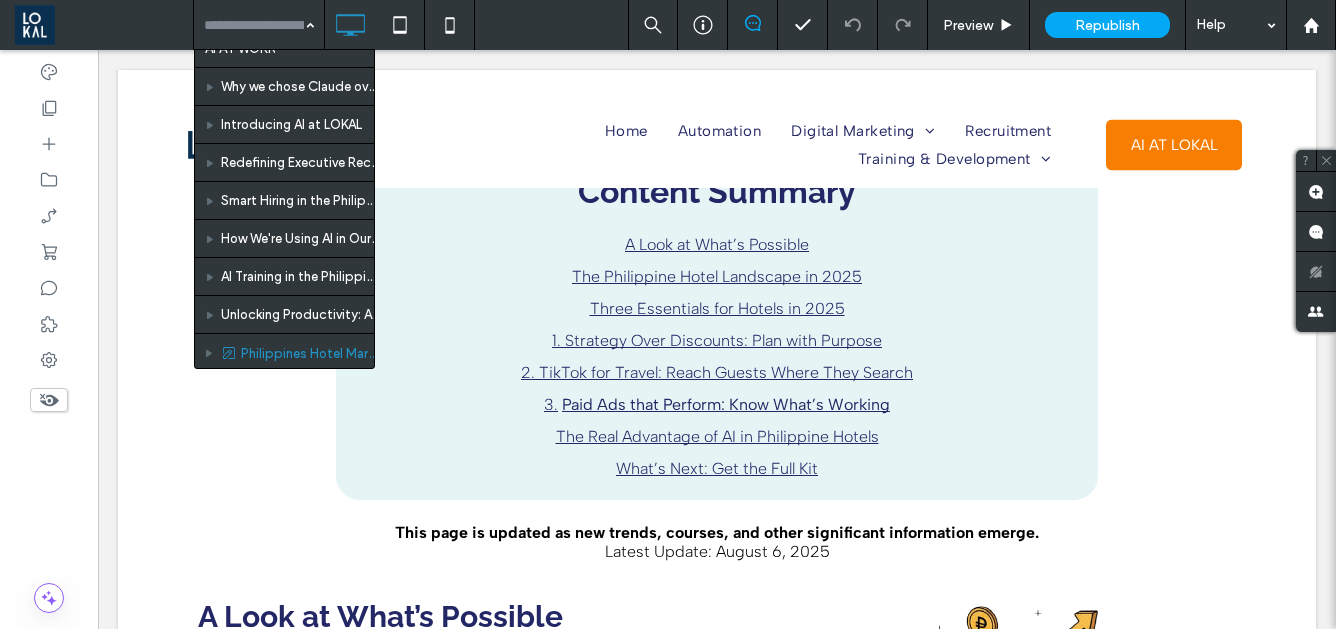 scroll, scrollTop: 2331, scrollLeft: 0, axis: vertical 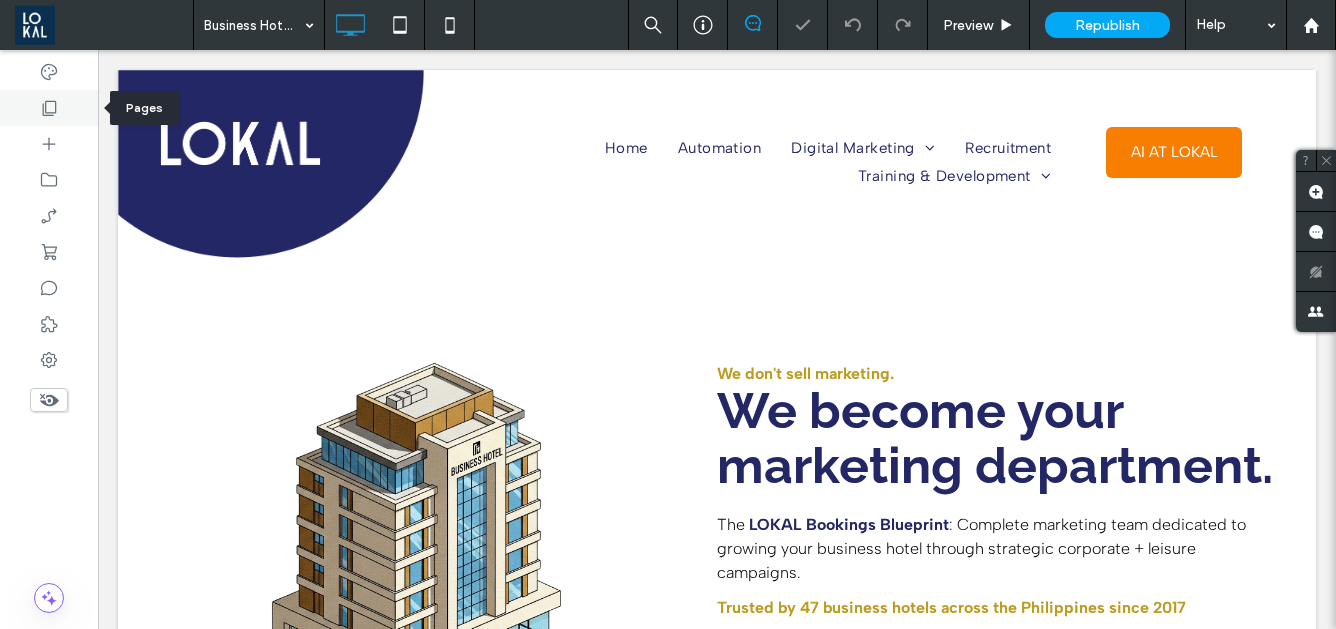 click 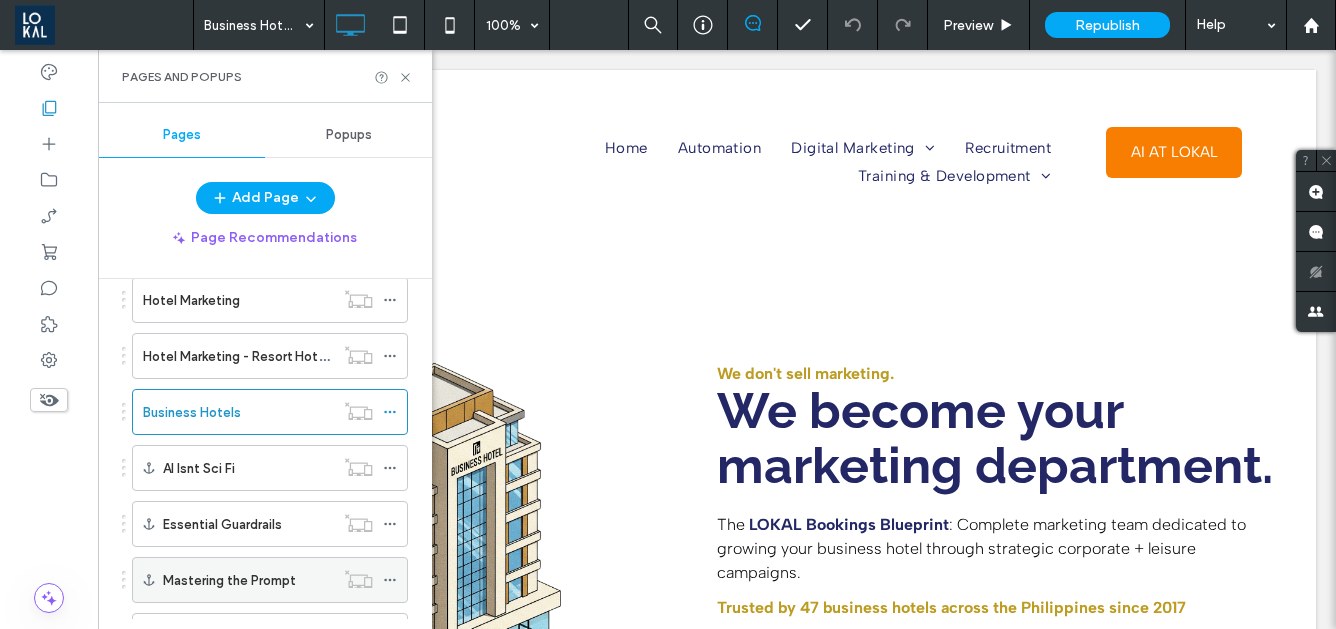 scroll, scrollTop: 964, scrollLeft: 0, axis: vertical 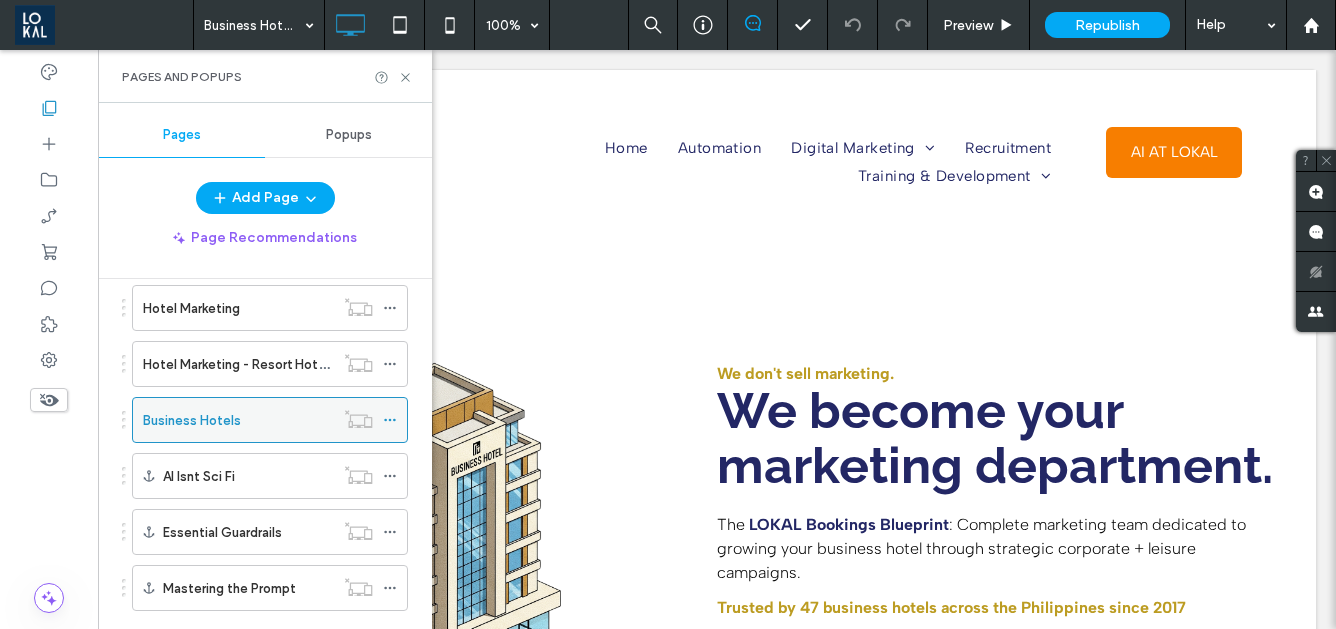 click 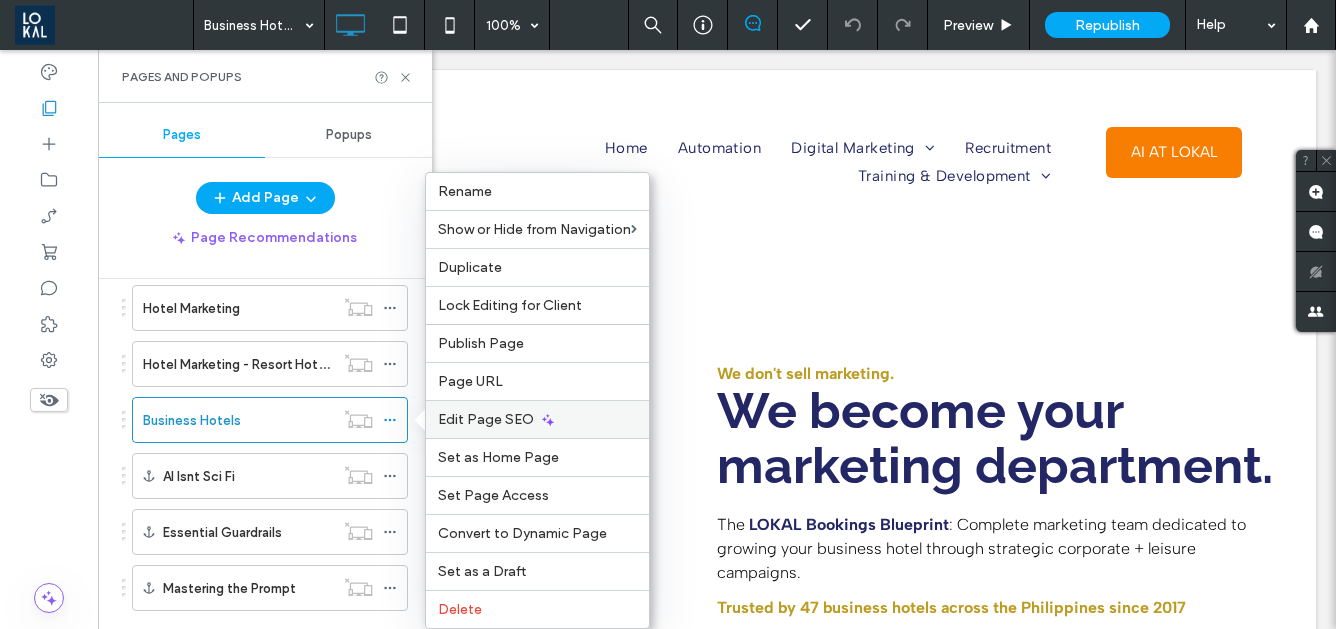 click on "Edit Page SEO" at bounding box center (486, 419) 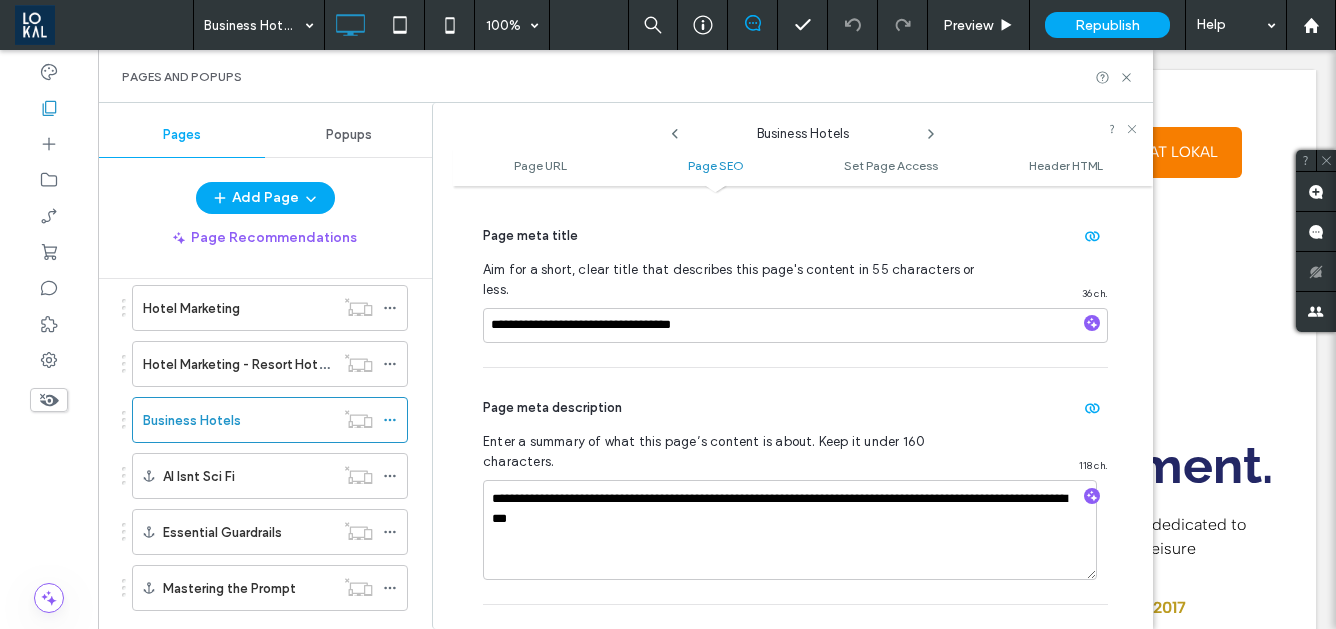 scroll, scrollTop: 475, scrollLeft: 0, axis: vertical 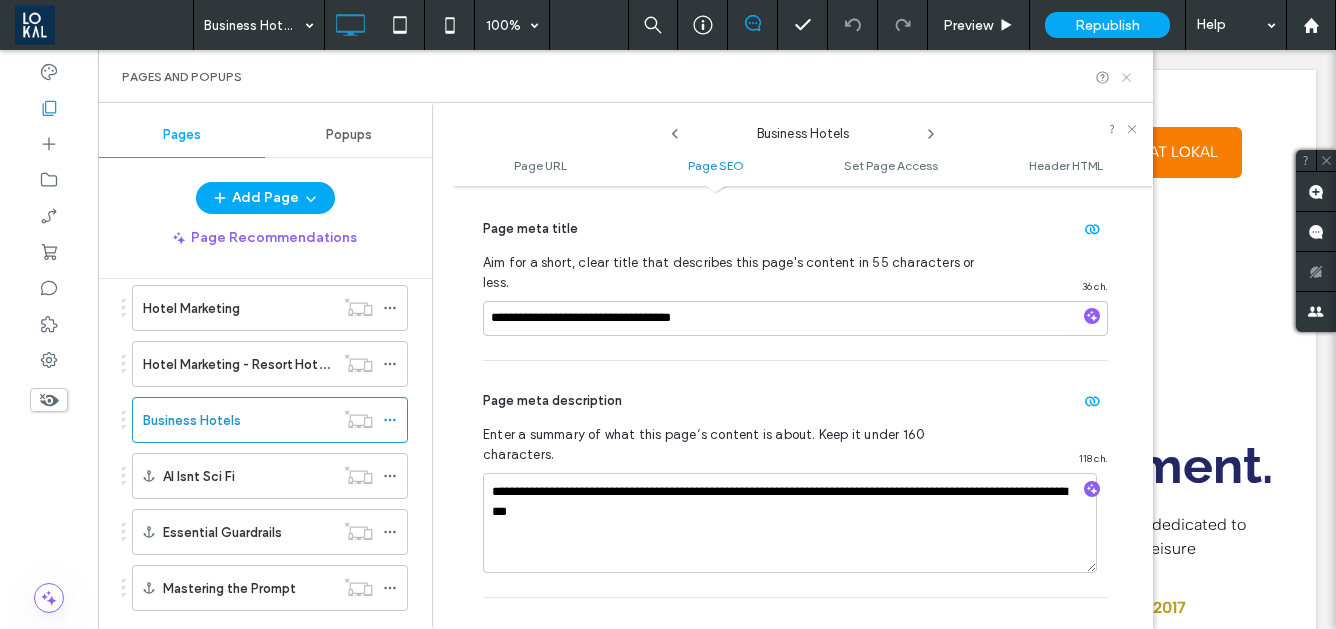 drag, startPoint x: 1131, startPoint y: 79, endPoint x: 859, endPoint y: 208, distance: 301.03986 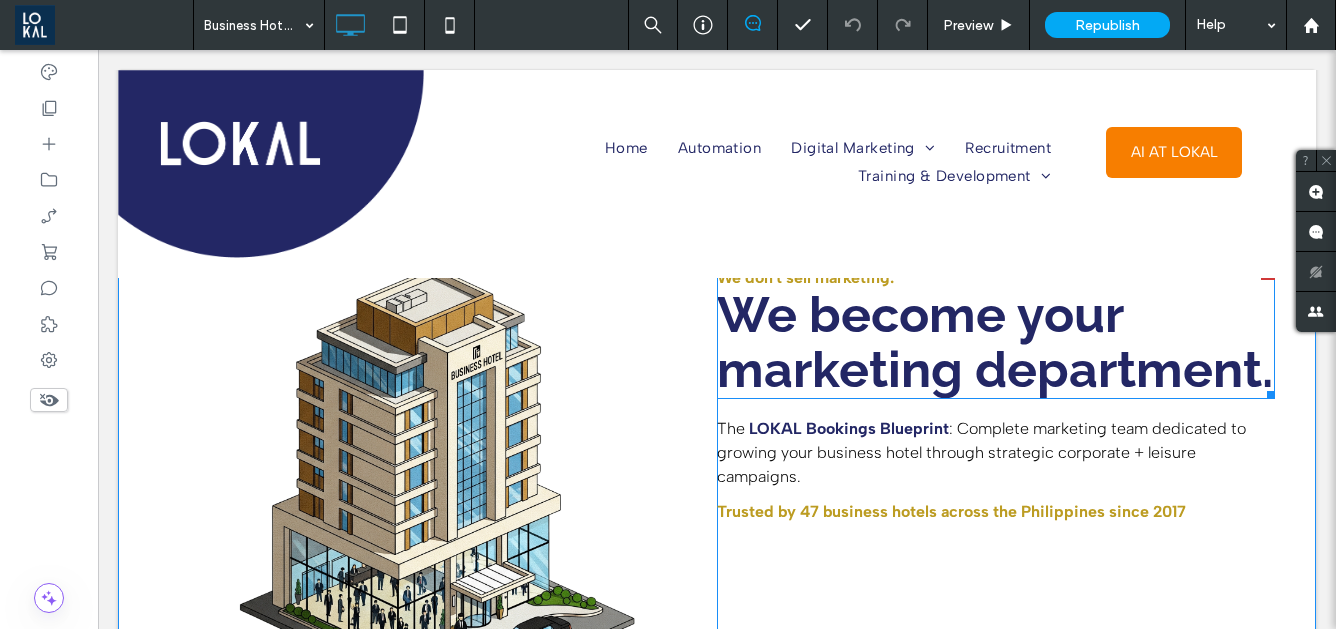 scroll, scrollTop: 67, scrollLeft: 0, axis: vertical 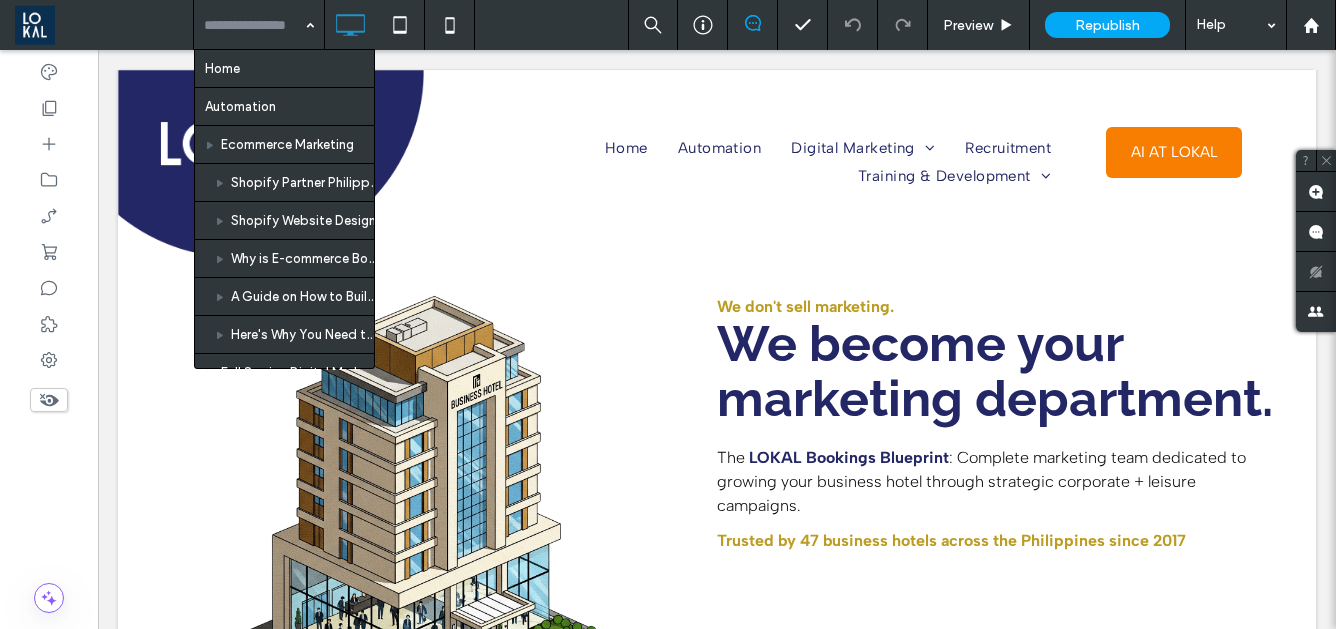 click on "Home Automation Ecommerce Marketing Shopify Partner Philippines Shopify Website Design Why is E-commerce Booming in the Philippines? A Guide on How to Build A Successful Online Store Here's Why You Need to Start Selling in Lazada and Shopee Full Service Digital Marketing Web Design Services Search Marketing Email Marketing Hotel Marketing Philippines Hotel SEO Philippines Hotel Web Design Services Real Estate Marketing Philippines Real Estate SEO Philippines Real Estate Web Design Services Law Firm Marketing Philippines Law Firm SEO Philippines Law Firm Web Design Services Travel Marketing Philippines Travel SEO Philippines Travel  Web Design Services Healthcare Firm Marketing Philippines Healthcare Firm SEO Philippines Healthcare Firm  Web Design Services Influencer Marketing Hubspot Partner Philippines Digital Public Relation Reputation Management Recruitment Training & Development LOKAL AI Training AI Training Digital Marketing Training Sales Training SEO for Hotels in the Philippines Offshore Staffing" at bounding box center (259, 25) 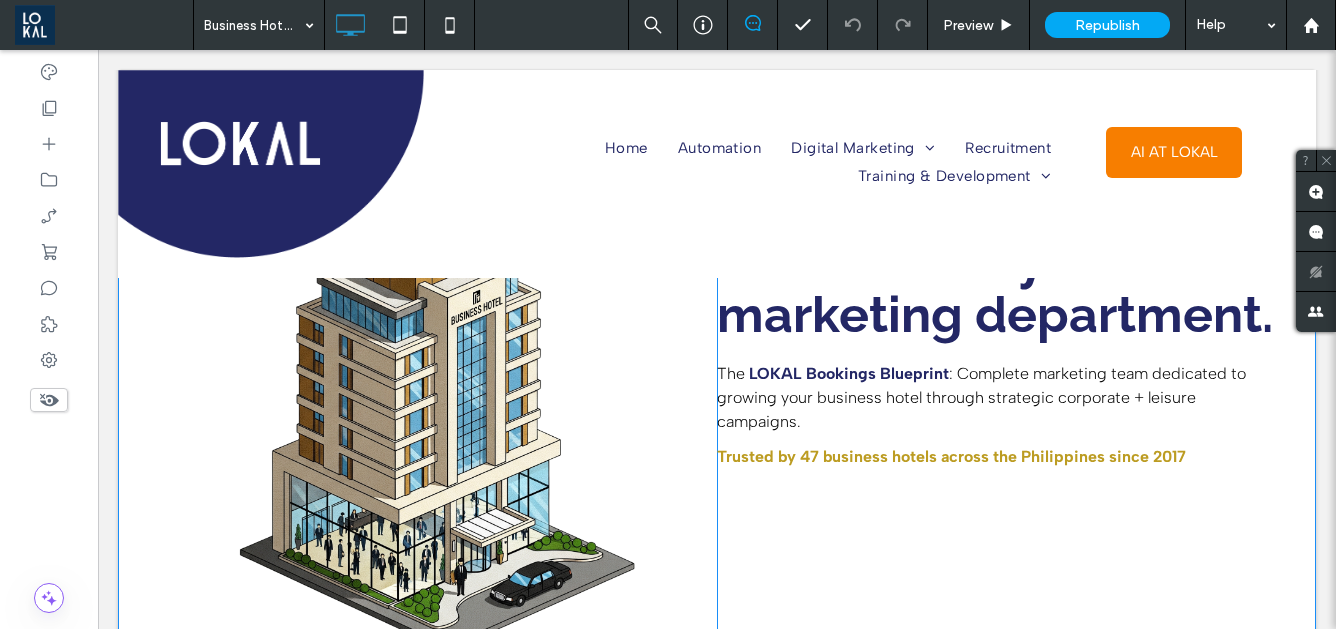 scroll, scrollTop: 158, scrollLeft: 0, axis: vertical 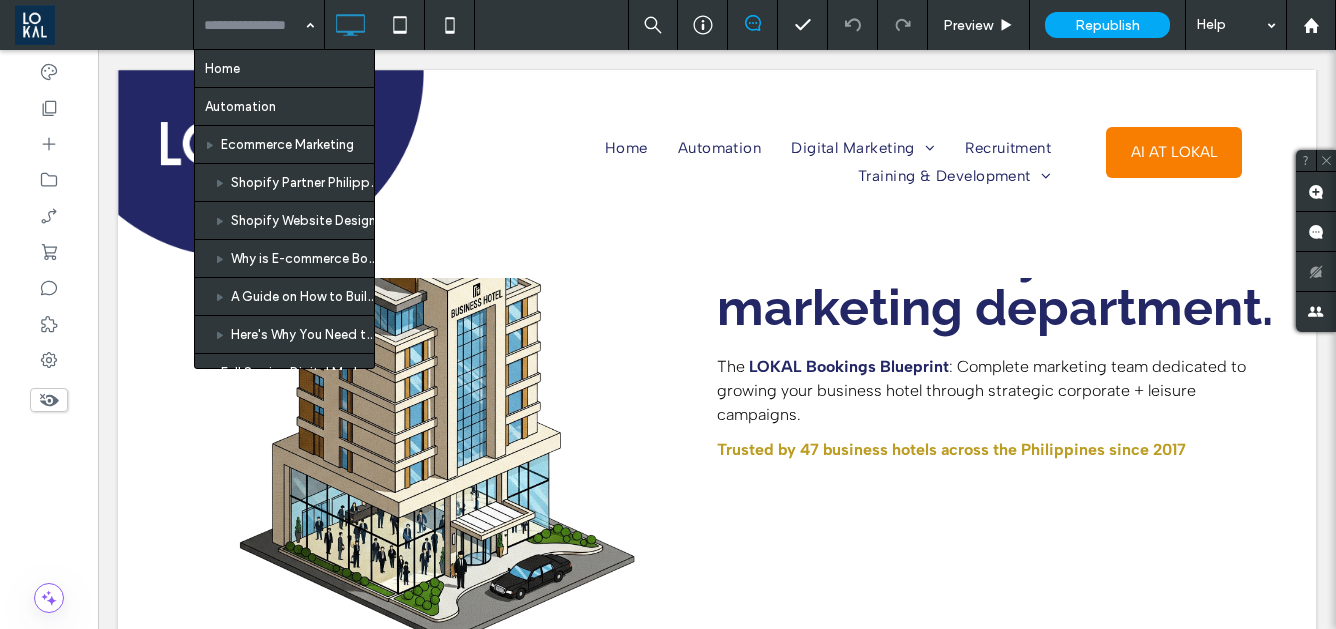 click on "Home Automation Ecommerce Marketing Shopify Partner Philippines Shopify Website Design Why is E-commerce Booming in the Philippines? A Guide on How to Build A Successful Online Store Here's Why You Need to Start Selling in Lazada and Shopee Full Service Digital Marketing Web Design Services Search Marketing Email Marketing Hotel Marketing Philippines Hotel SEO Philippines Hotel Web Design Services Real Estate Marketing Philippines Real Estate SEO Philippines Real Estate Web Design Services Law Firm Marketing Philippines Law Firm SEO Philippines Law Firm Web Design Services Travel Marketing Philippines Travel SEO Philippines Travel  Web Design Services Healthcare Firm Marketing Philippines Healthcare Firm SEO Philippines Healthcare Firm  Web Design Services Influencer Marketing Hubspot Partner Philippines Digital Public Relation Reputation Management Recruitment Training & Development LOKAL AI Training AI Training Digital Marketing Training Sales Training SEO for Hotels in the Philippines Offshore Staffing" at bounding box center [259, 25] 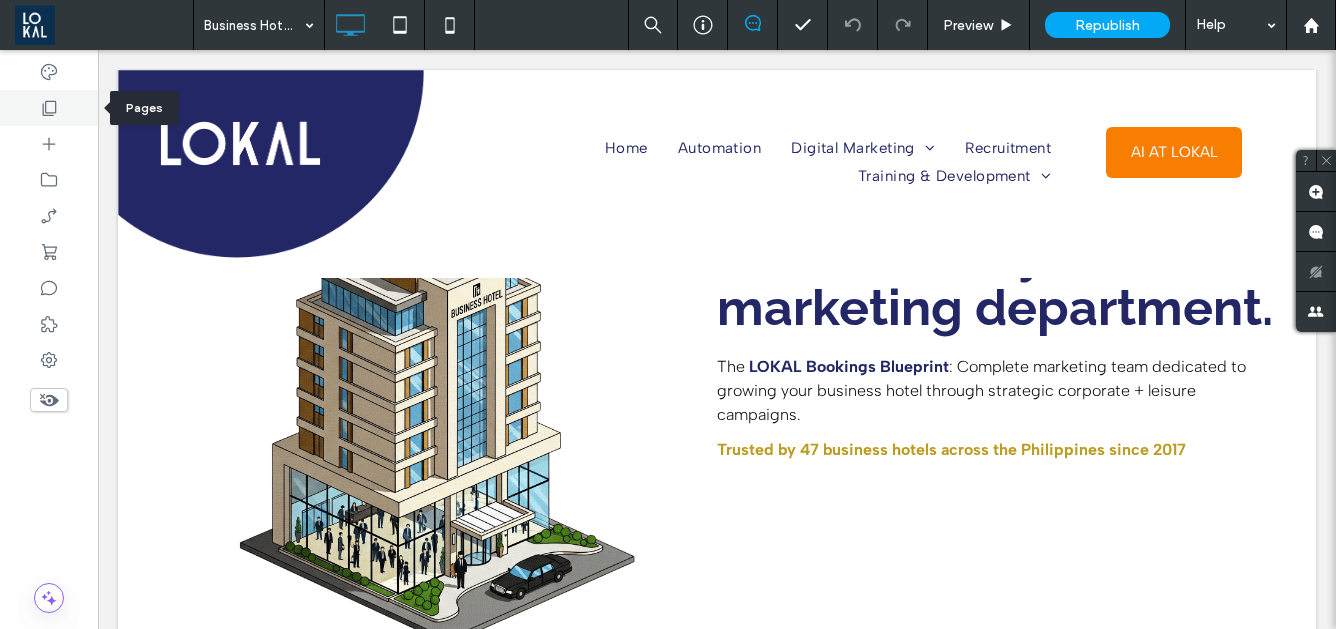 click 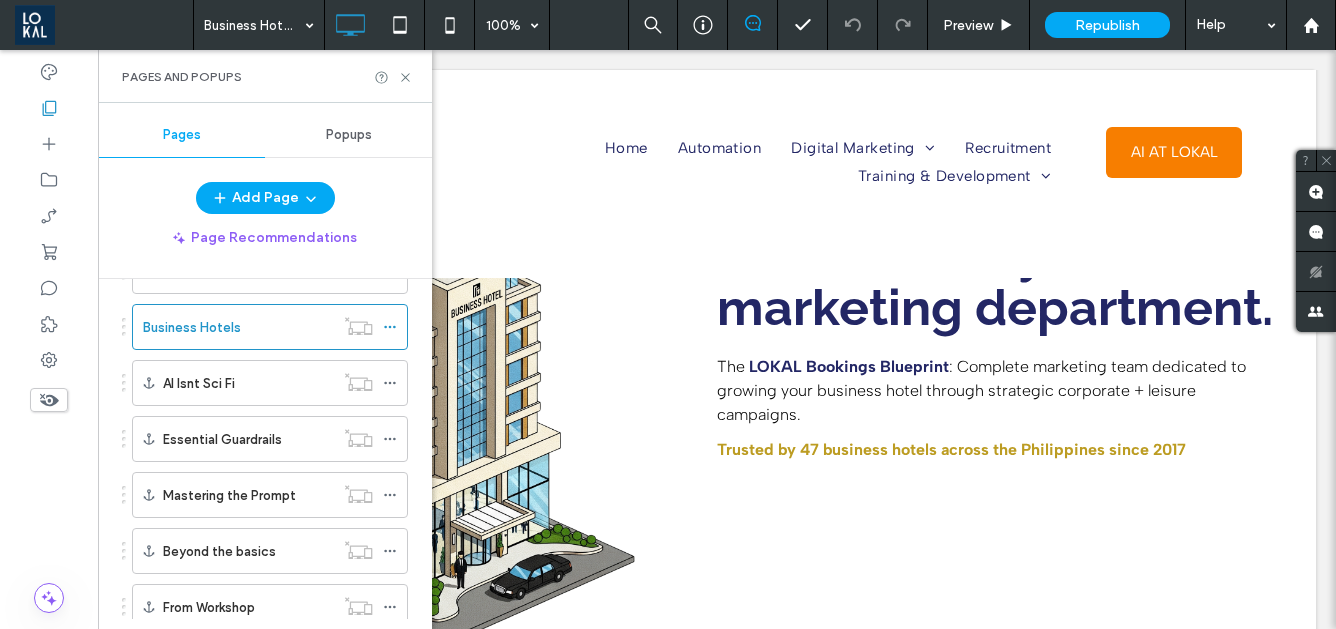 scroll, scrollTop: 1061, scrollLeft: 0, axis: vertical 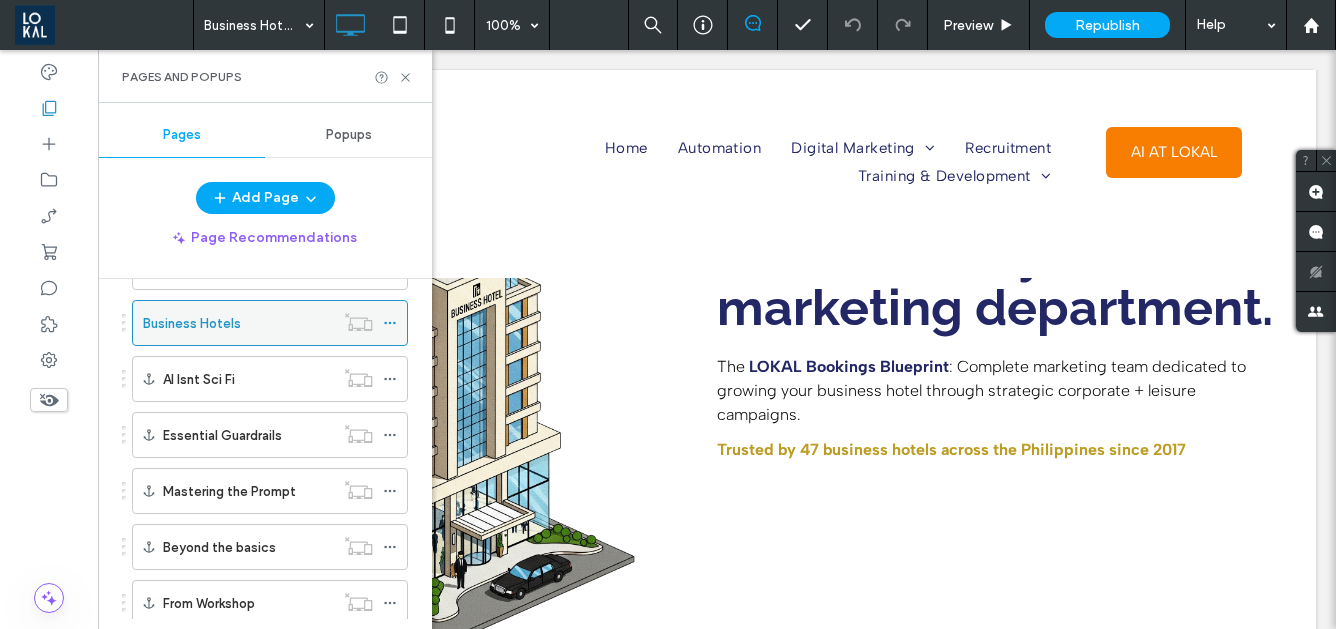 click 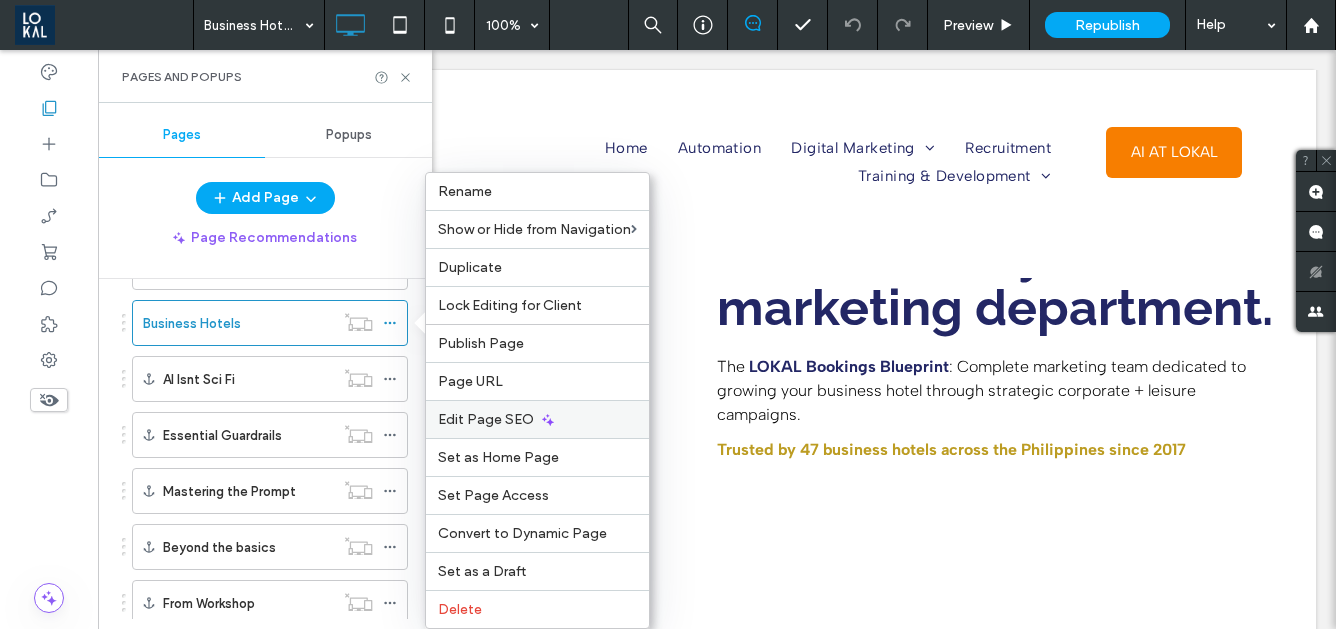click on "Edit Page SEO" at bounding box center [486, 419] 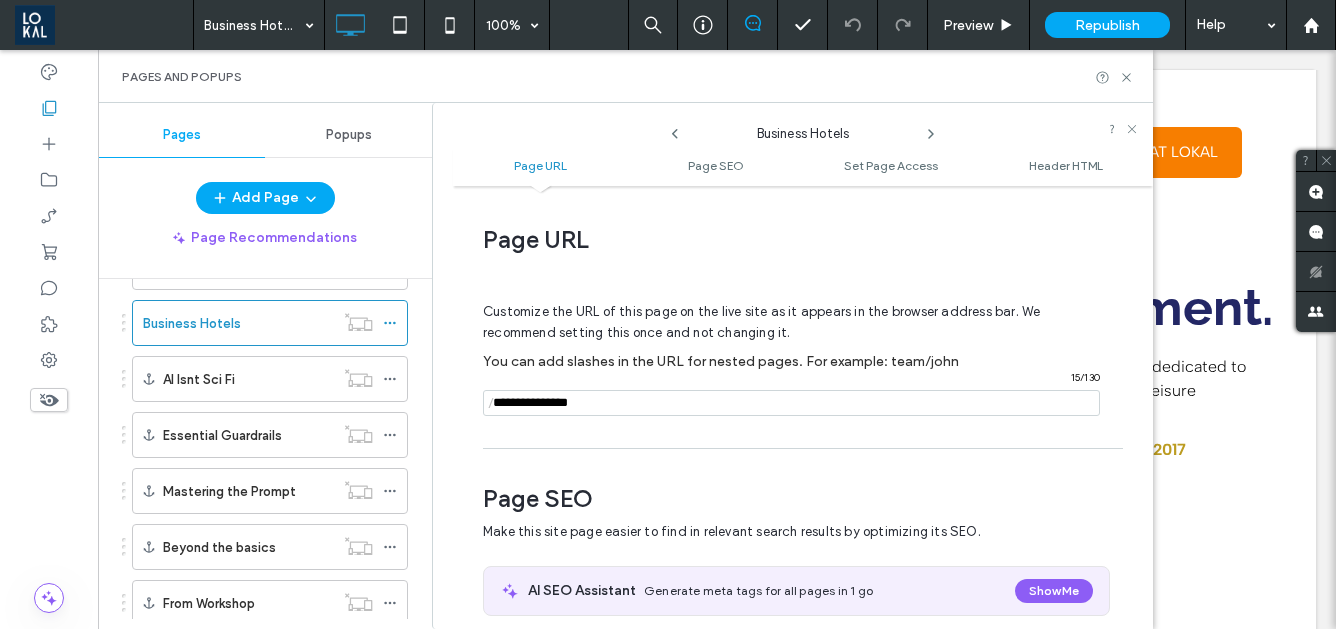 scroll, scrollTop: 275, scrollLeft: 0, axis: vertical 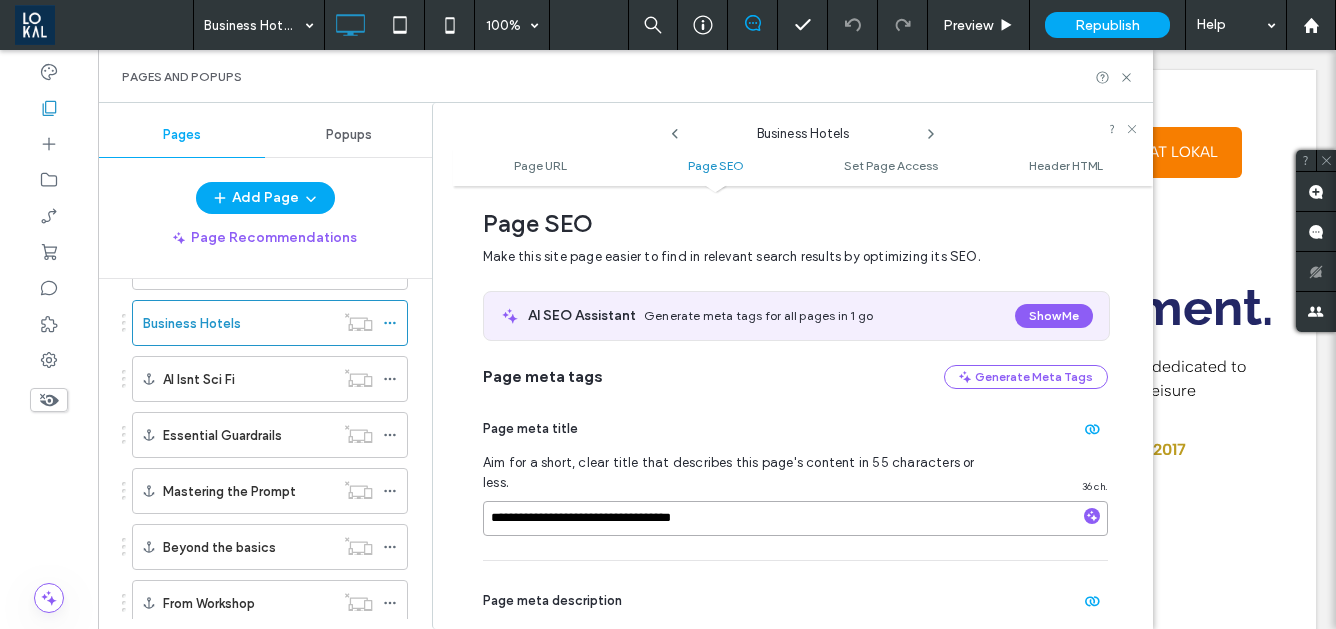 drag, startPoint x: 738, startPoint y: 499, endPoint x: 436, endPoint y: 479, distance: 302.66153 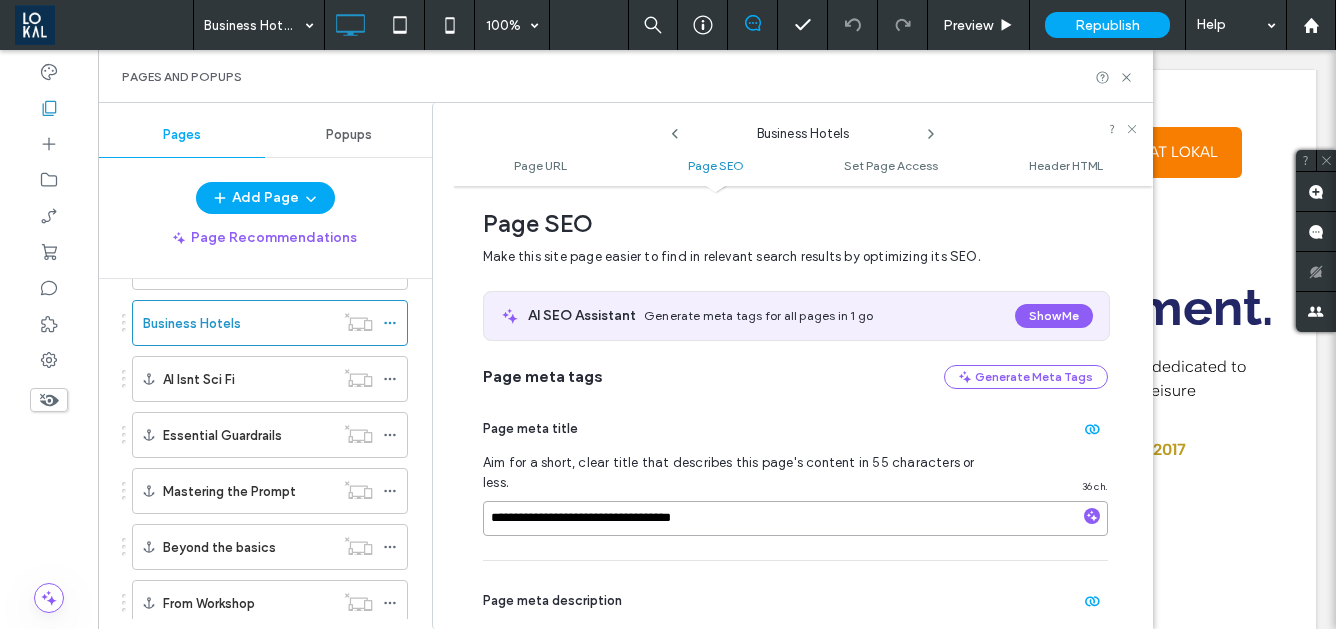 click on "**********" at bounding box center (792, 366) 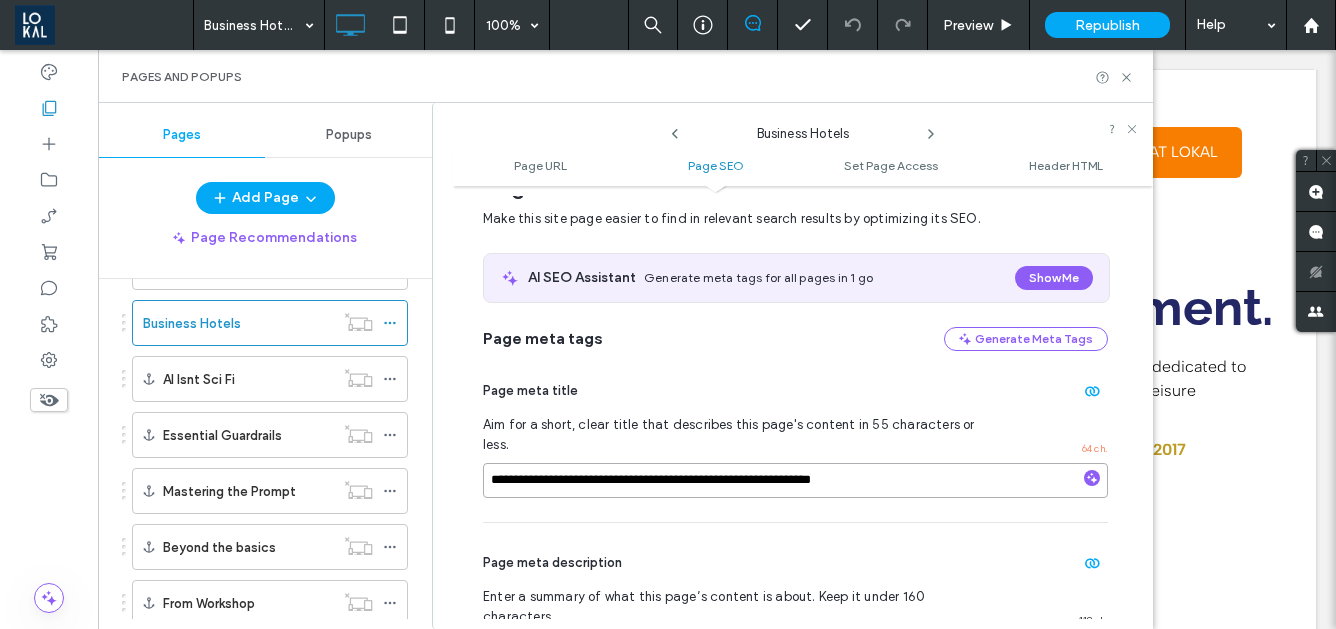 scroll, scrollTop: 316, scrollLeft: 0, axis: vertical 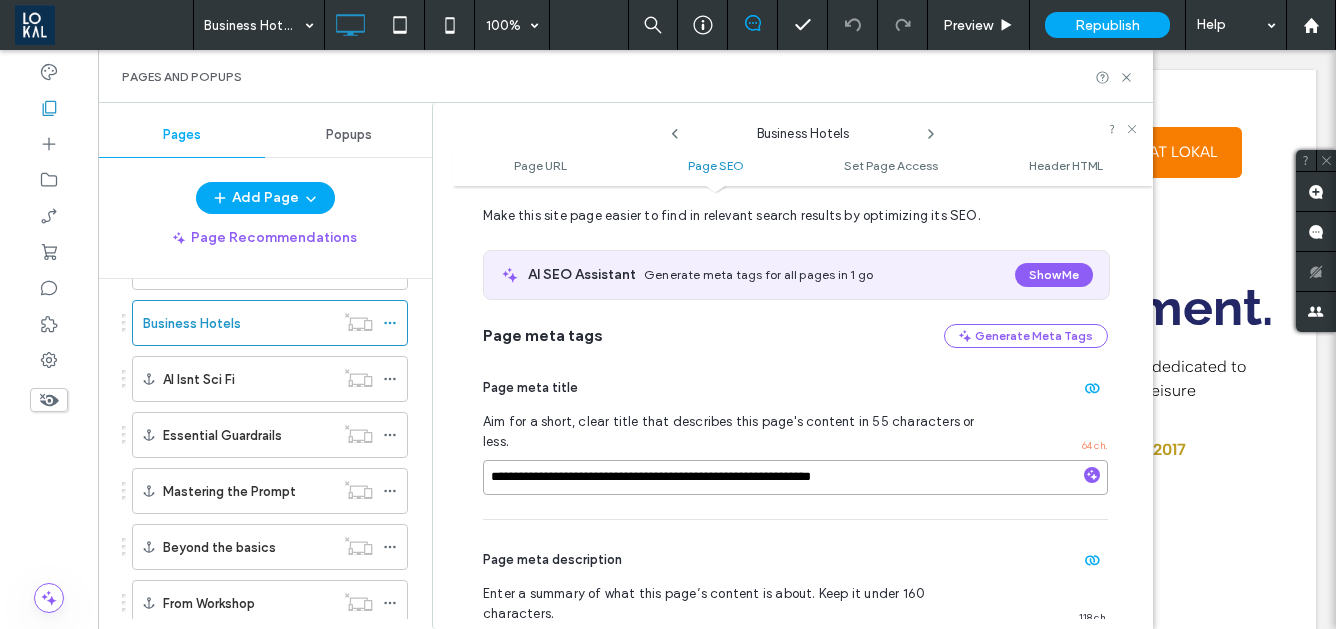 click on "**********" at bounding box center [795, 477] 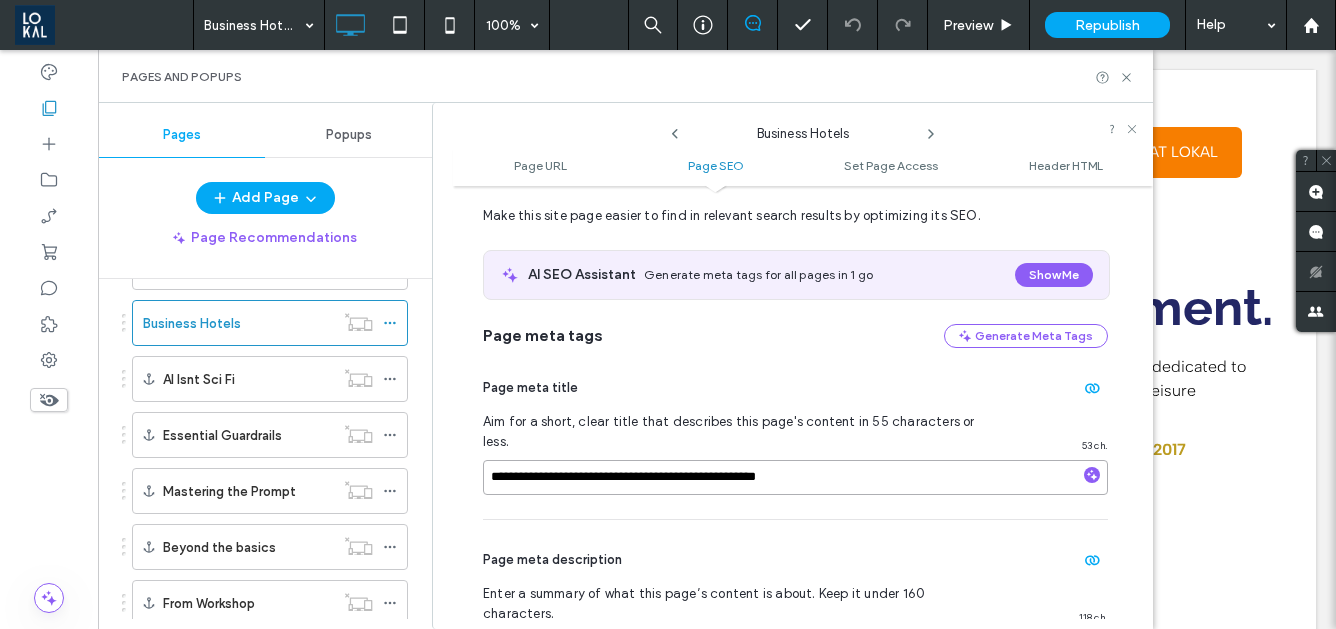 click on "**********" at bounding box center (795, 477) 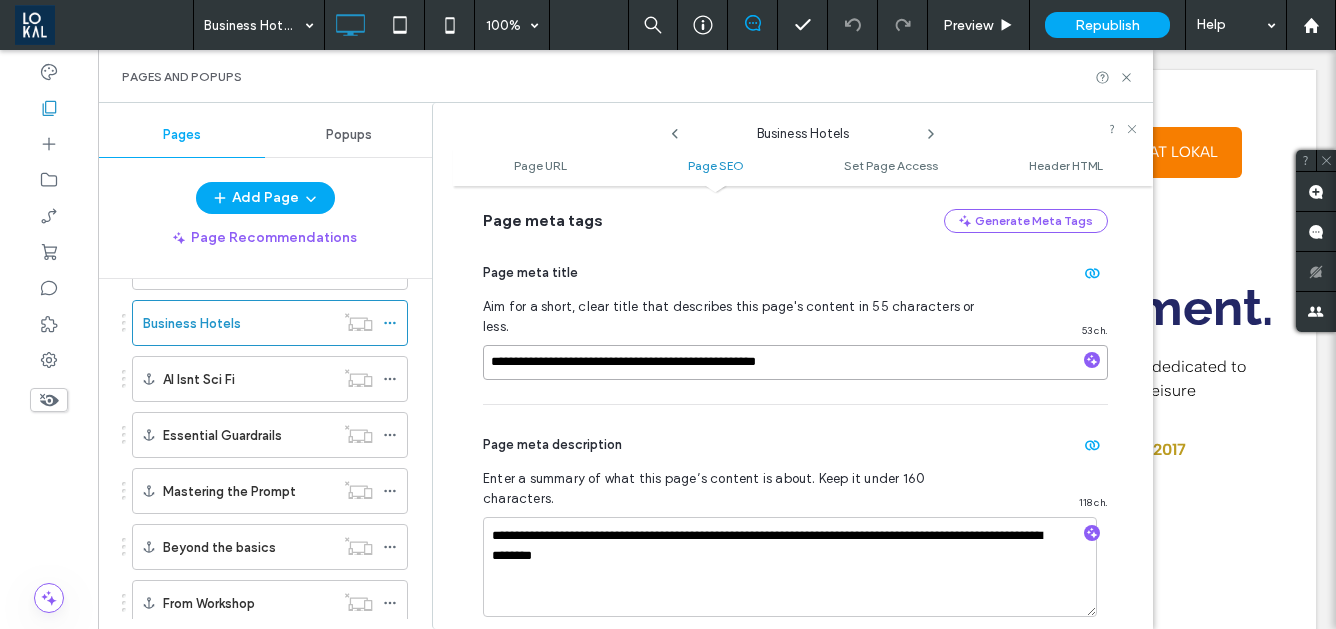scroll, scrollTop: 440, scrollLeft: 0, axis: vertical 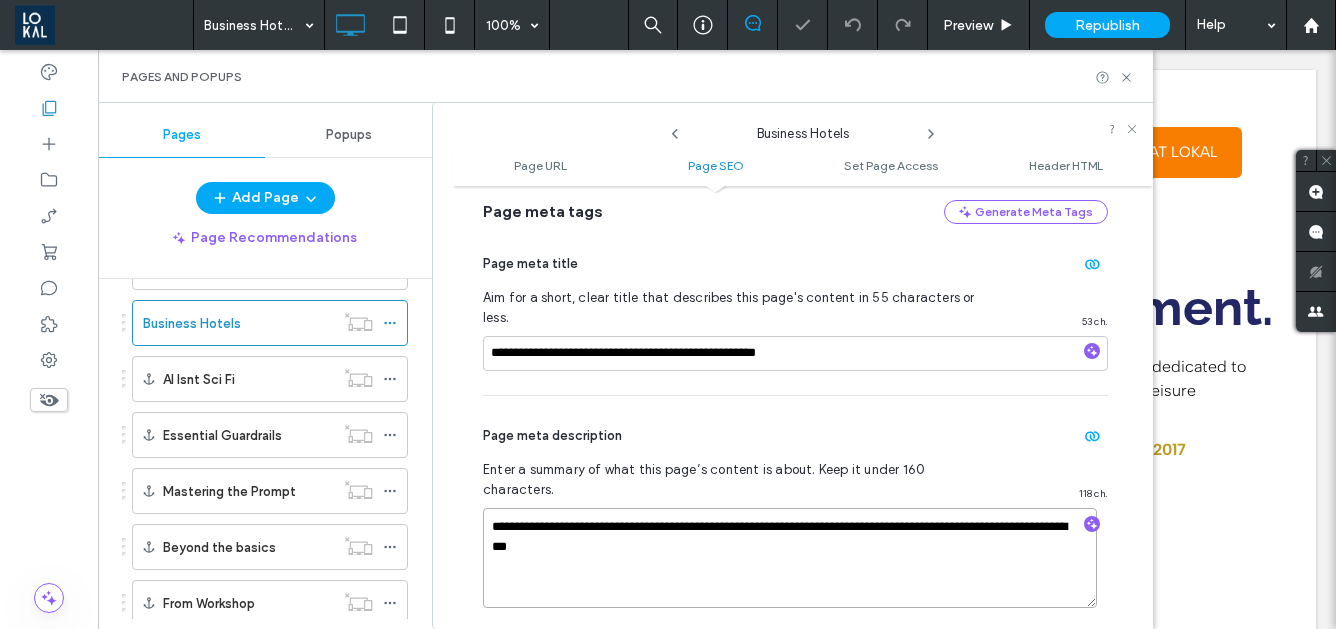 drag, startPoint x: 706, startPoint y: 512, endPoint x: 495, endPoint y: 465, distance: 216.17123 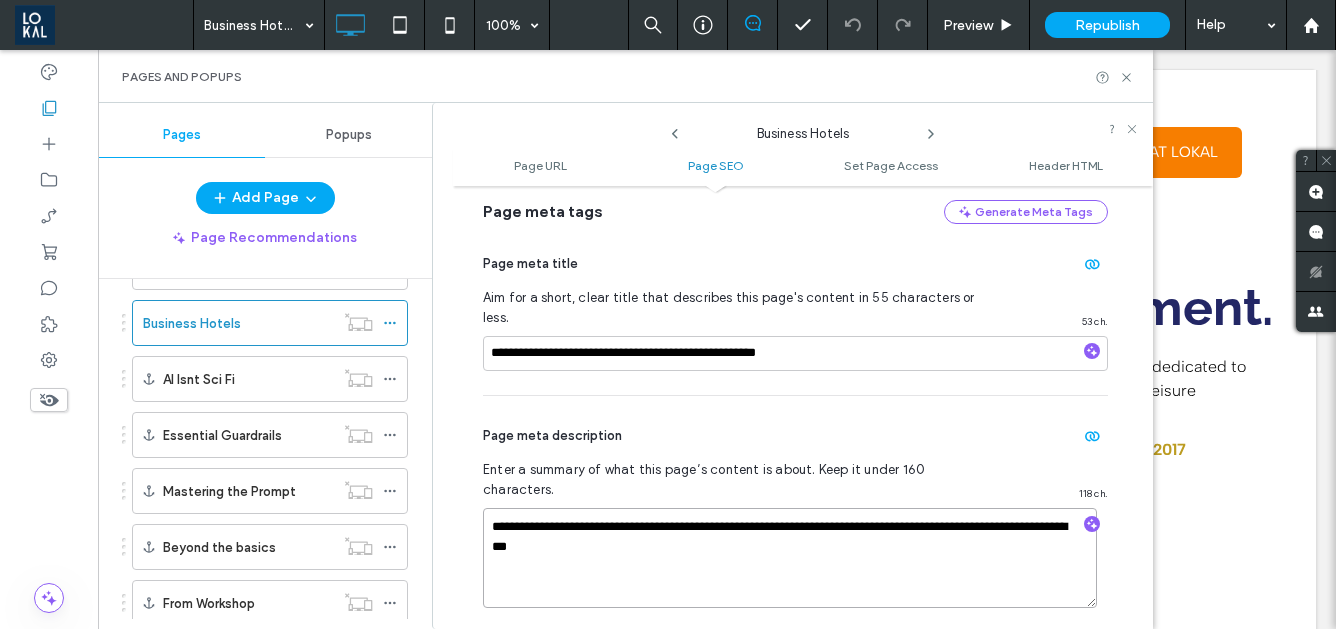 paste on "**********" 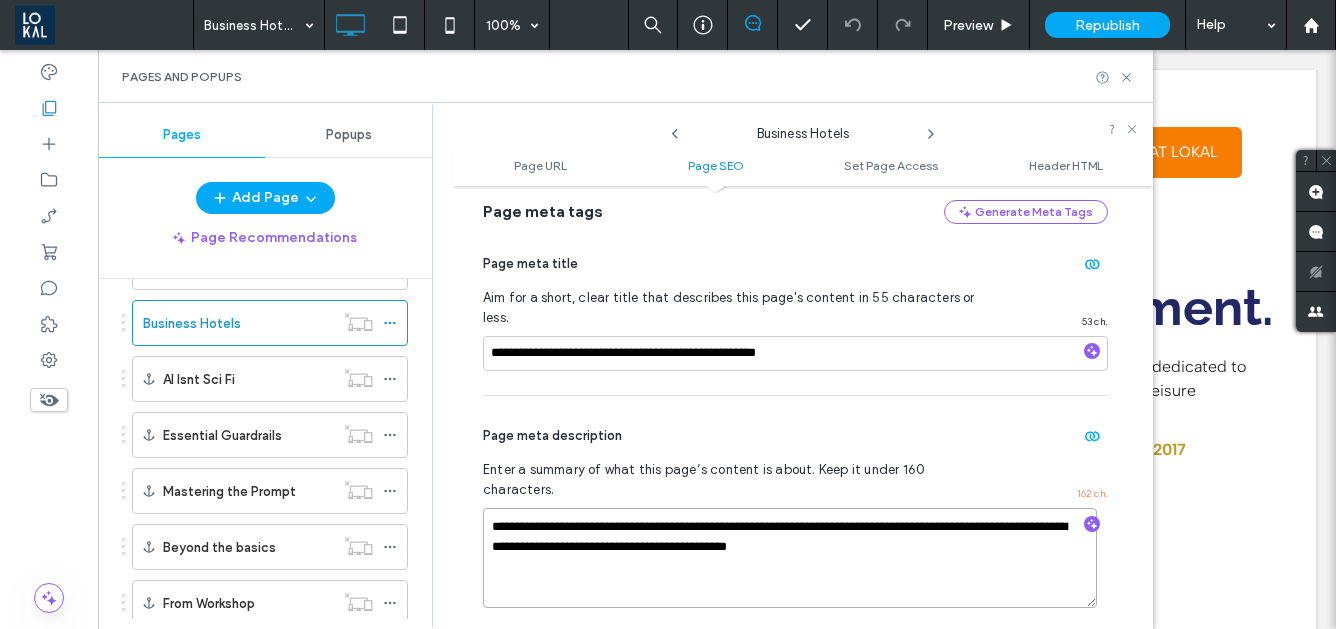 drag, startPoint x: 492, startPoint y: 487, endPoint x: 508, endPoint y: 489, distance: 16.124516 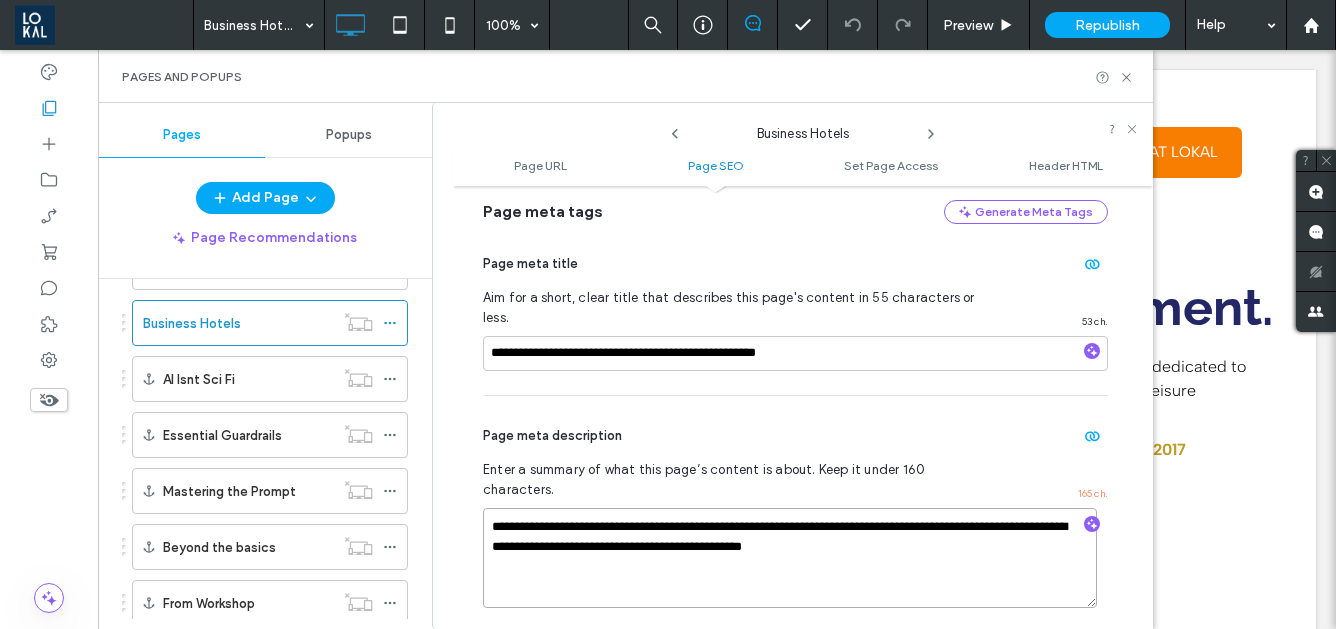click on "**********" at bounding box center (790, 558) 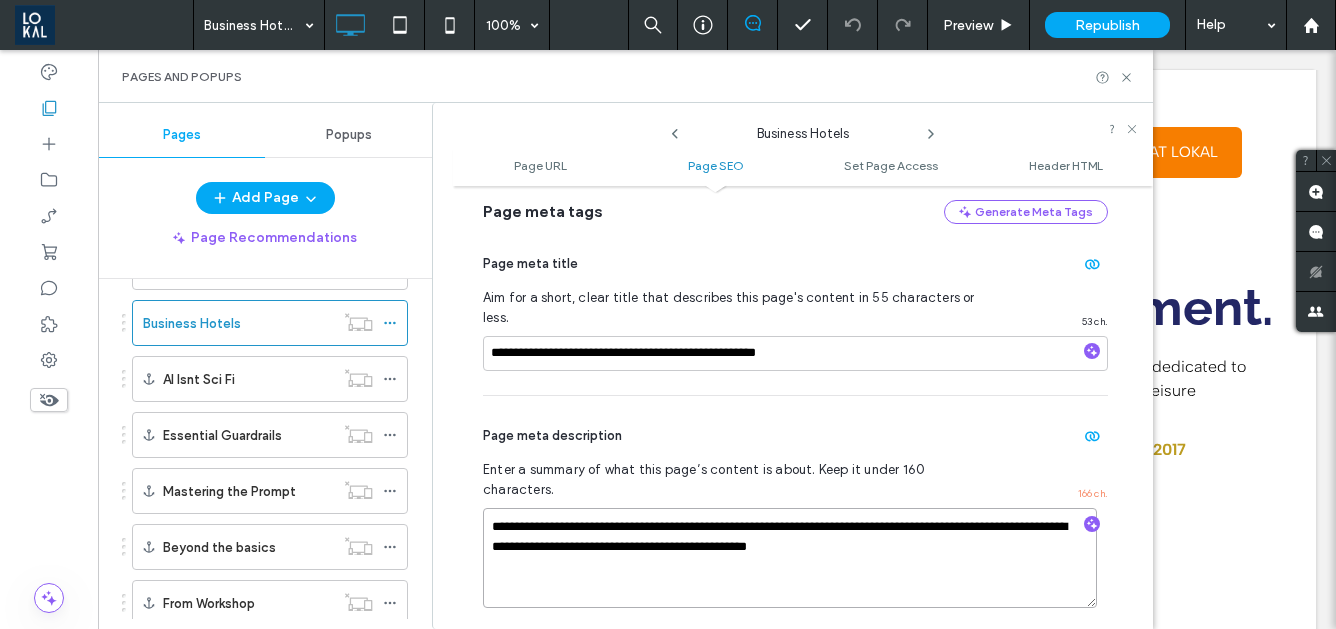 click on "**********" at bounding box center (790, 558) 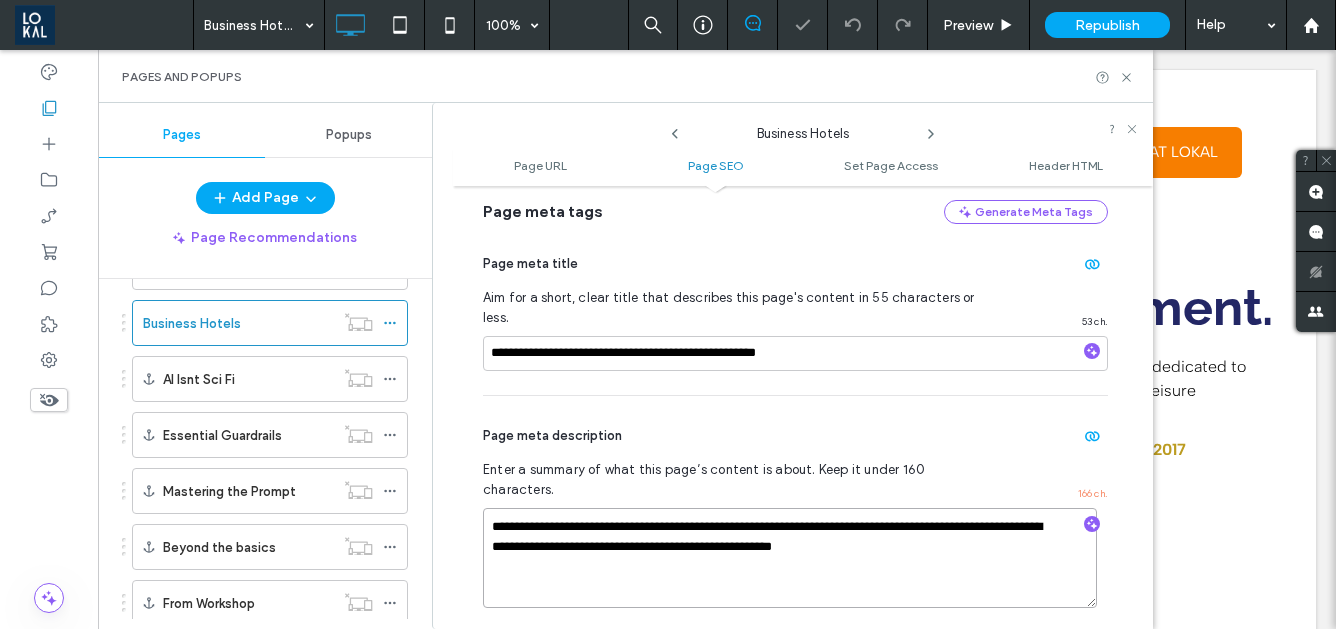 click on "**********" at bounding box center [790, 558] 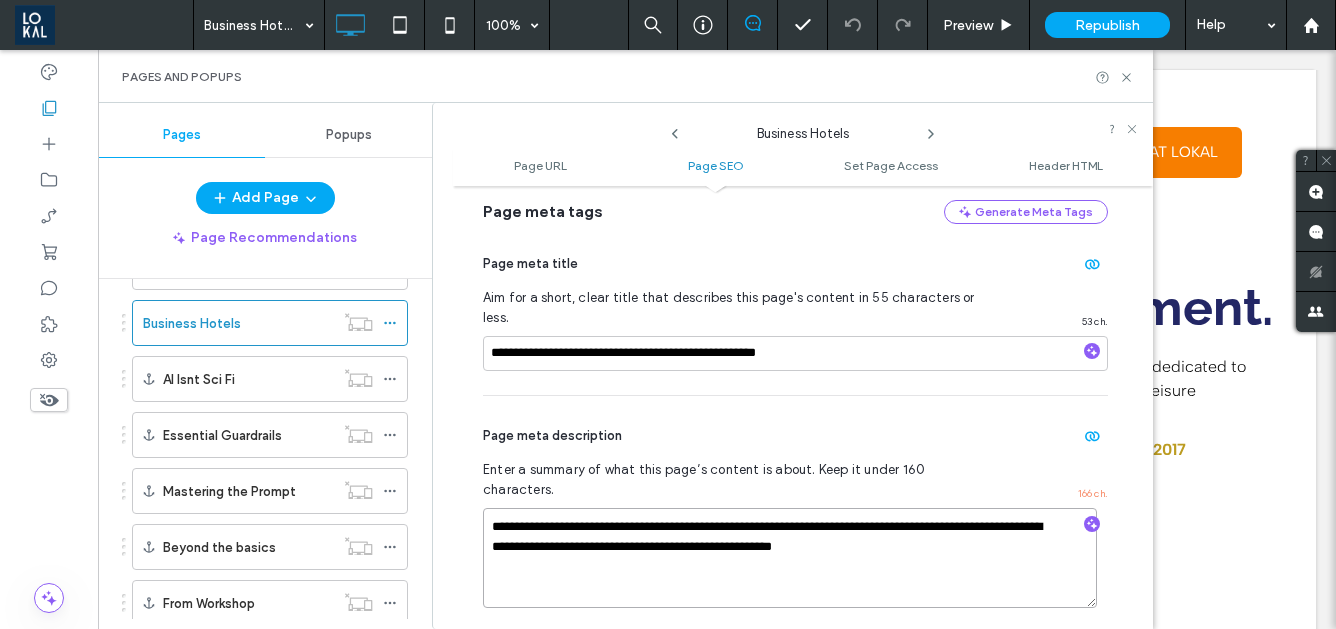 click on "**********" at bounding box center (790, 558) 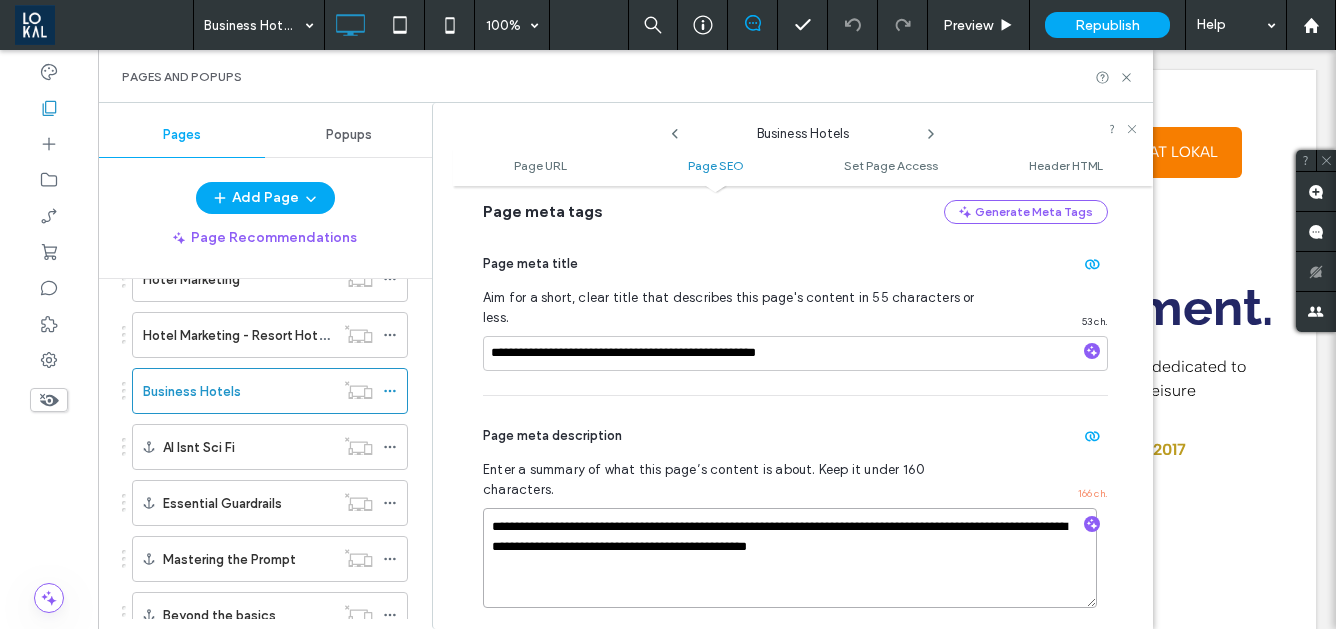 scroll, scrollTop: 978, scrollLeft: 0, axis: vertical 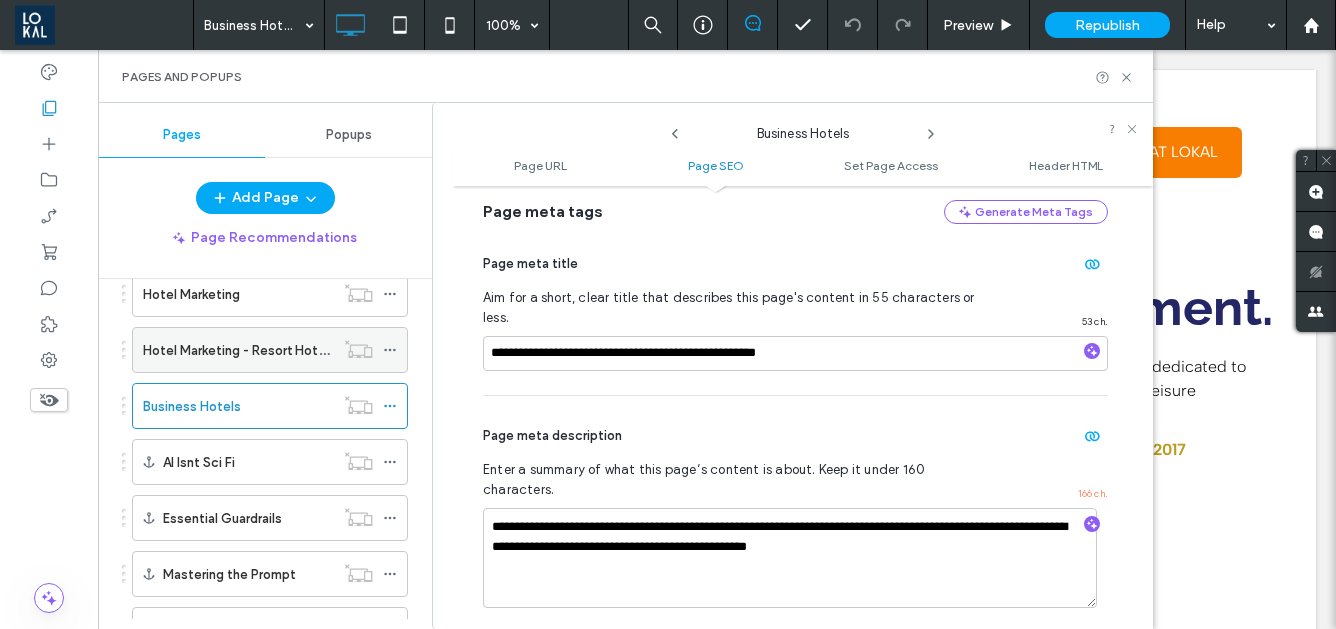 click on "Hotel Marketing - Resort Hotels" at bounding box center (239, 350) 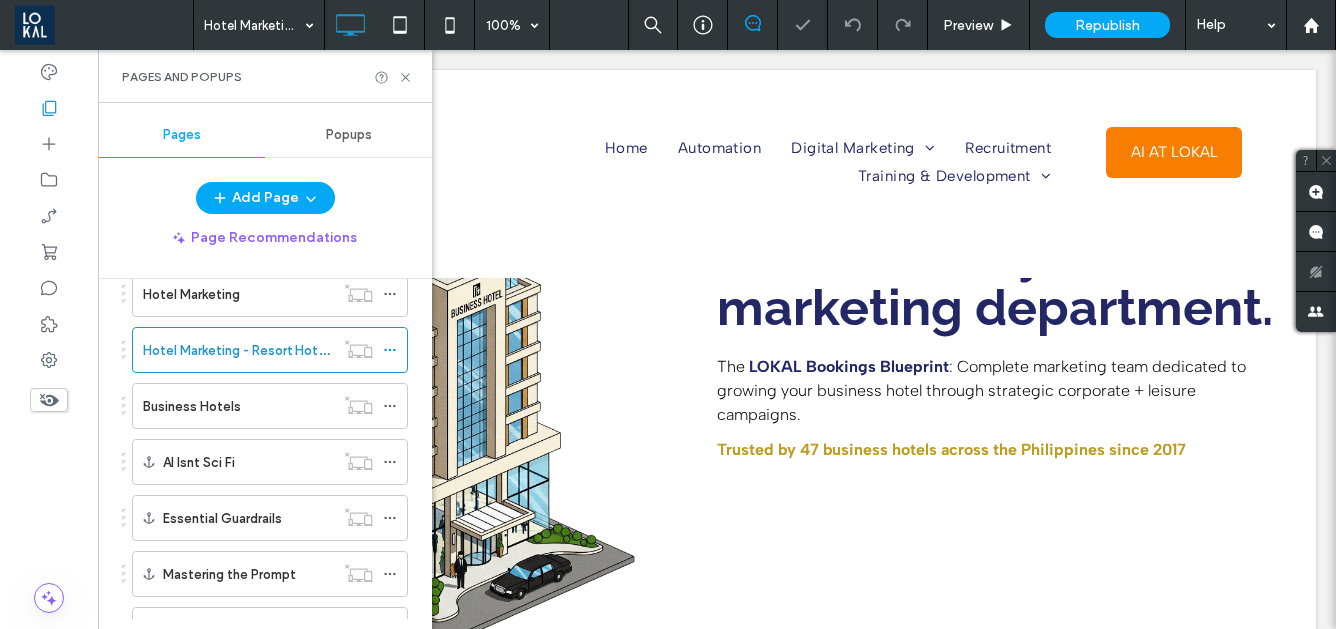 click at bounding box center (668, 314) 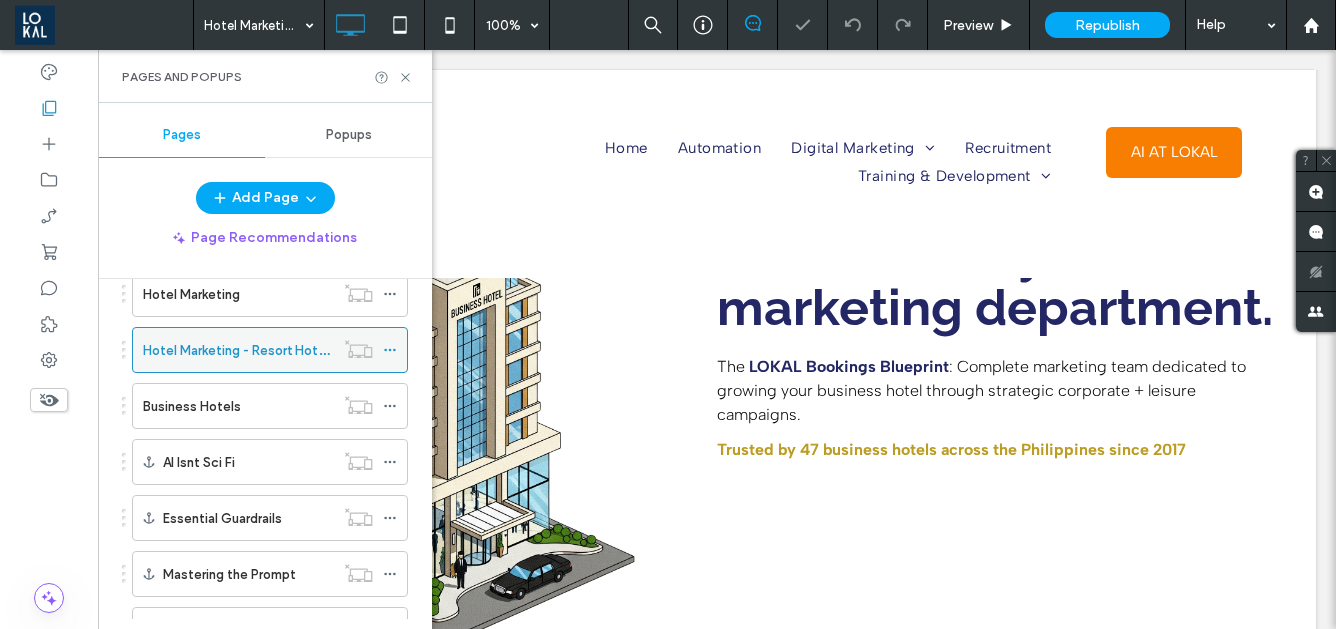 click 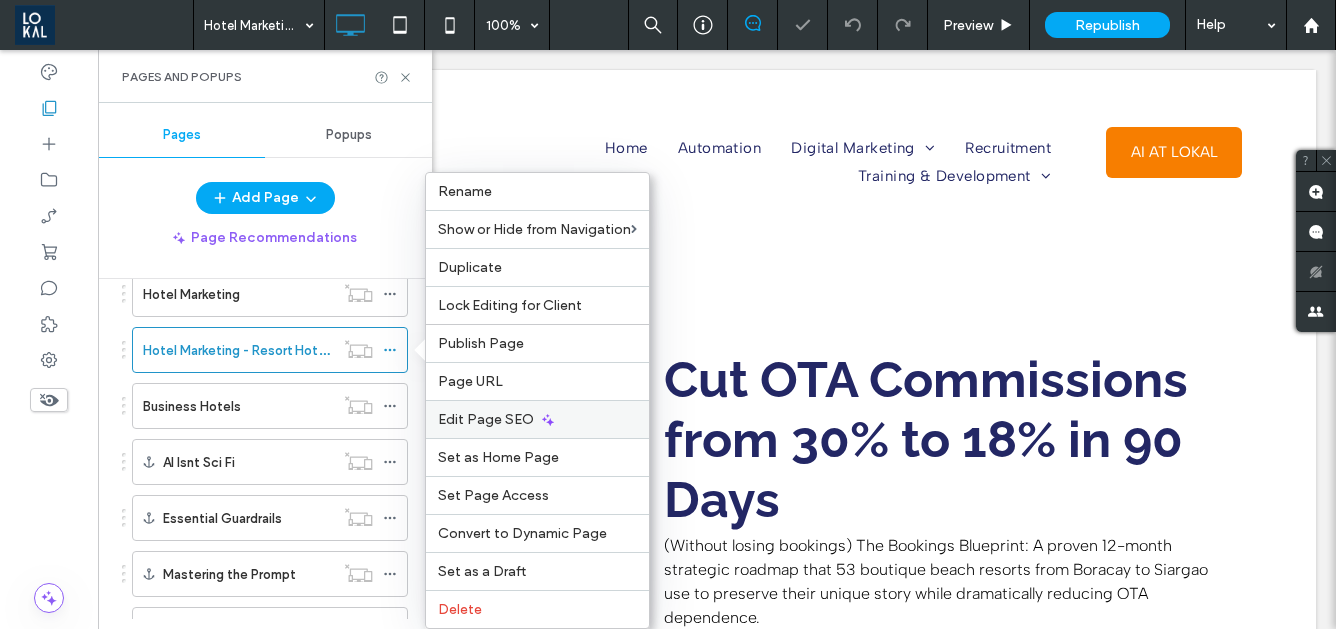 scroll, scrollTop: 0, scrollLeft: 0, axis: both 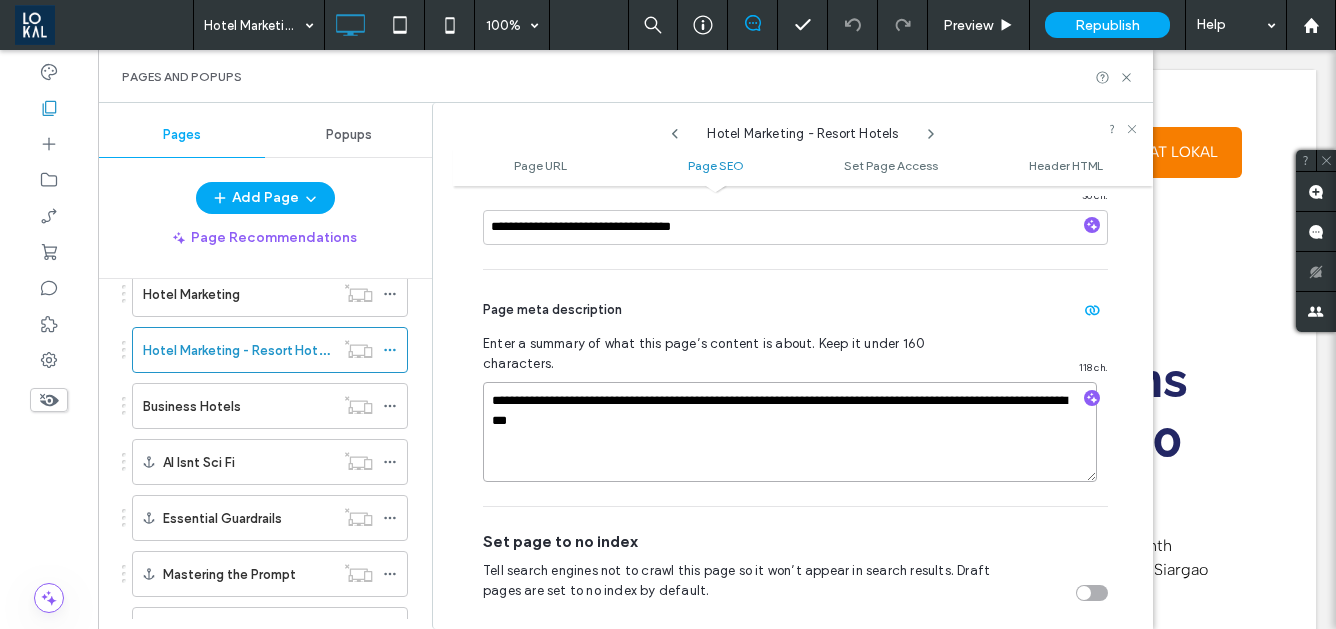 drag, startPoint x: 692, startPoint y: 394, endPoint x: 409, endPoint y: 364, distance: 284.58566 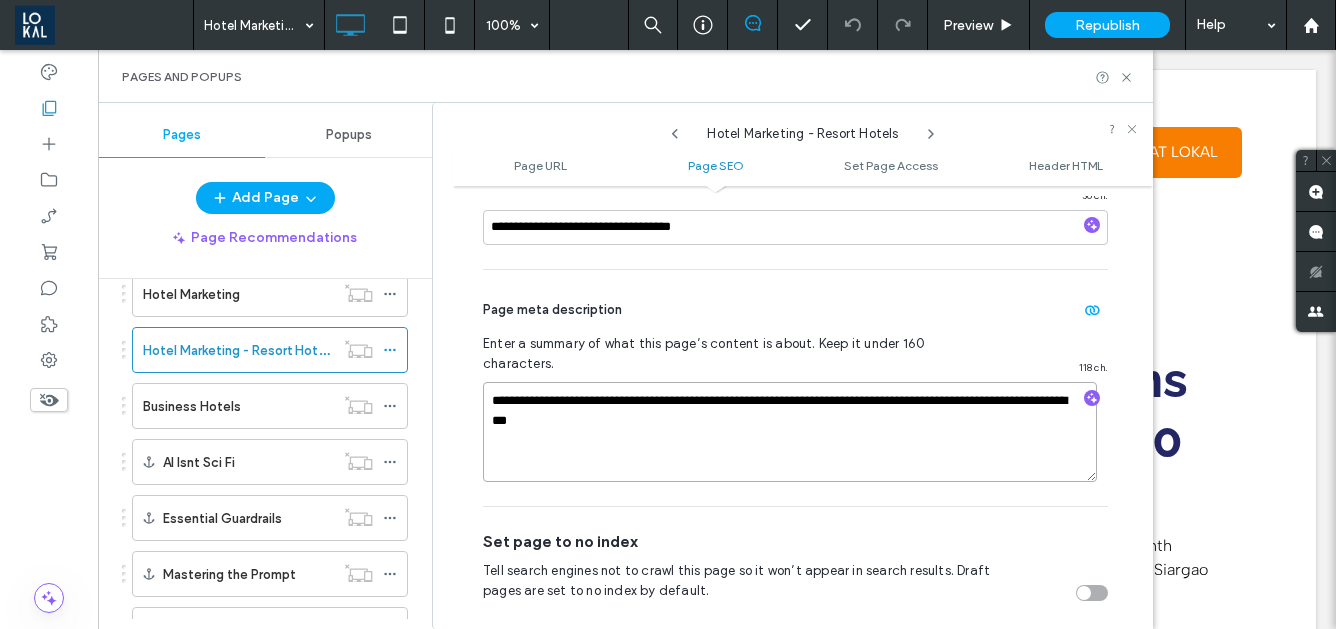 click on "Pages Popups Add Page Page Recommendations Pages in Progress  ( 1 ) New Page Site Pages  ( 81 ) Home Automation Digital Marketing Ecommerce Marketing Shopify Partner Philippines Shopify Website Design Why is E-commerce Booming in the Philippines? A Guide on How to Build A Successful Online Store Here's Why You Need to Start Selling in Lazada and Shopee Full Service Digital Marketing GetStartedDigital Web Design Services Search Marketing Email Marketing Hotel Marketing Philippines Hotel SEO Philippines Hotel Web Design Services Real Estate Marketing Philippines Real Estate SEO Philippines Real Estate Web Design Services Law Firm Marketing Philippines Law Firm SEO Philippines Law Firm Web Design Services Travel Marketing Philippines Travel SEO Philippines Travel  Web Design Services Healthcare Firm Marketing Philippines Healthcare Firm SEO Philippines Healthcare Firm  Web Design Services Influencer Marketing Hubspot Partner Philippines Digital Public Relation Reputation Management Recruitment LOKAL AI Training" at bounding box center (625, 366) 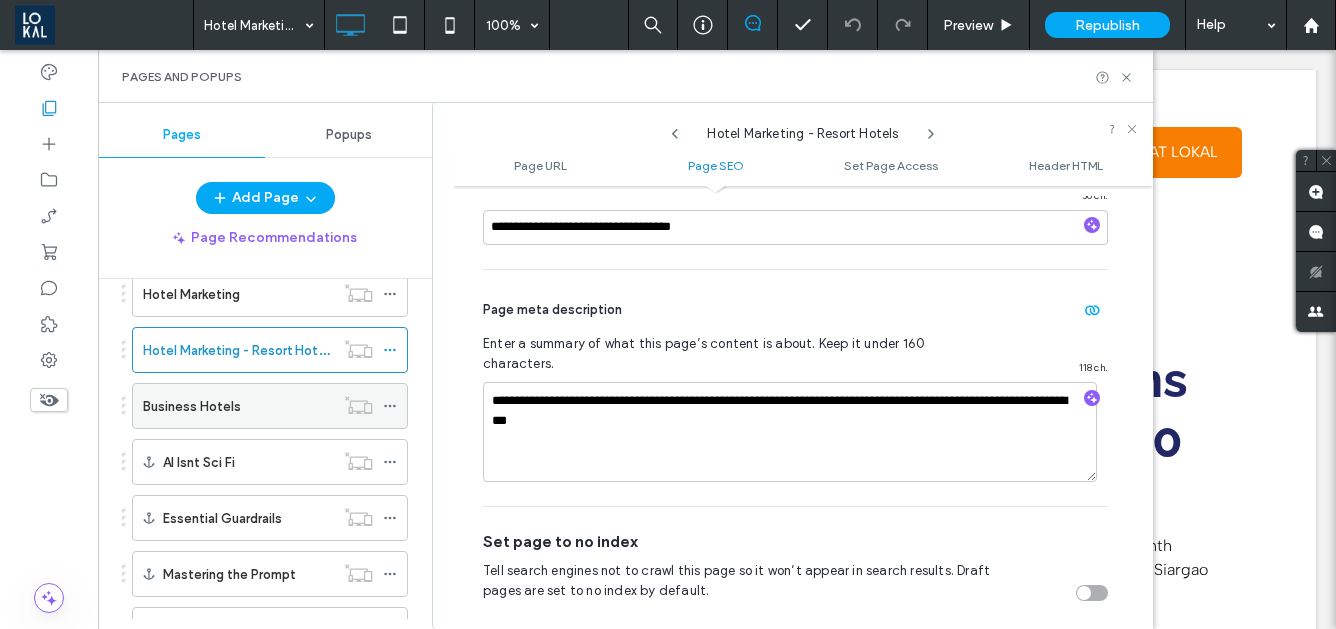 click on "Business  Hotels" at bounding box center [238, 406] 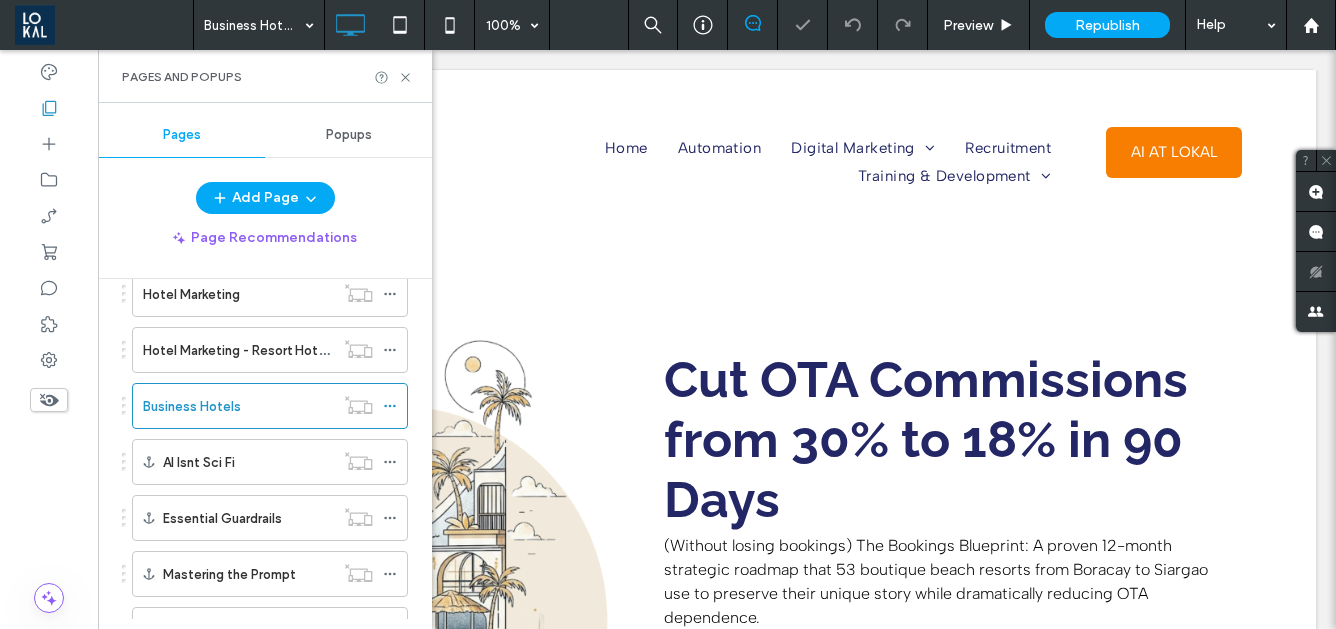 click at bounding box center [668, 314] 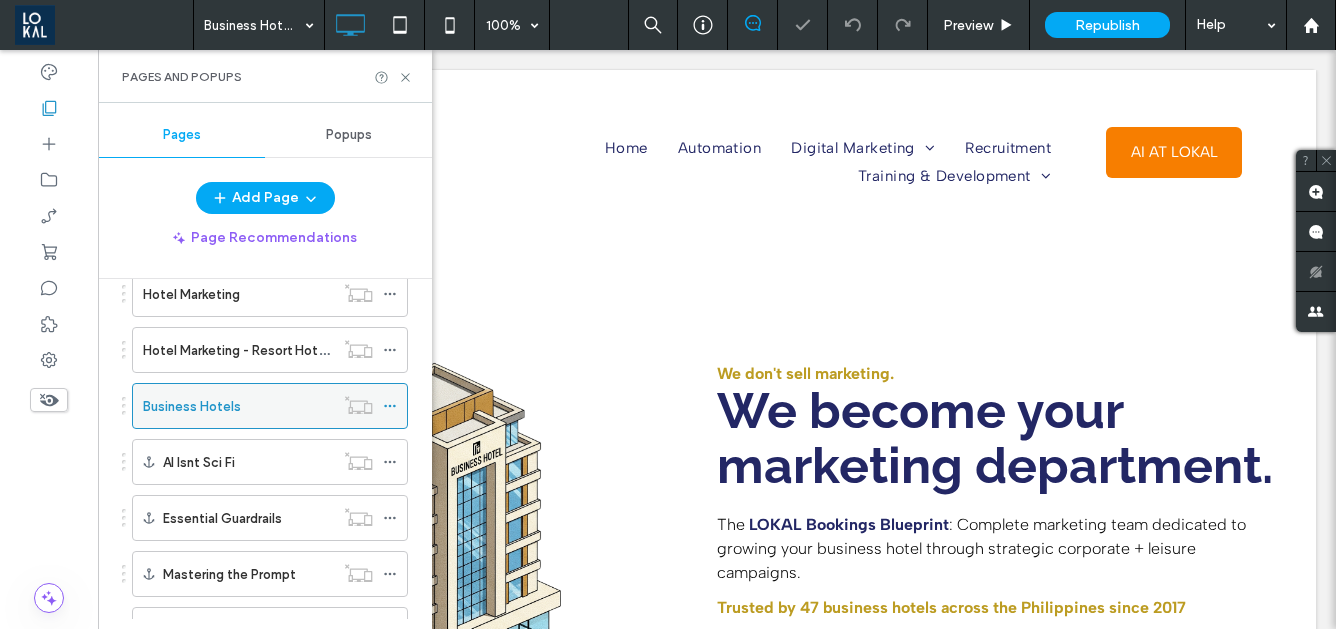click 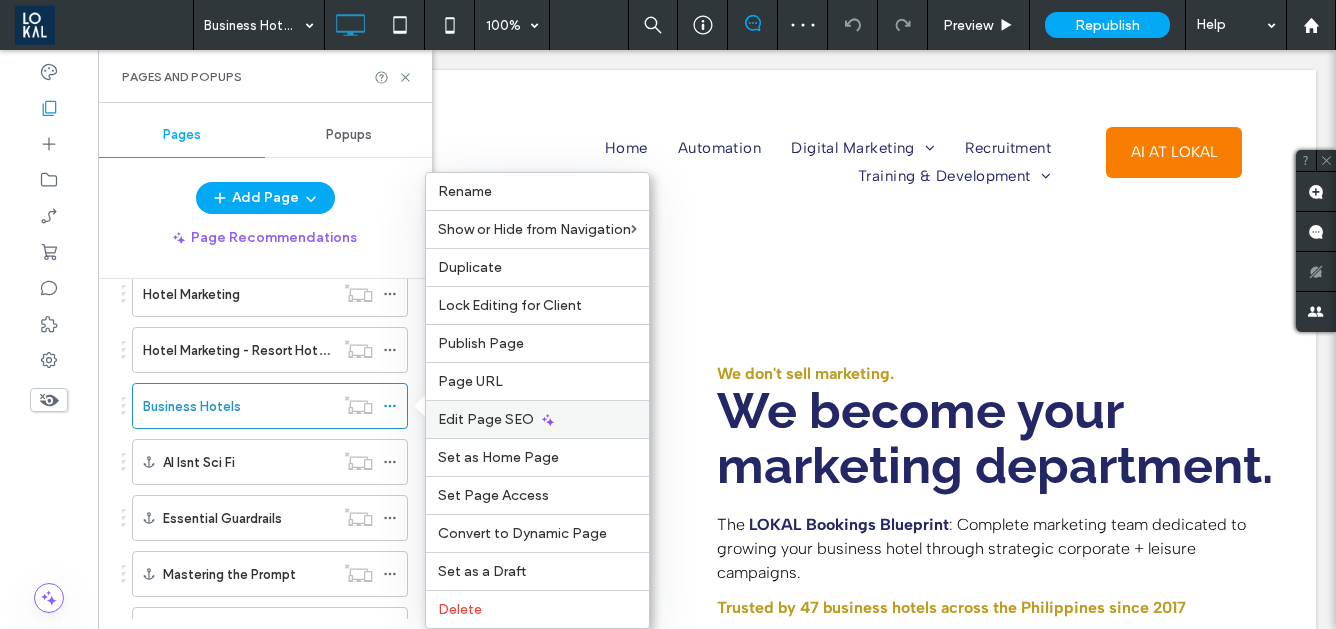 click on "Edit Page SEO" at bounding box center (486, 419) 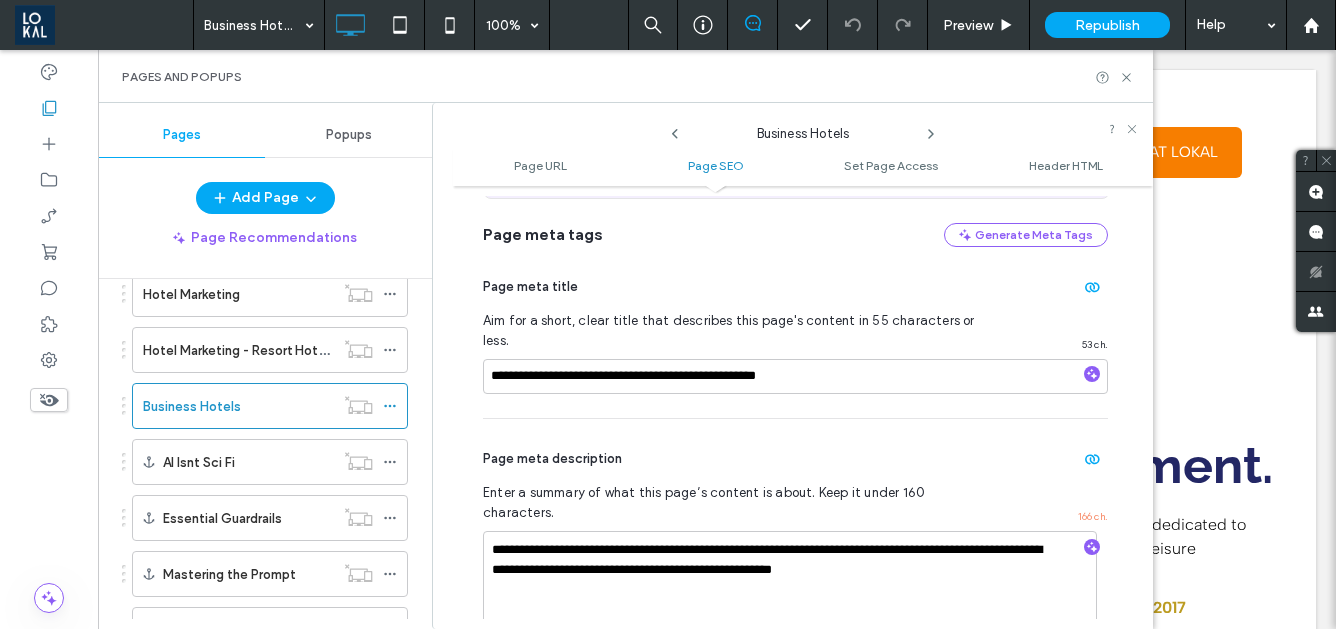 scroll, scrollTop: 437, scrollLeft: 0, axis: vertical 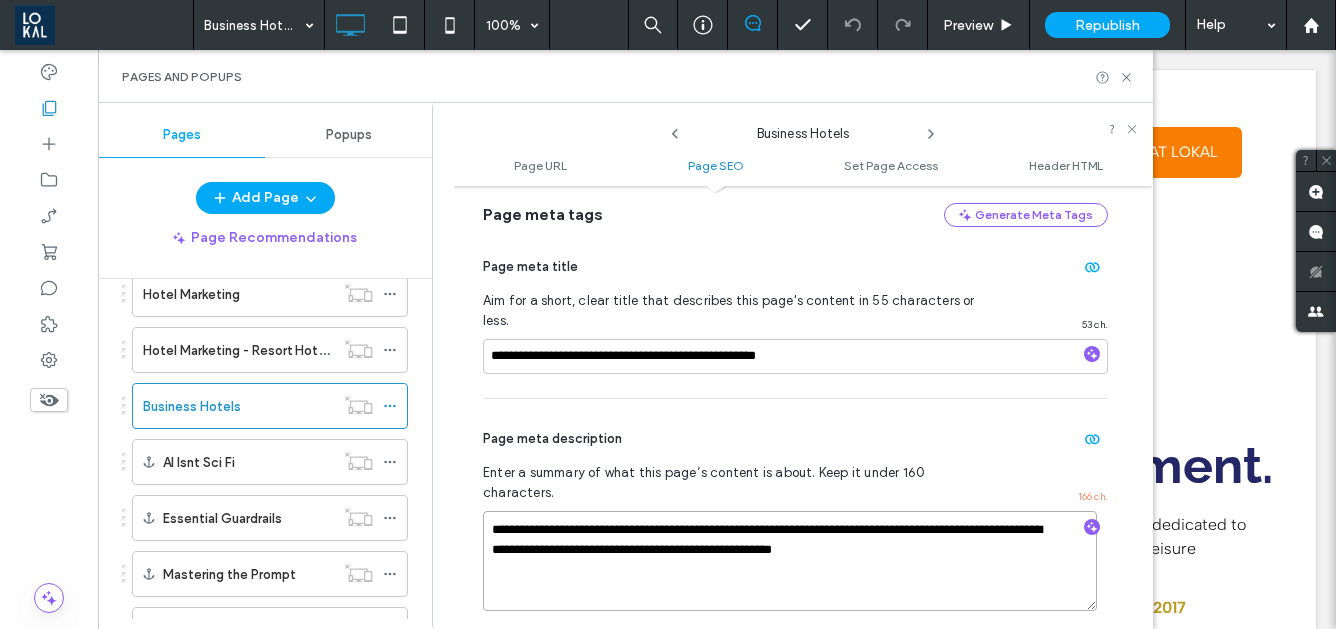 drag, startPoint x: 494, startPoint y: 490, endPoint x: 1006, endPoint y: 522, distance: 512.999 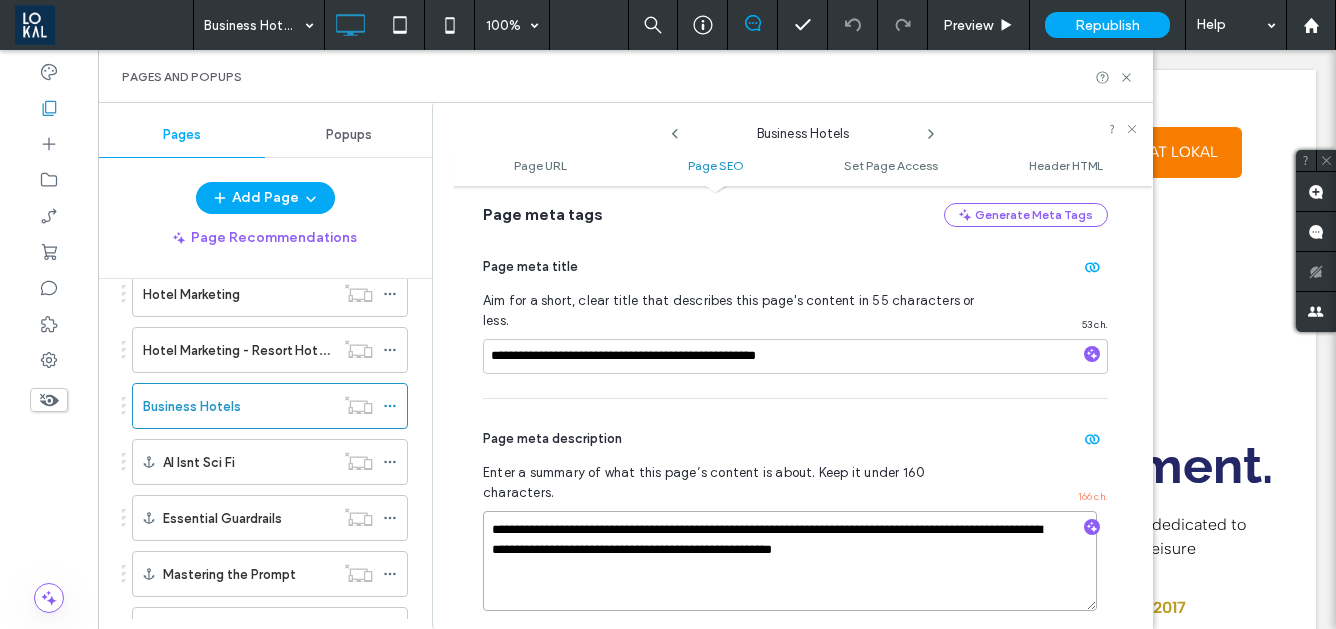 click on "**********" at bounding box center [790, 561] 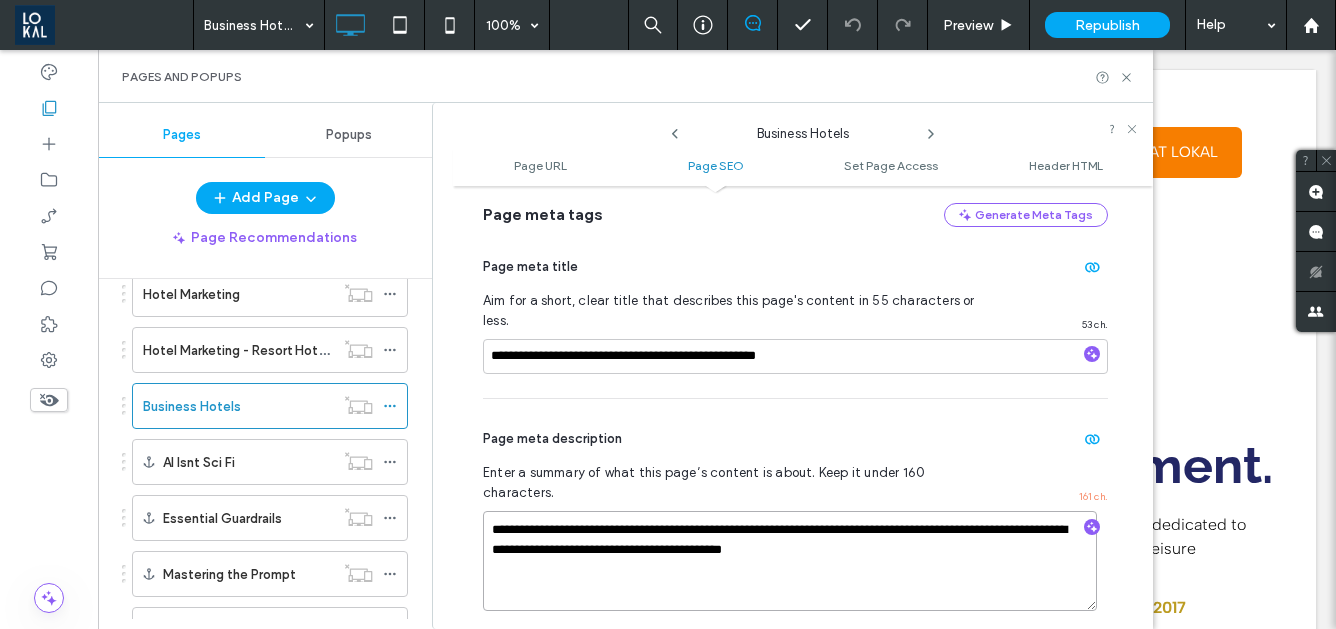 click on "**********" at bounding box center (790, 561) 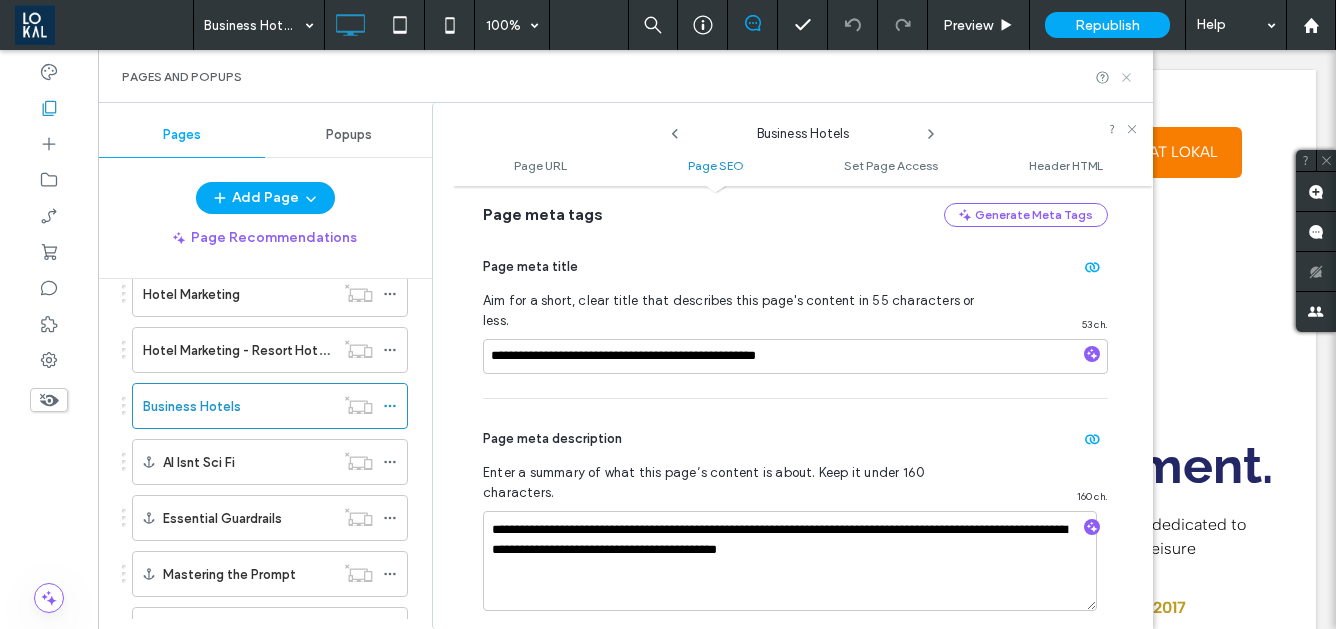 click 